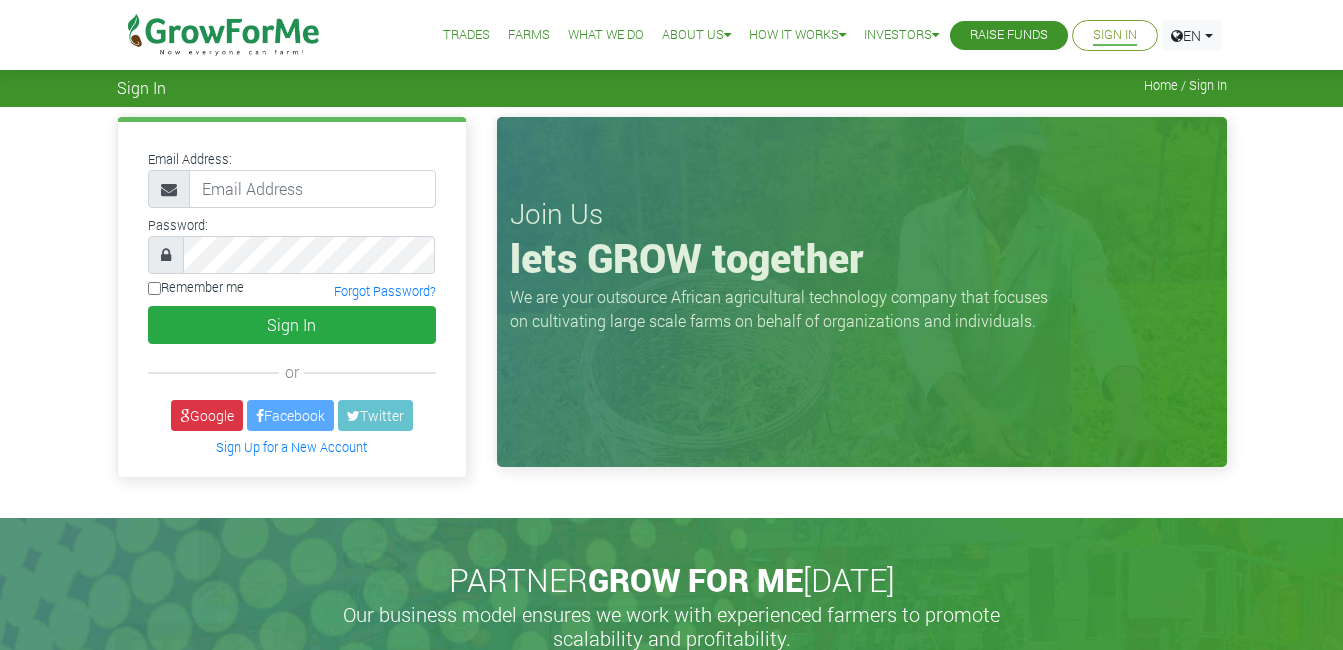scroll, scrollTop: 0, scrollLeft: 0, axis: both 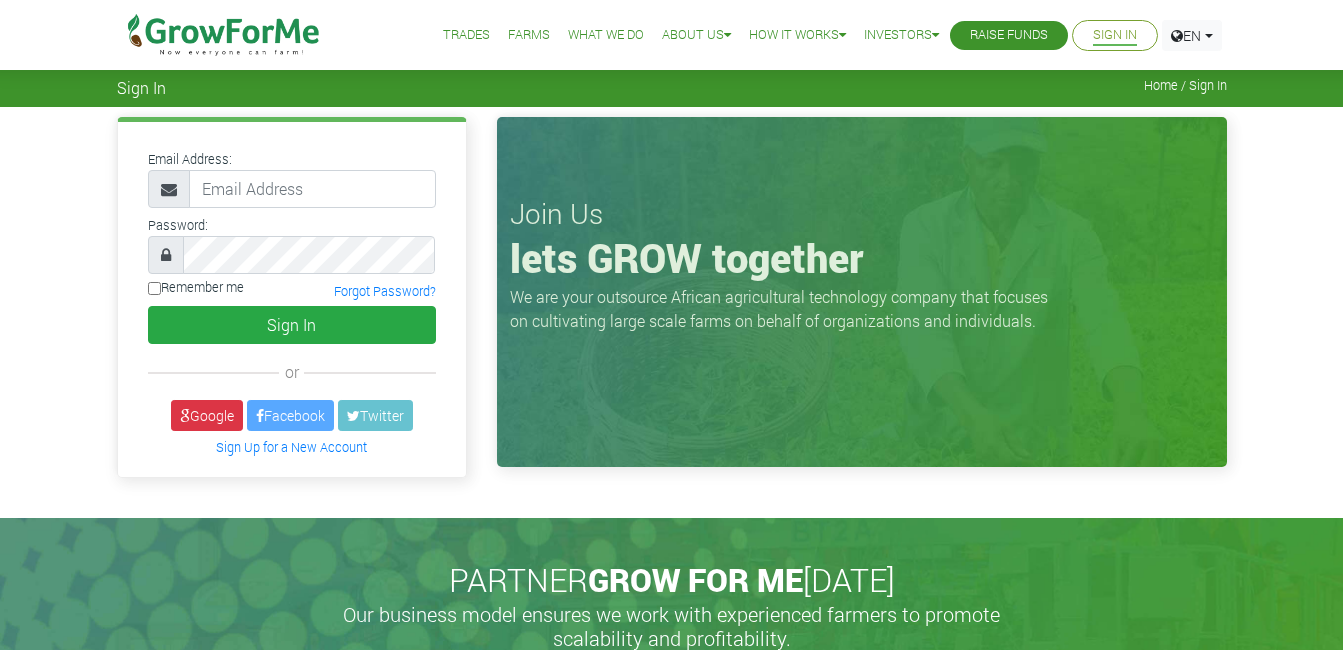 type on "[EMAIL_ADDRESS][DOMAIN_NAME]" 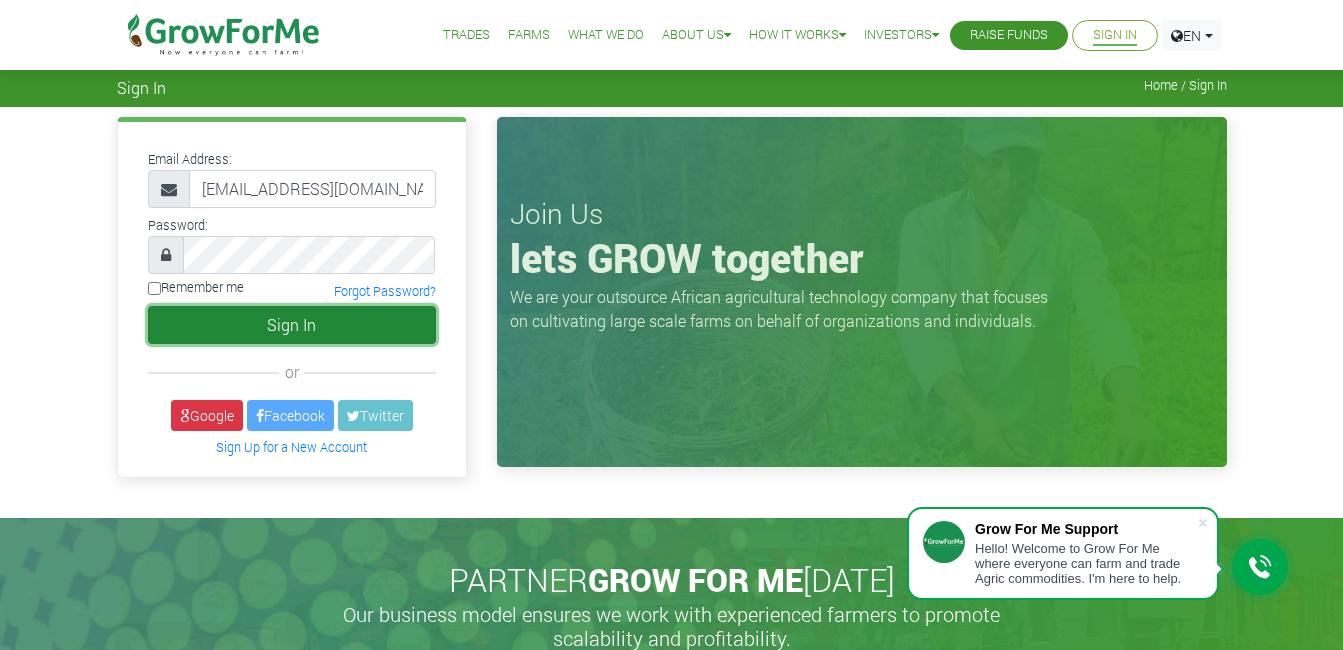 click on "Sign In" at bounding box center (292, 325) 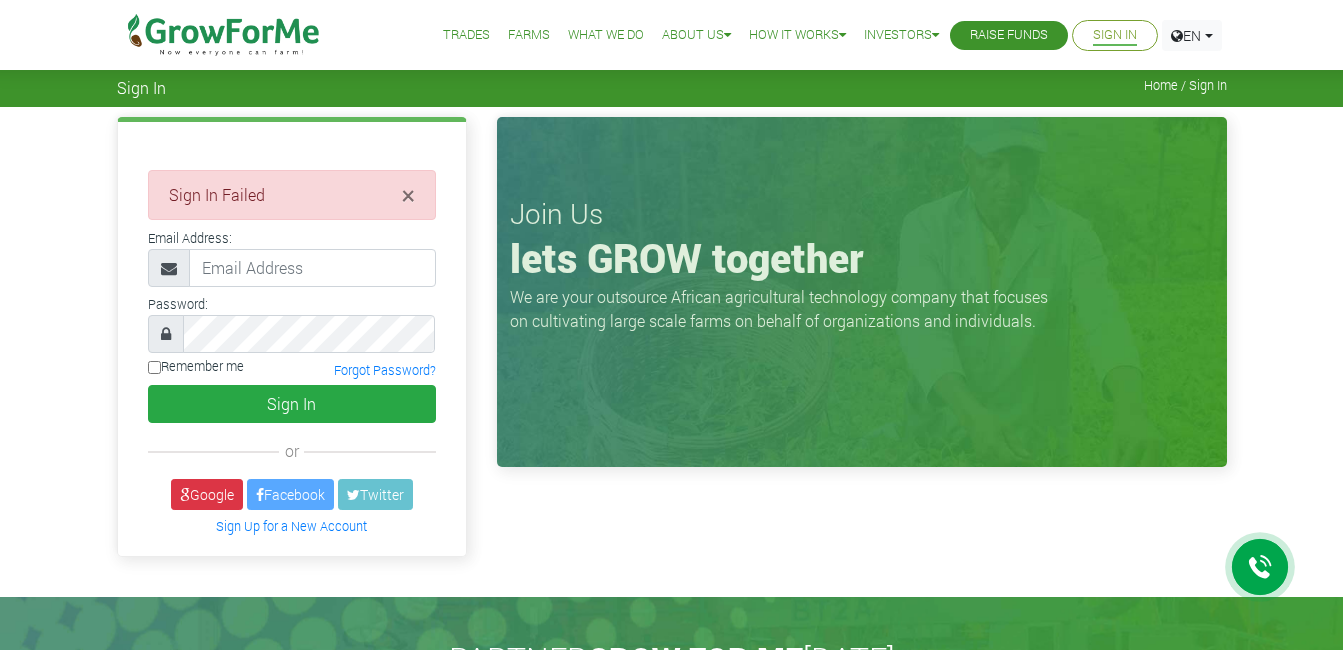 scroll, scrollTop: 0, scrollLeft: 0, axis: both 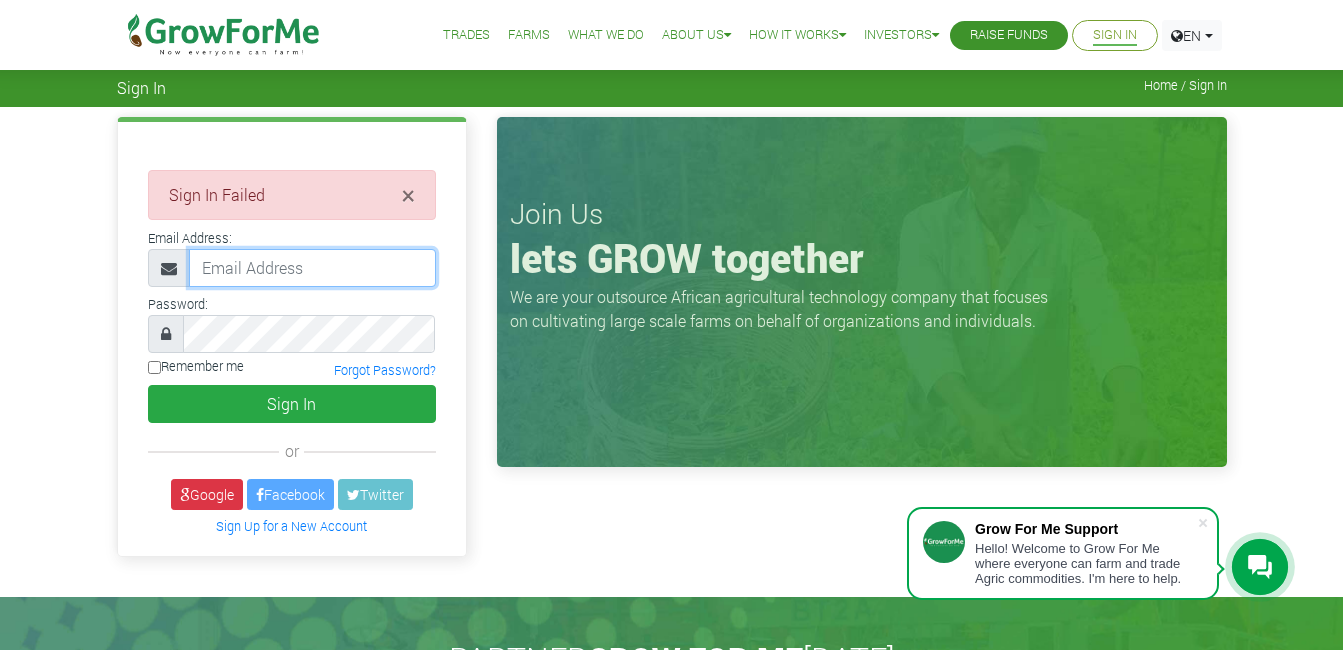 click at bounding box center [312, 268] 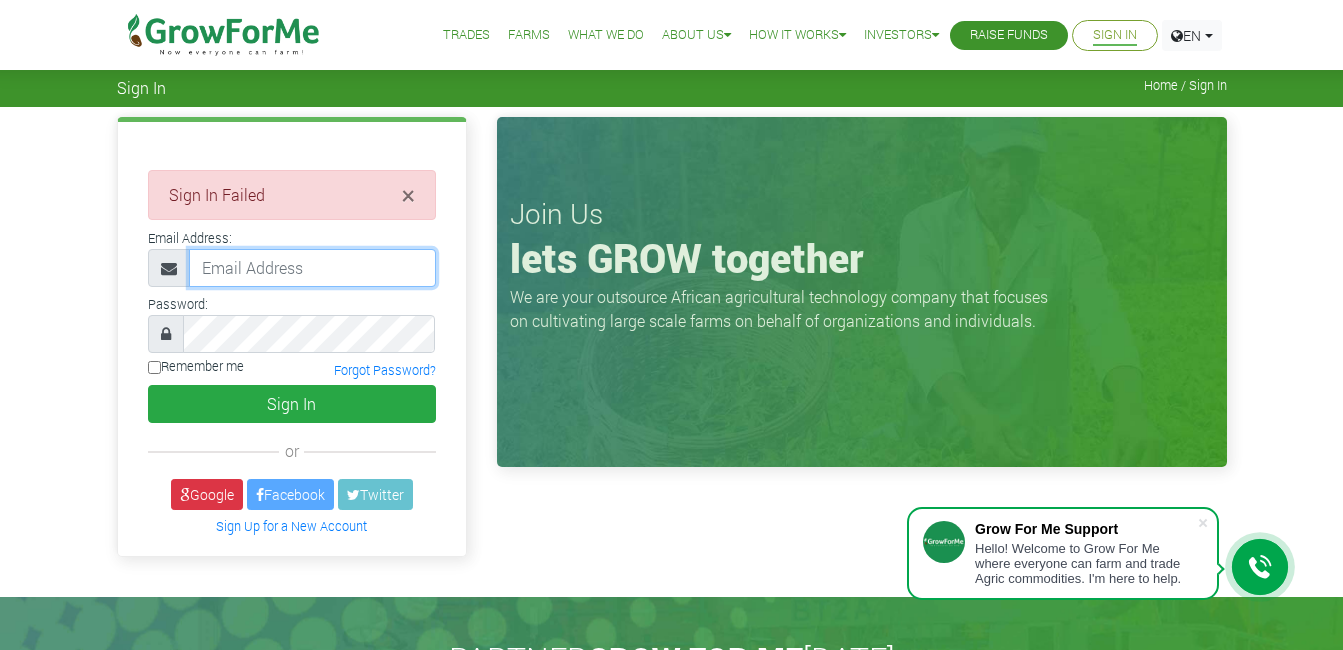 type on "[EMAIL_ADDRESS][DOMAIN_NAME]" 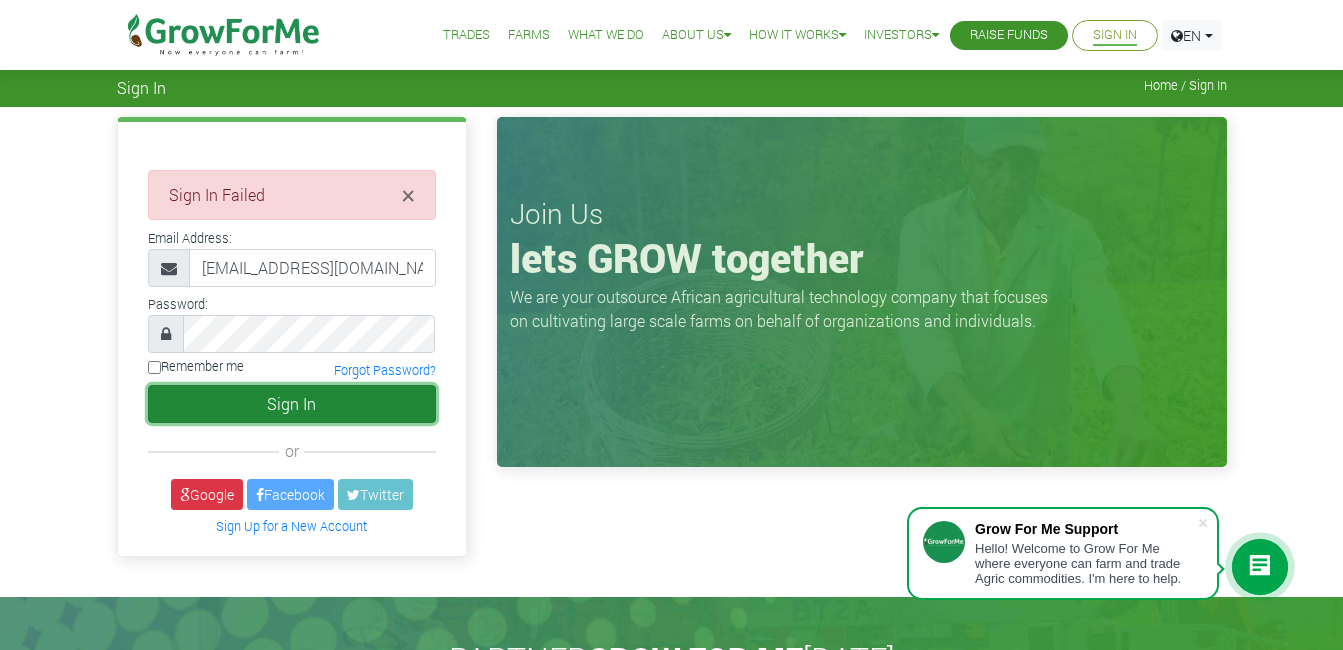 click on "Sign In" at bounding box center [292, 404] 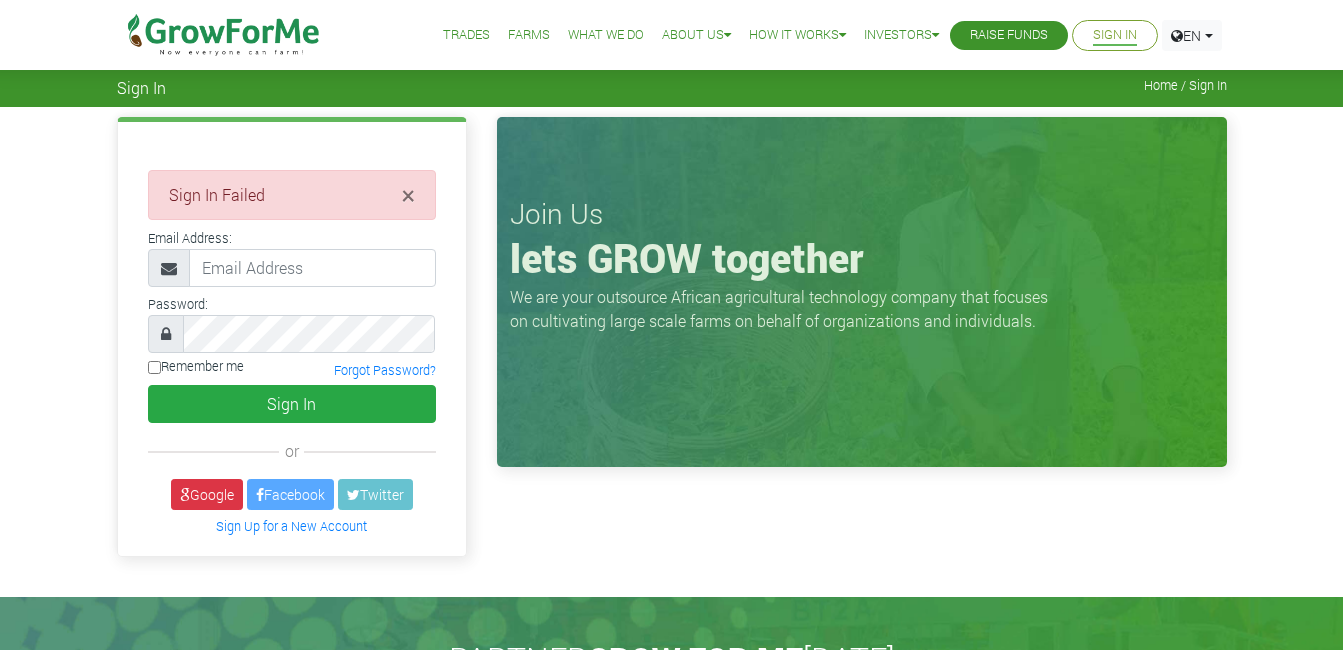 scroll, scrollTop: 0, scrollLeft: 0, axis: both 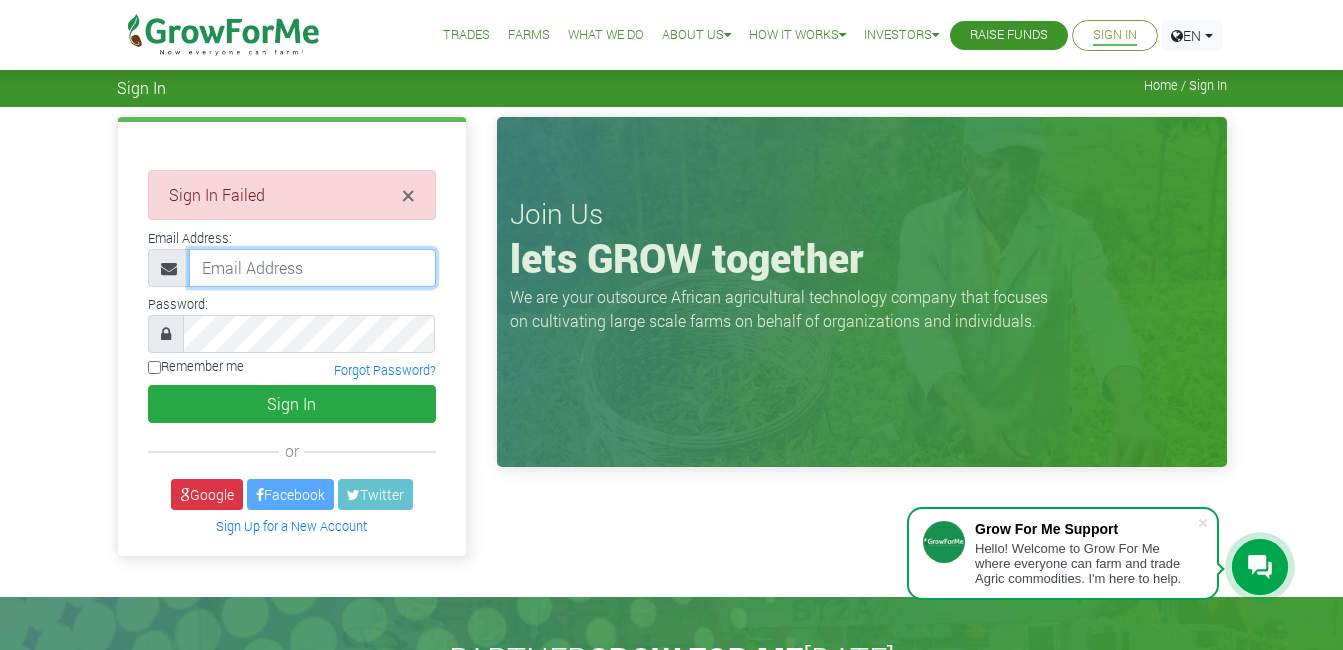 click at bounding box center (312, 268) 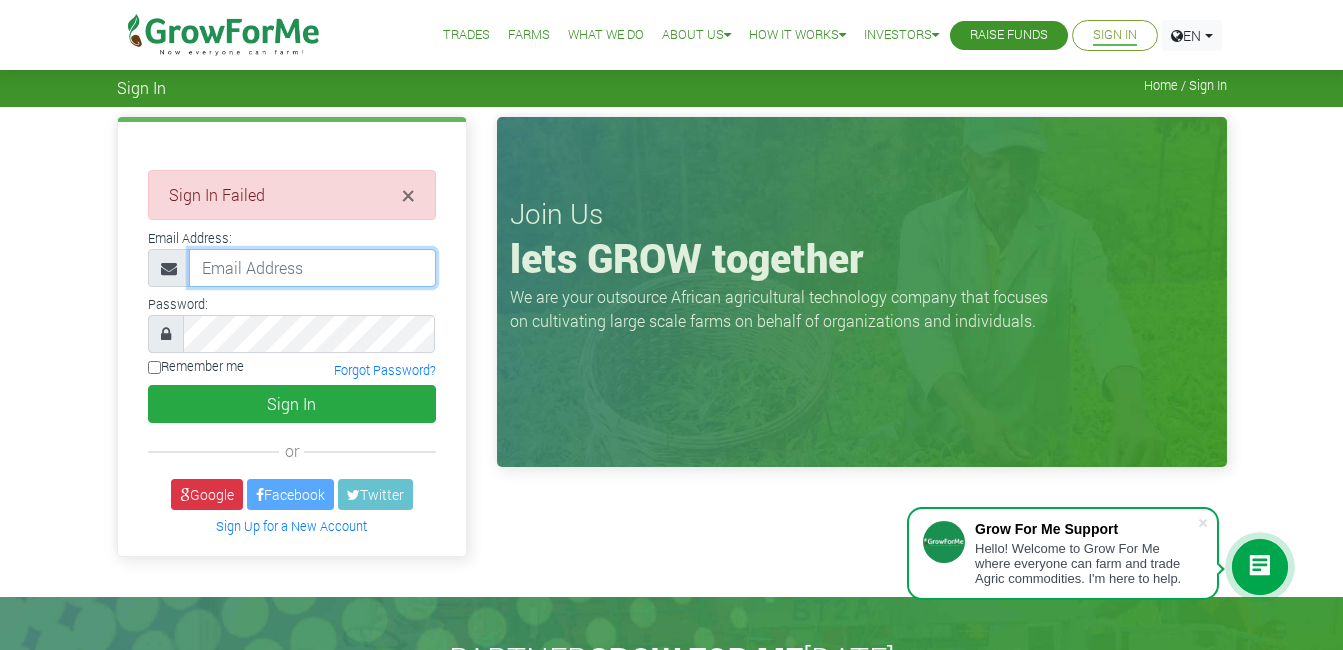 type on "[EMAIL_ADDRESS][DOMAIN_NAME]" 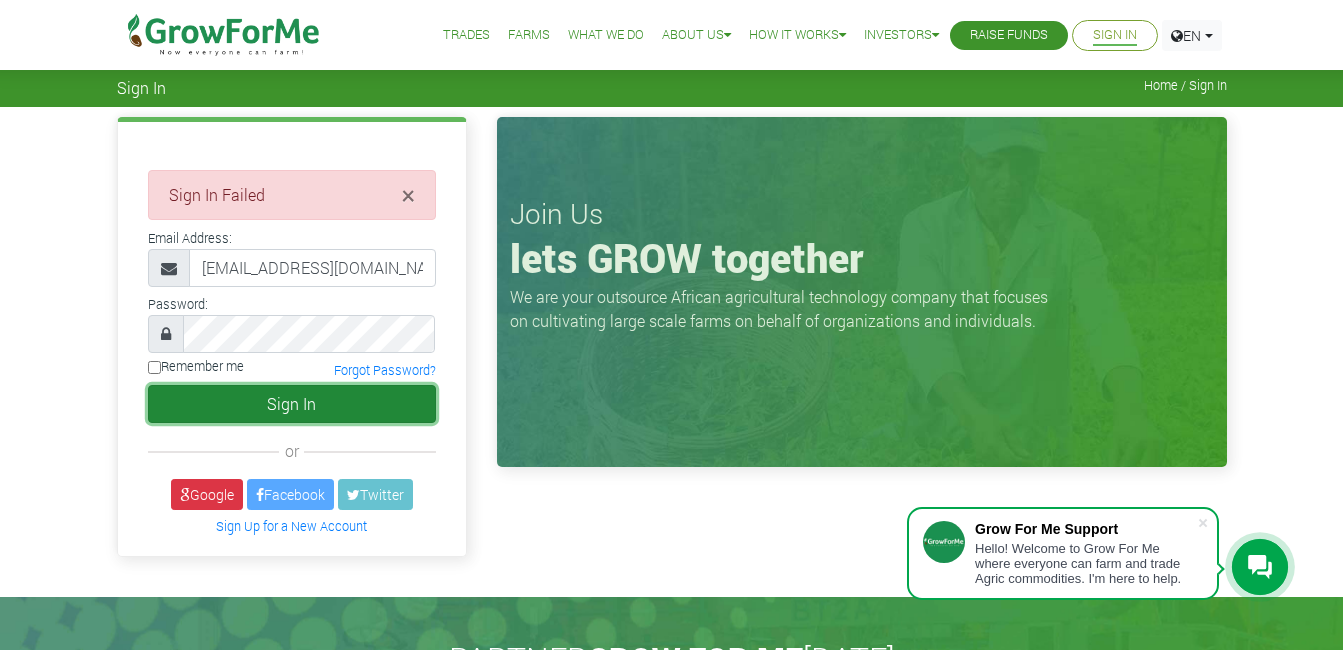 click on "Sign In" at bounding box center (292, 404) 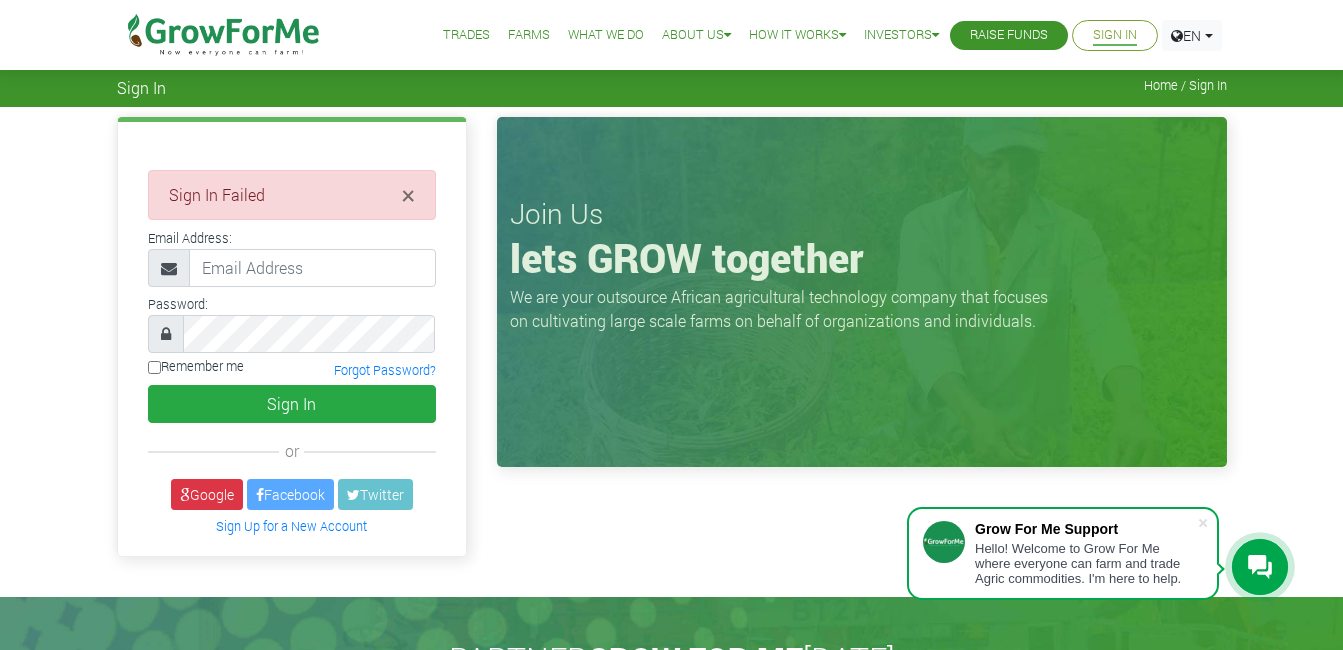 scroll, scrollTop: 0, scrollLeft: 0, axis: both 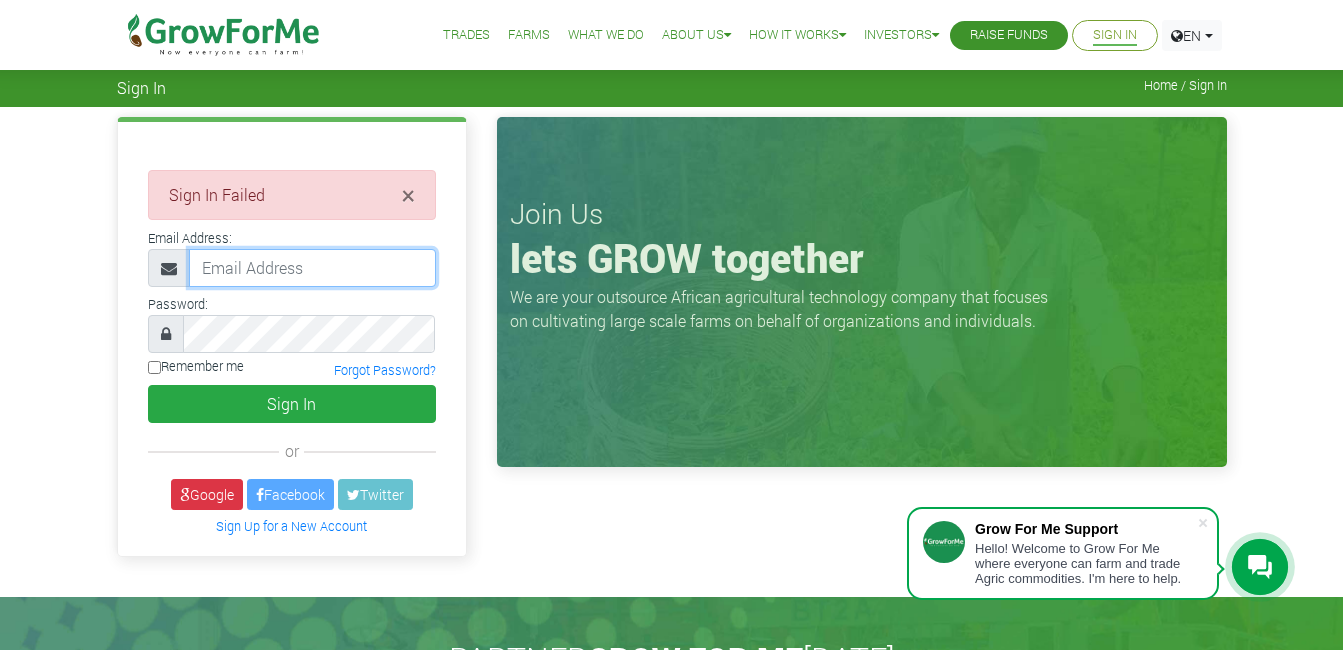 click at bounding box center (312, 268) 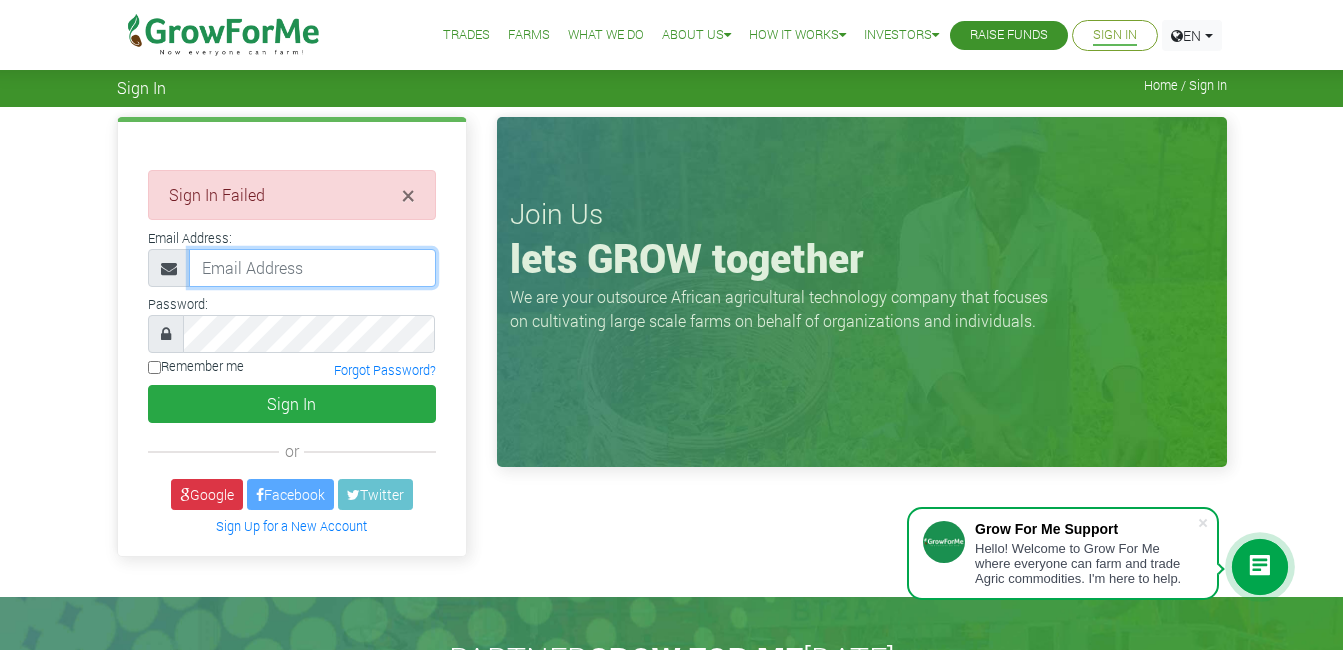 type on "[EMAIL_ADDRESS][DOMAIN_NAME]" 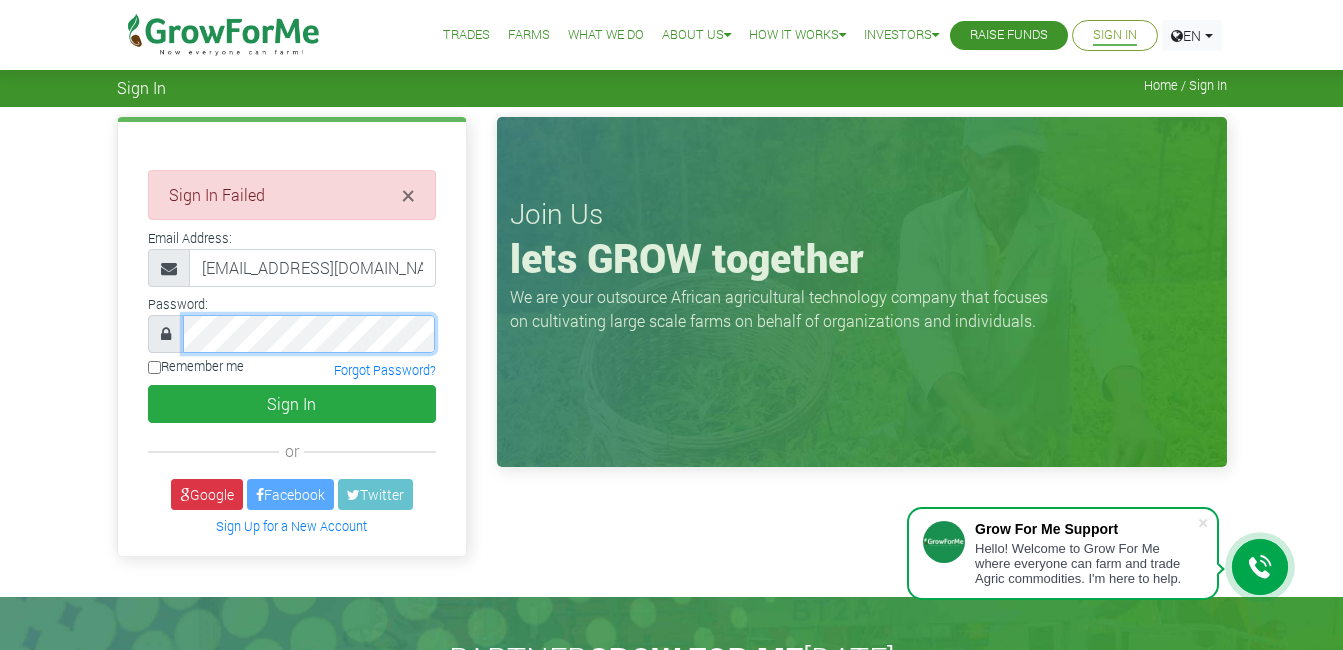 click on "Sign In" at bounding box center [292, 404] 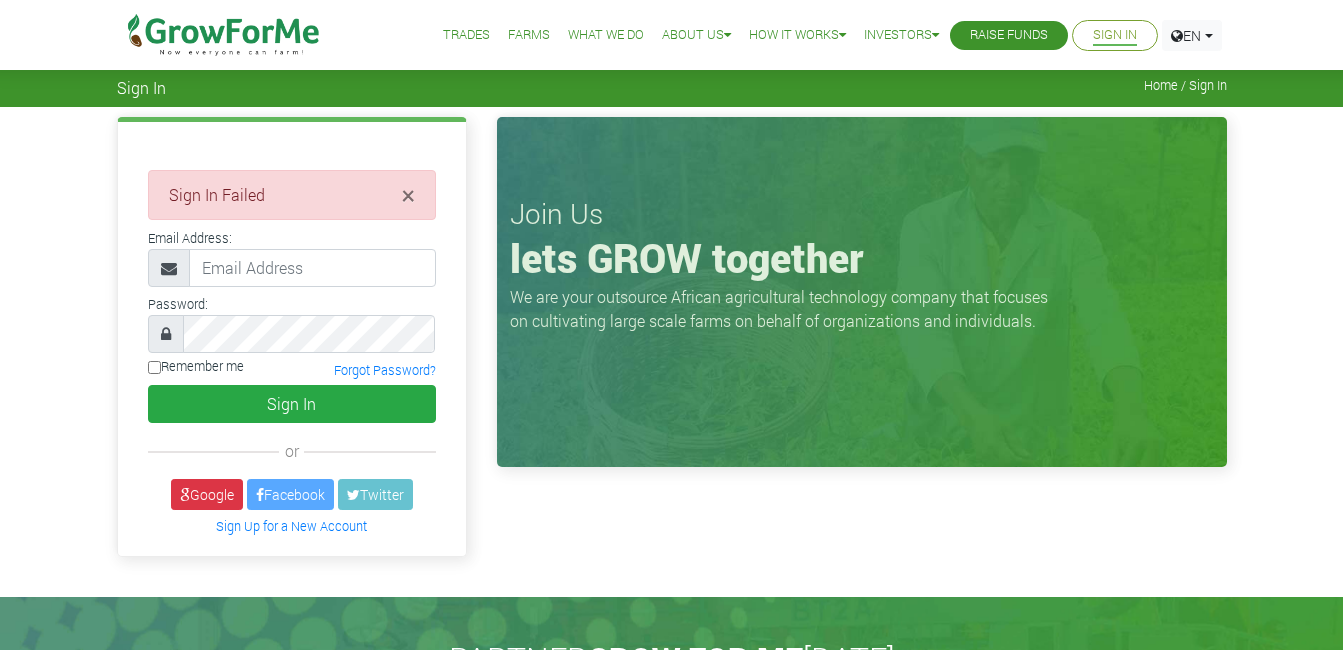 scroll, scrollTop: 0, scrollLeft: 0, axis: both 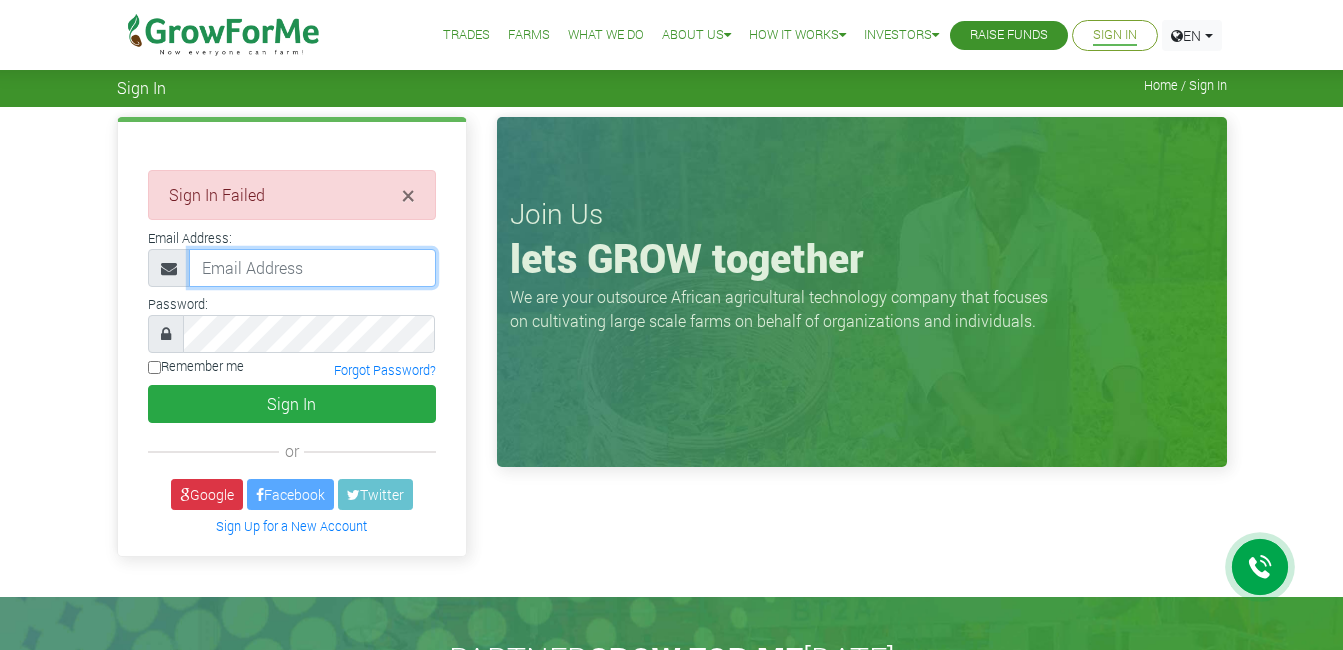 click at bounding box center (312, 268) 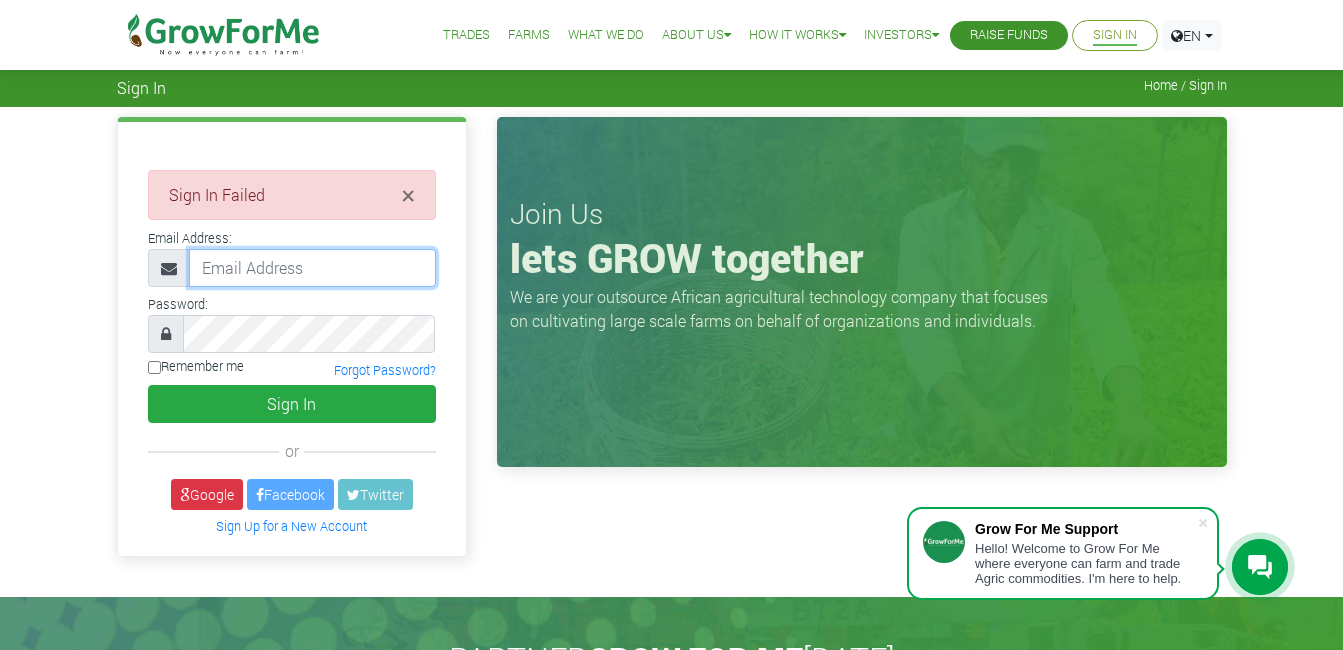 type on "[EMAIL_ADDRESS][DOMAIN_NAME]" 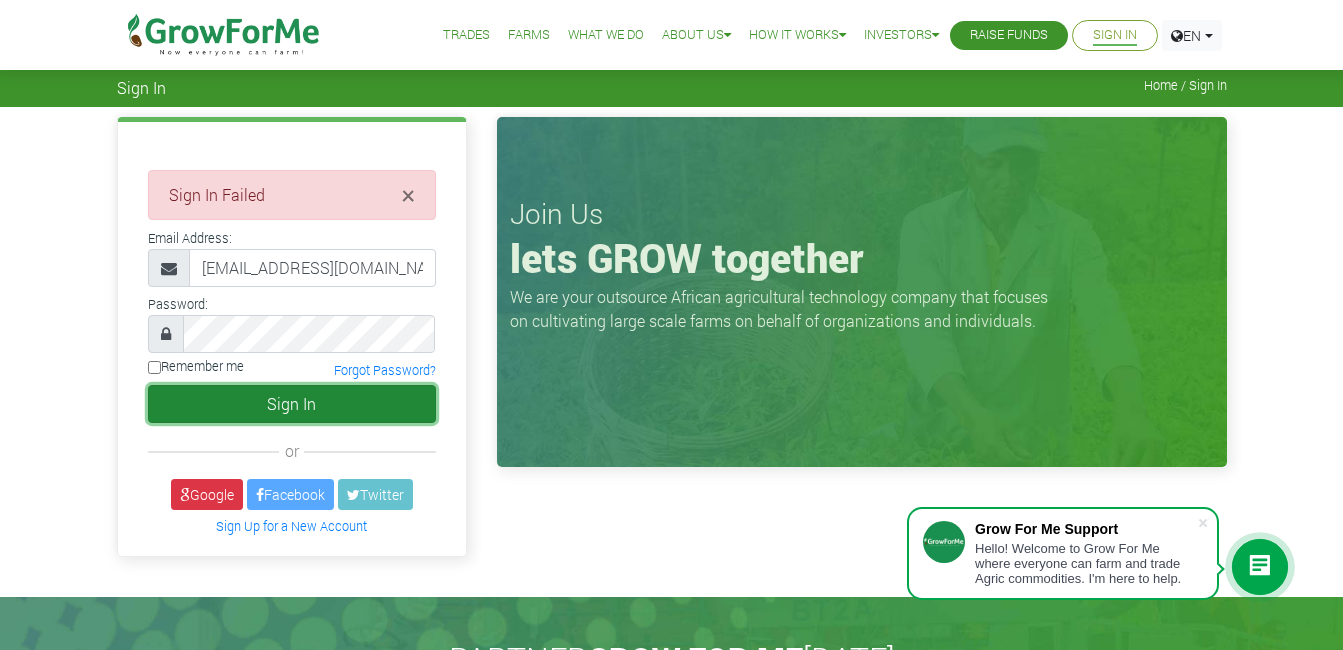 click on "Sign In" at bounding box center [292, 404] 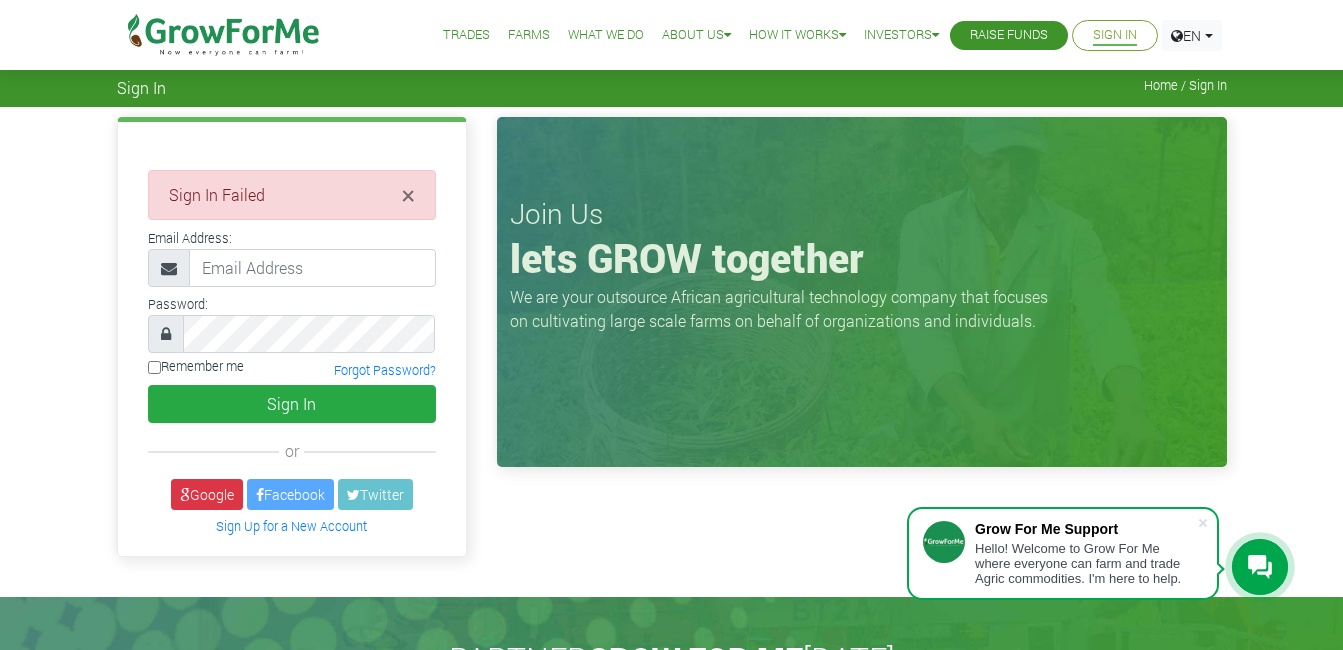 scroll, scrollTop: 0, scrollLeft: 0, axis: both 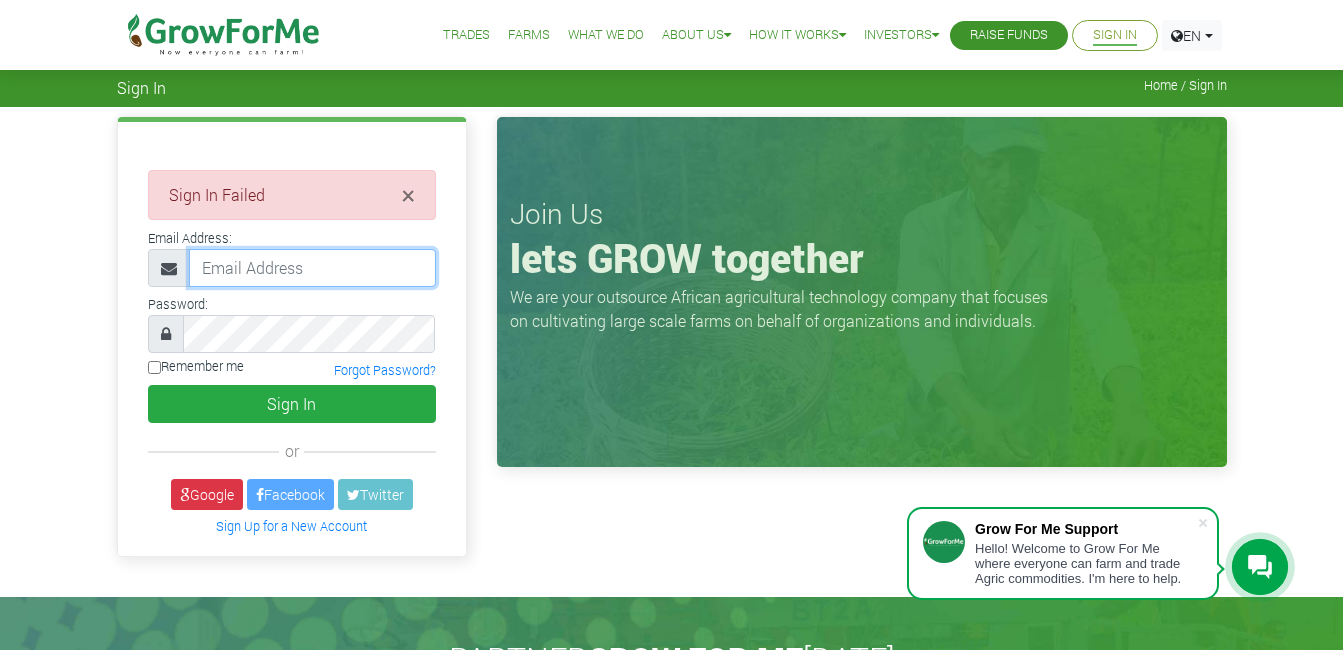 click at bounding box center (312, 268) 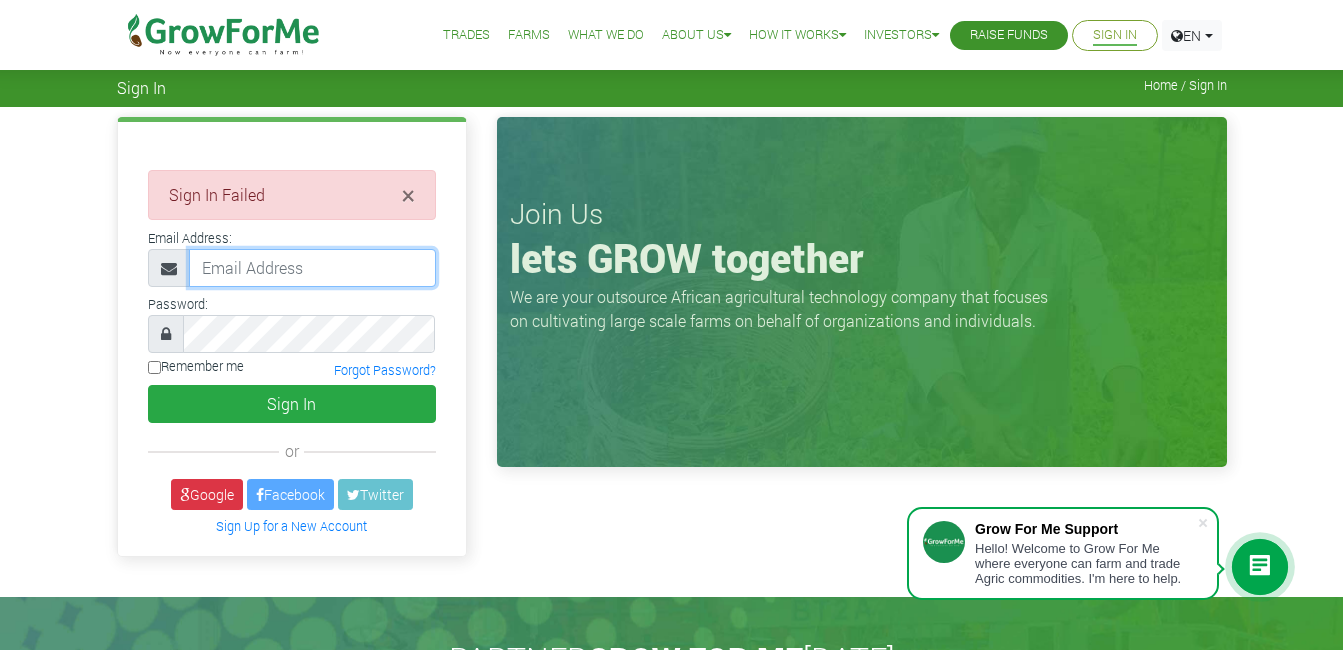 type on "[EMAIL_ADDRESS][DOMAIN_NAME]" 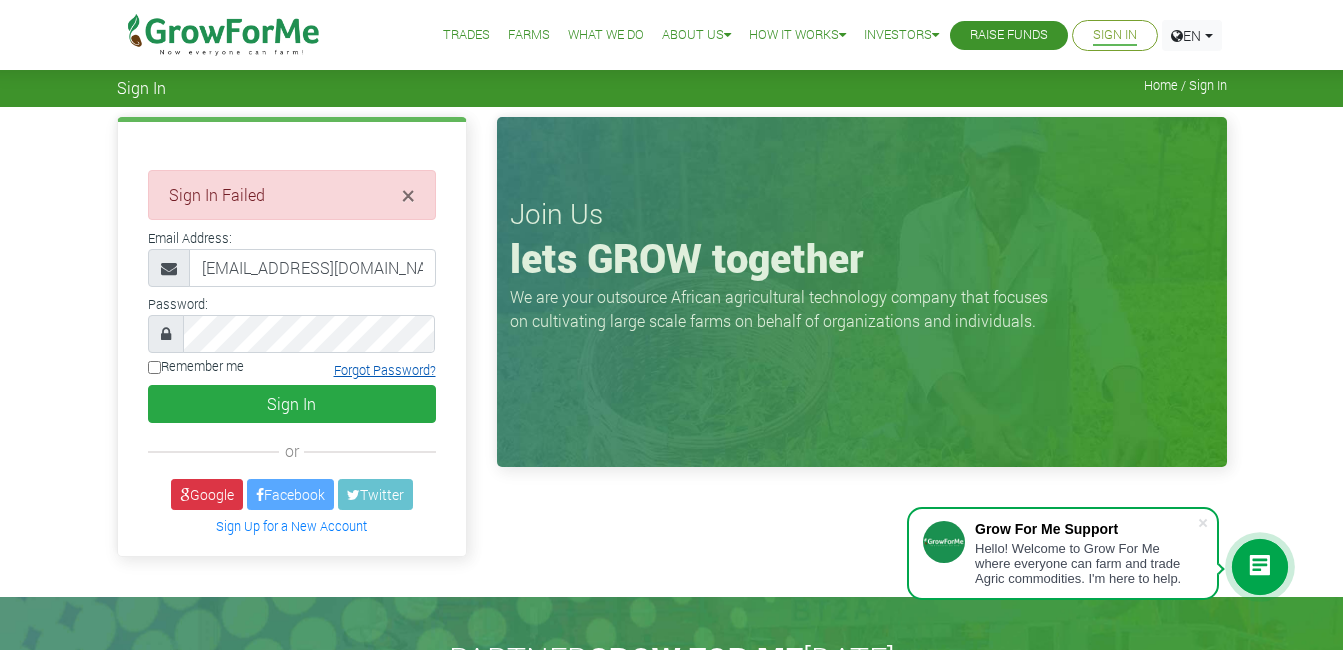 click on "Forgot Password?" at bounding box center [385, 370] 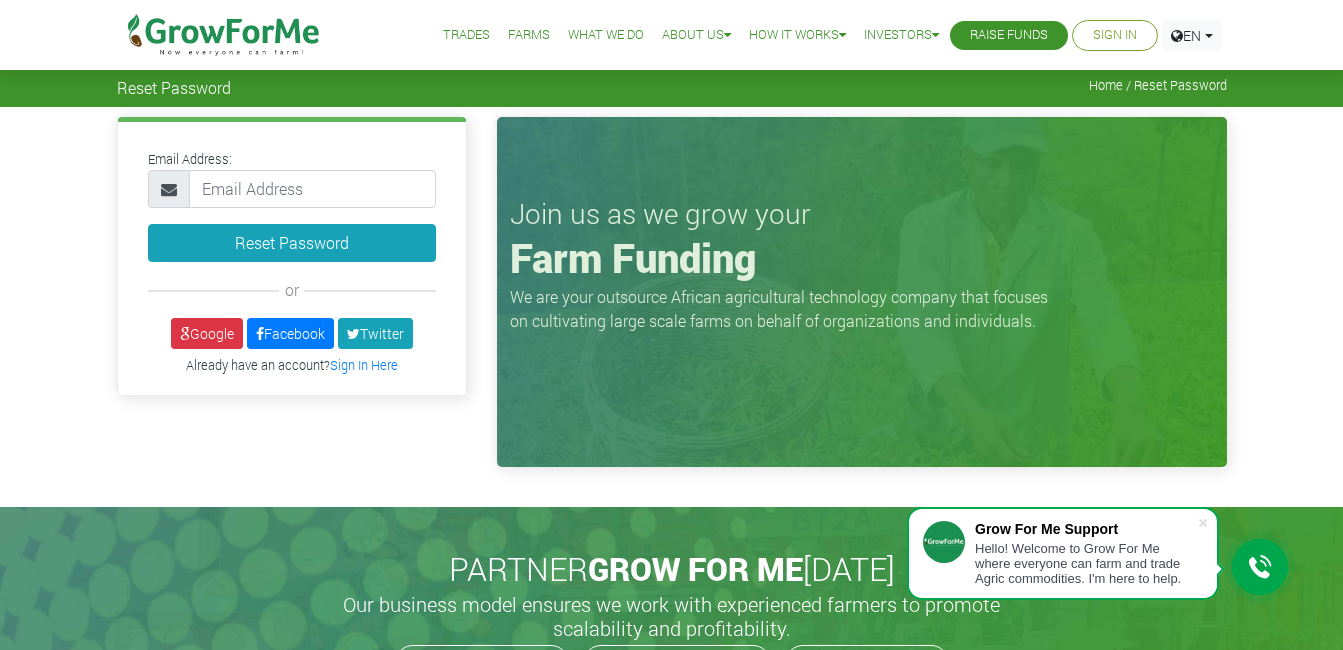 scroll, scrollTop: 0, scrollLeft: 0, axis: both 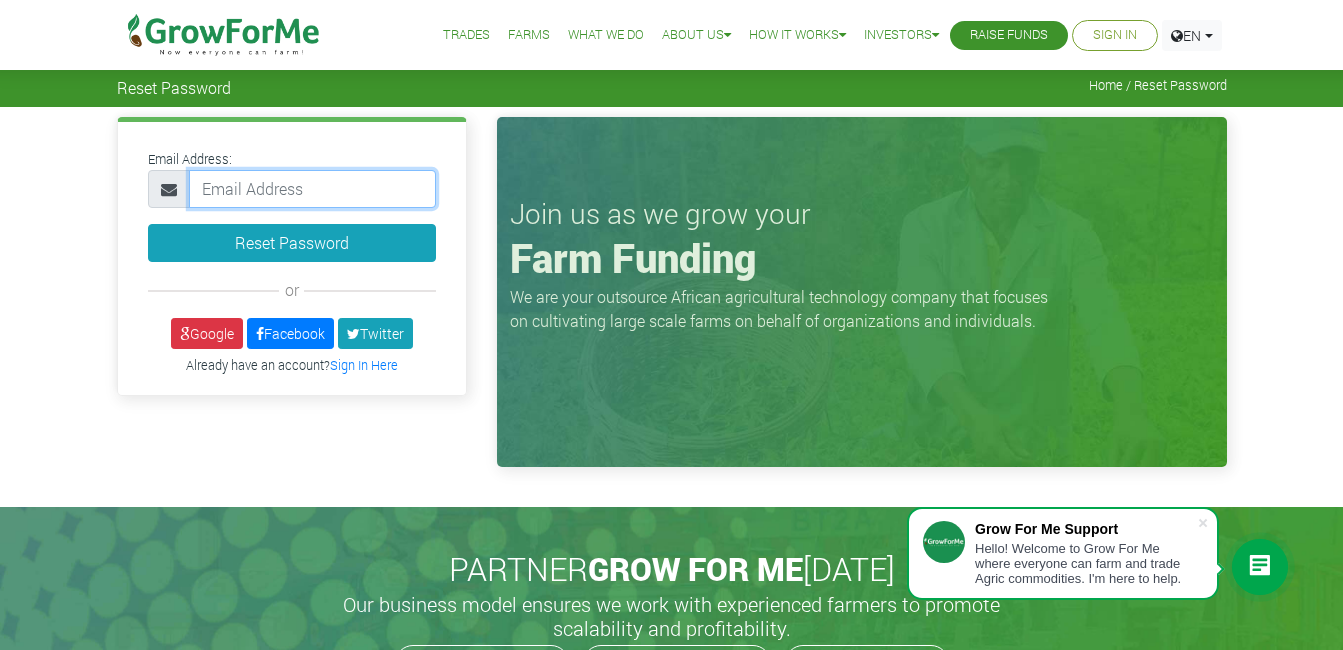 click at bounding box center (312, 189) 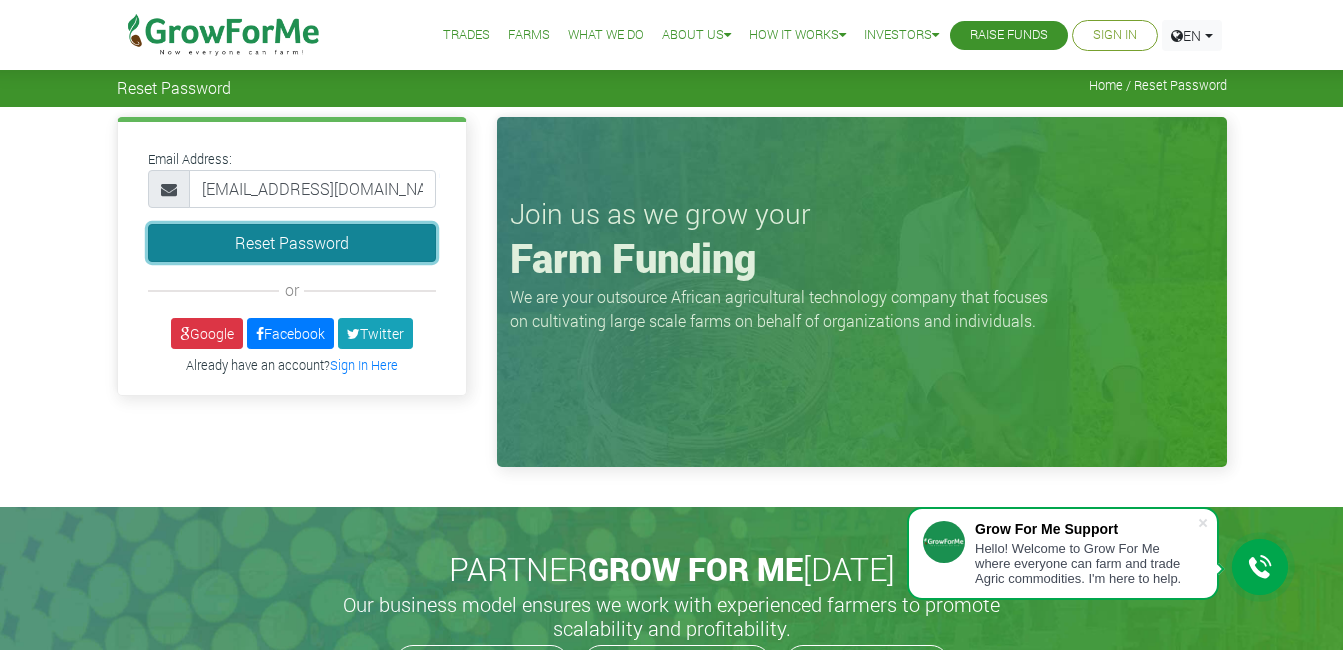 click on "Reset Password" at bounding box center (292, 243) 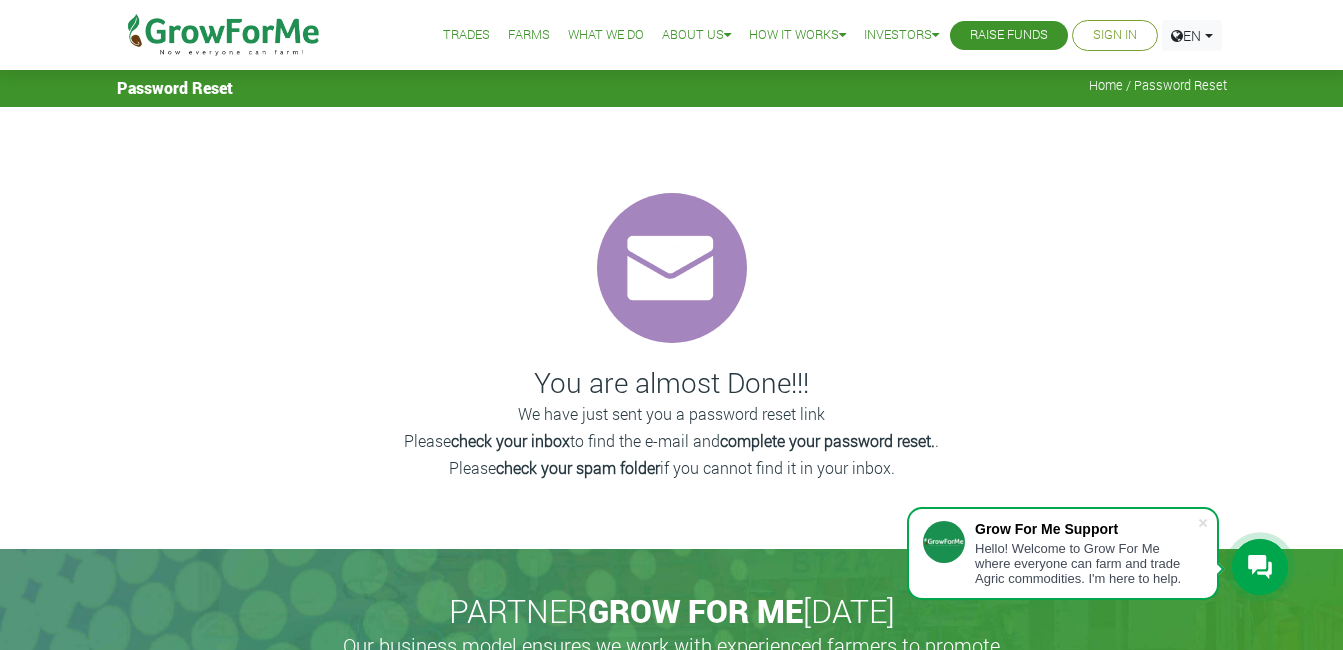scroll, scrollTop: 0, scrollLeft: 0, axis: both 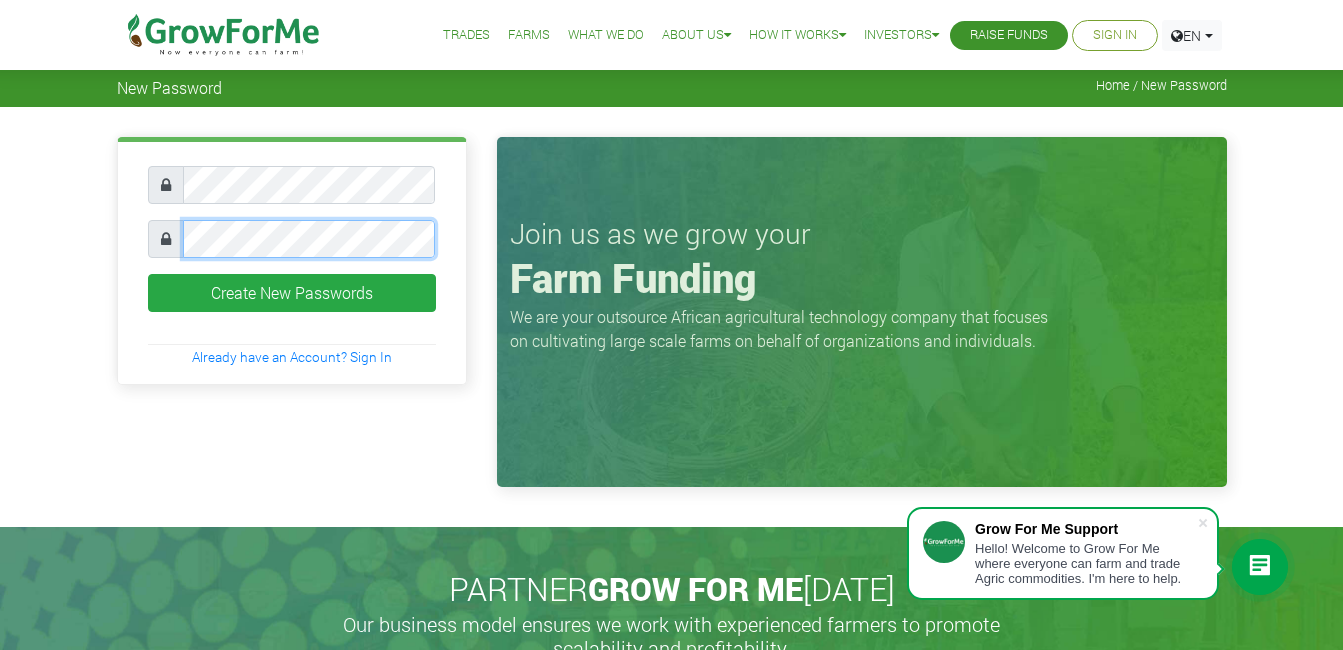 click on "Create New Passwords
Already have an Account? Sign In" at bounding box center (292, 262) 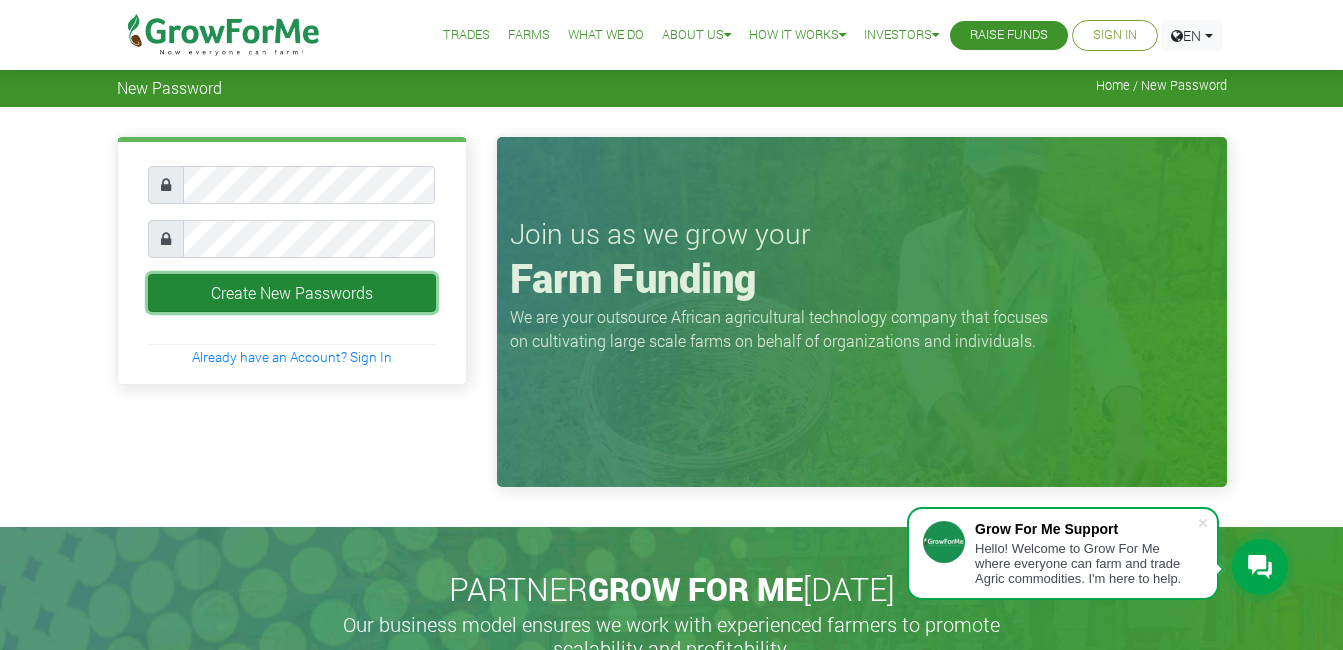 click on "Create New Passwords" at bounding box center (292, 293) 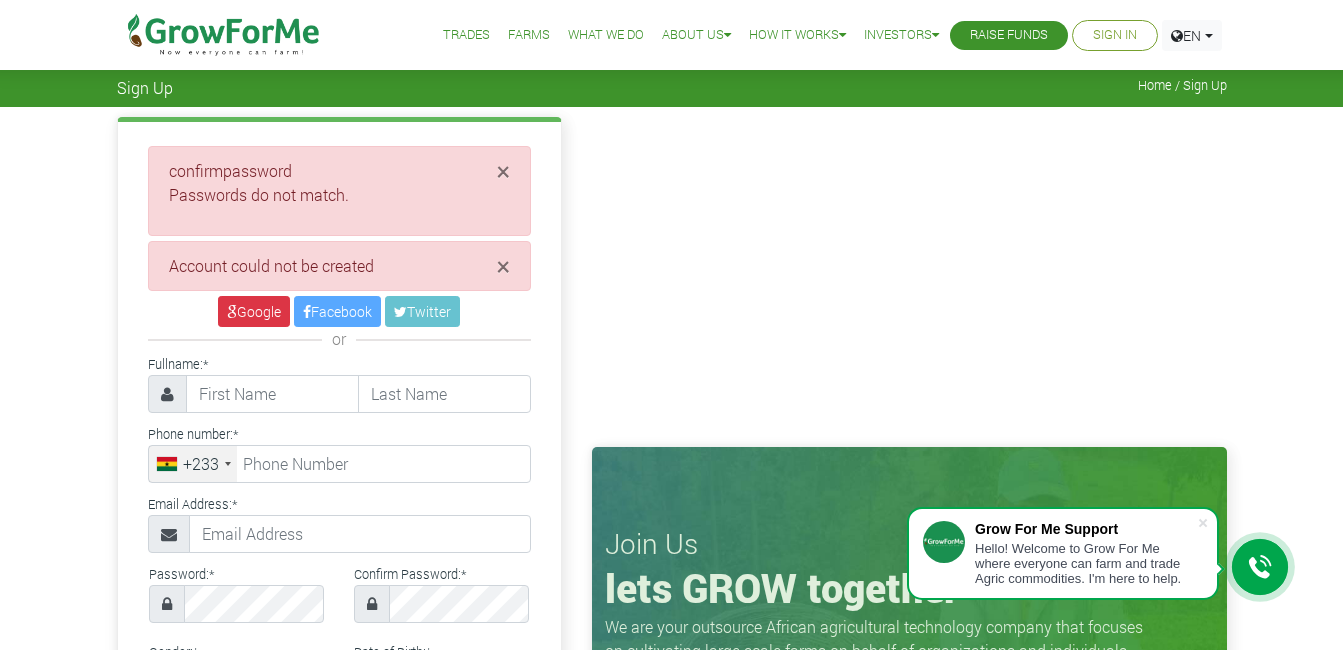 scroll, scrollTop: 0, scrollLeft: 0, axis: both 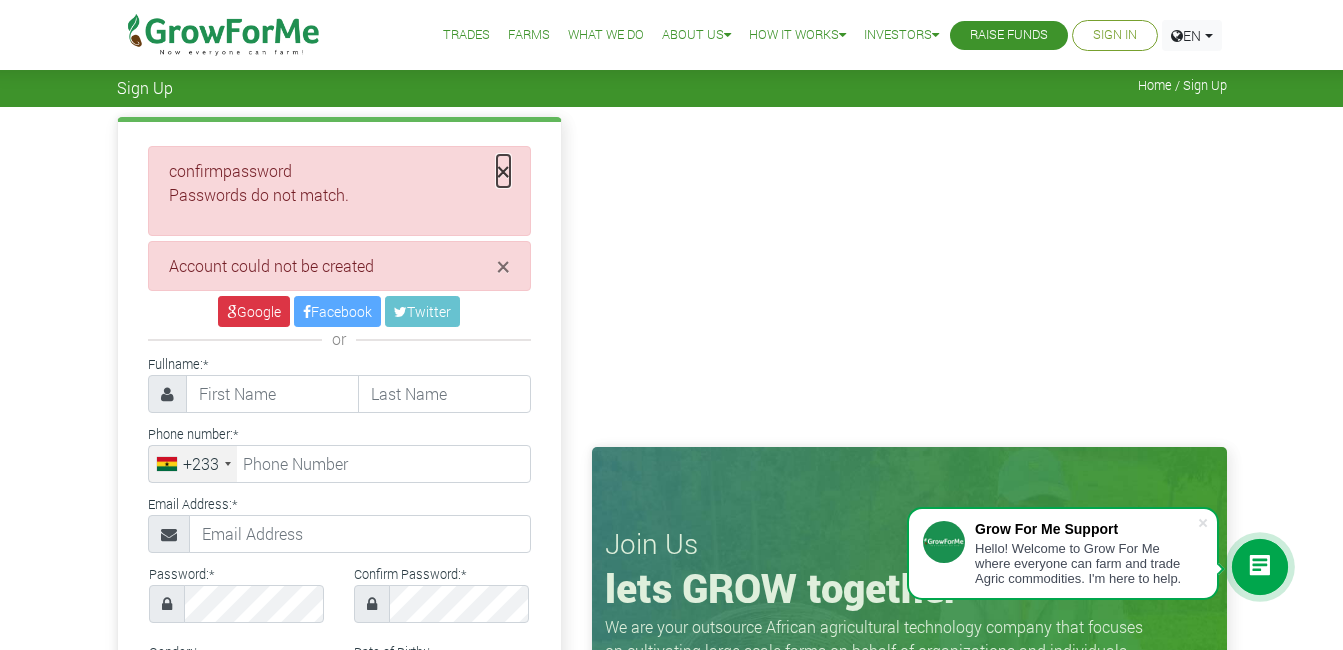 click on "×" at bounding box center [503, 171] 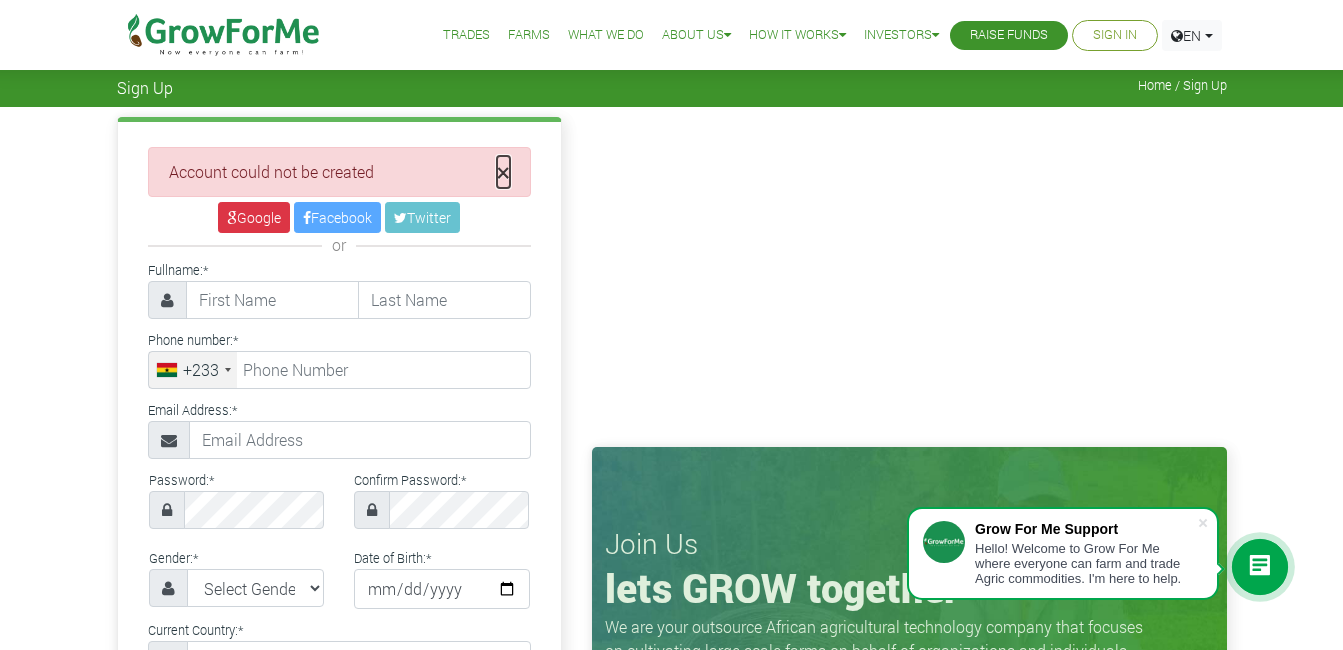 click on "×" at bounding box center (503, 172) 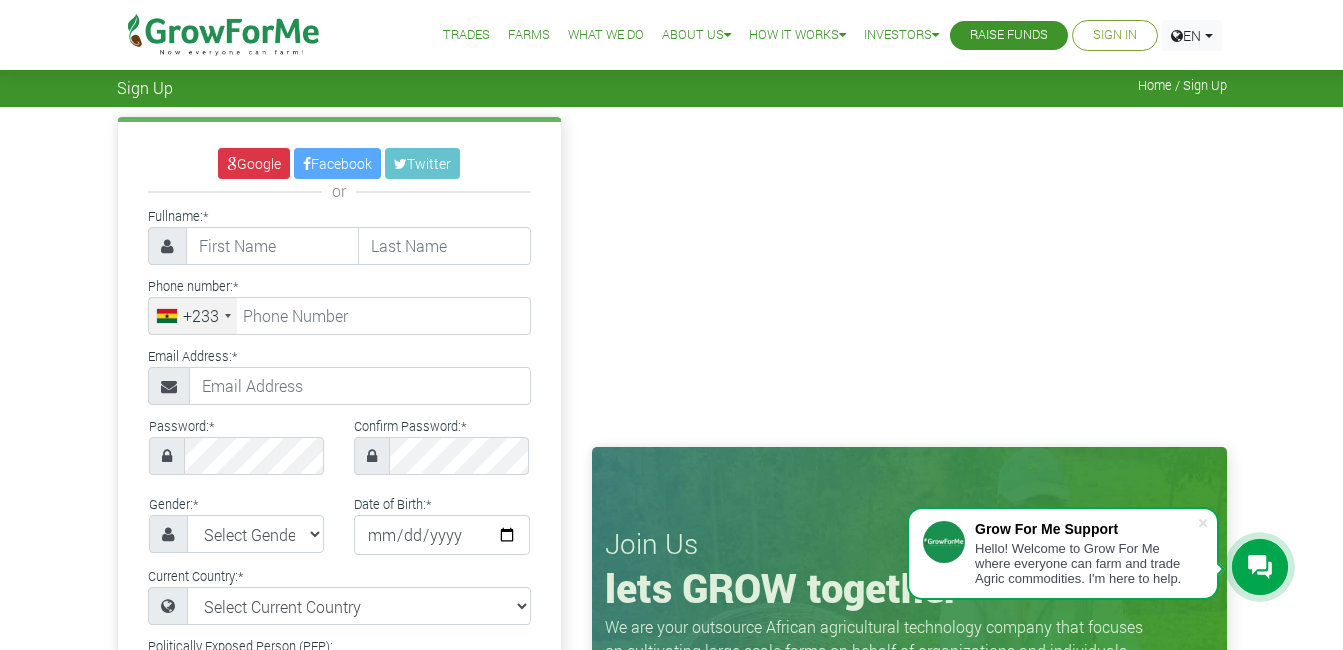 click on "Sign In" at bounding box center [1115, 35] 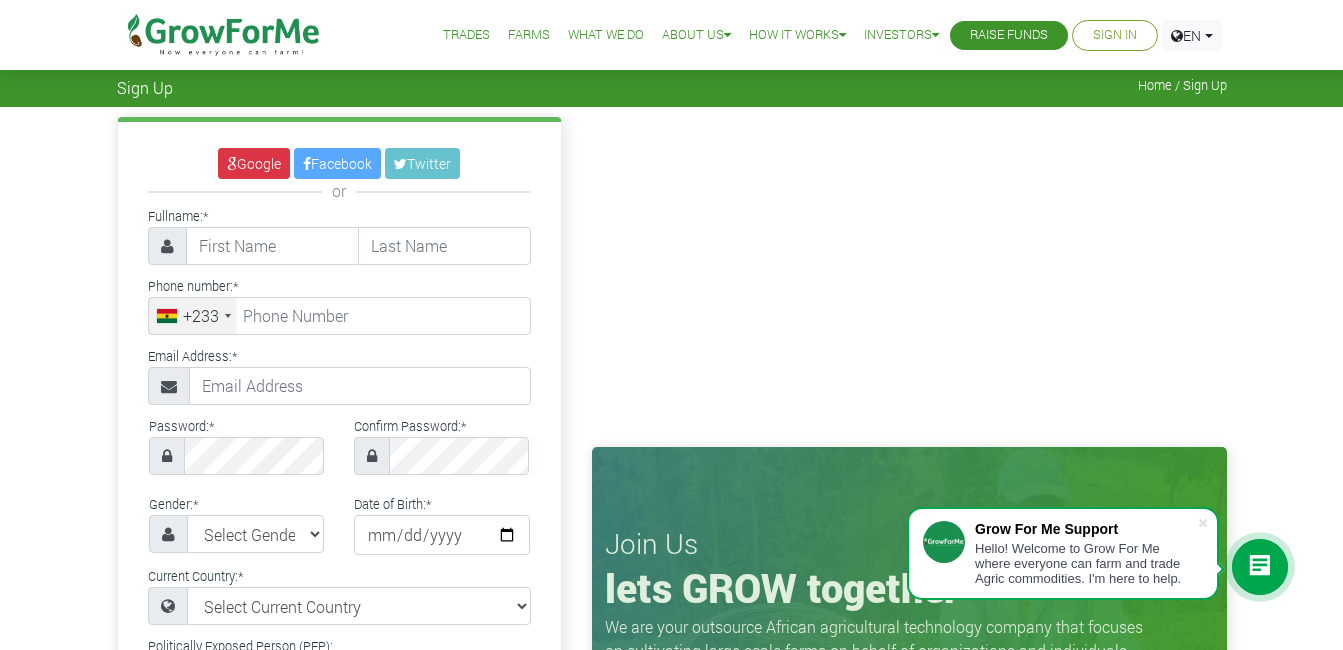 click on "Sign In" at bounding box center [1115, 35] 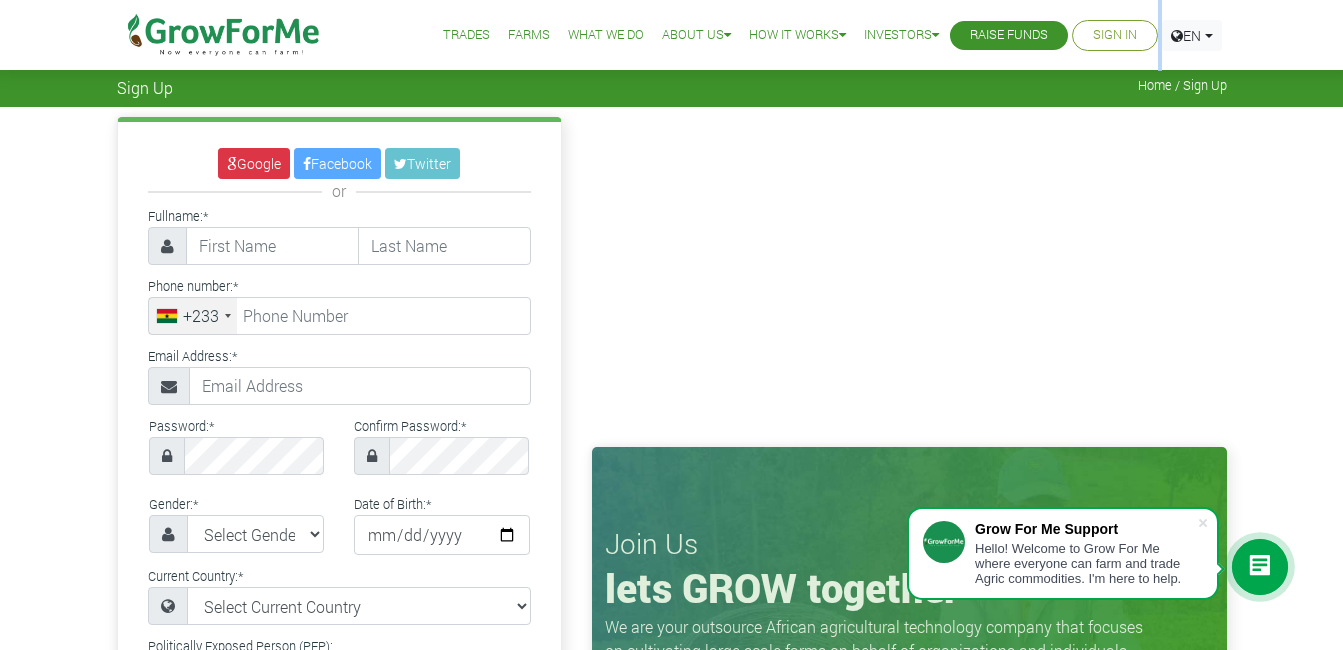 click on "Sign In" at bounding box center (1115, 35) 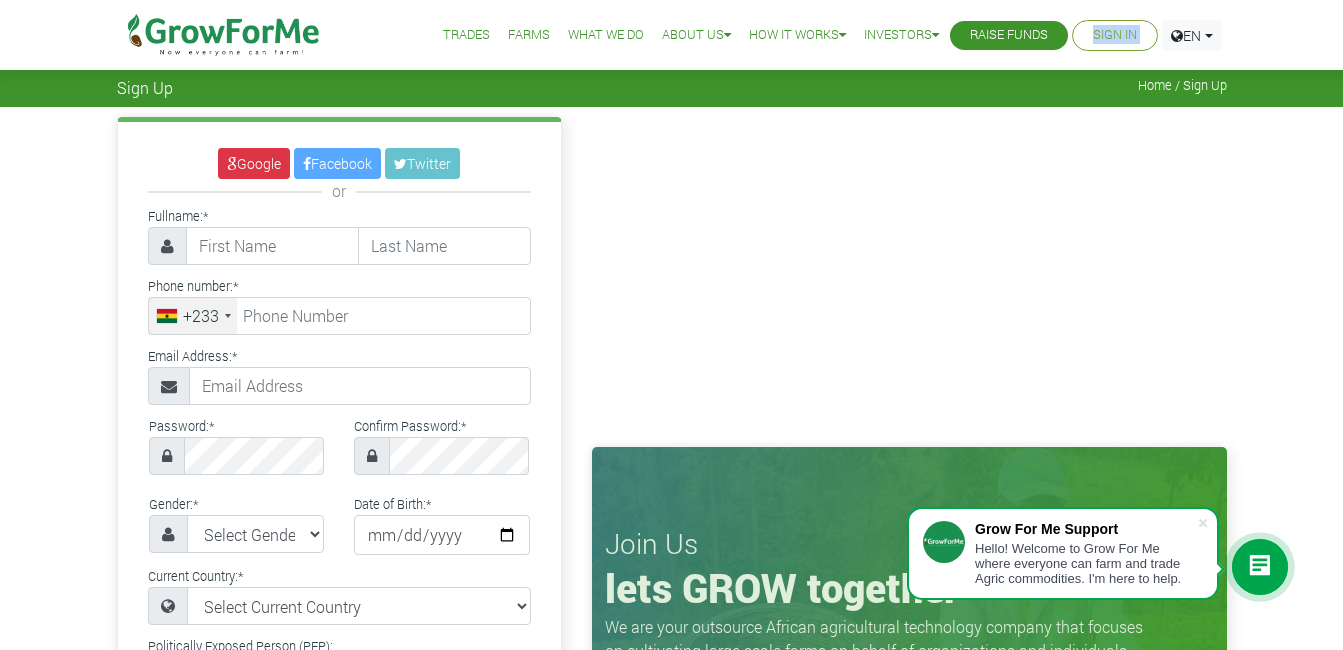 click on "Sign In" at bounding box center (1115, 35) 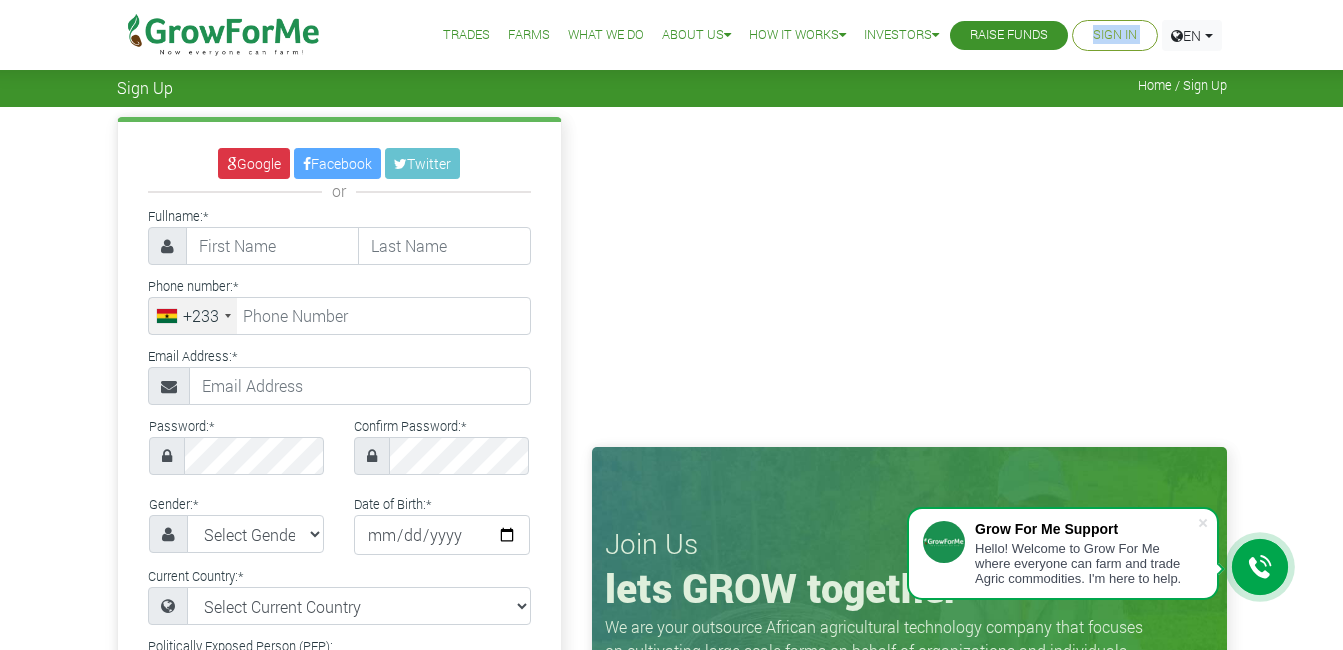 click on "Sign In" at bounding box center (1115, 35) 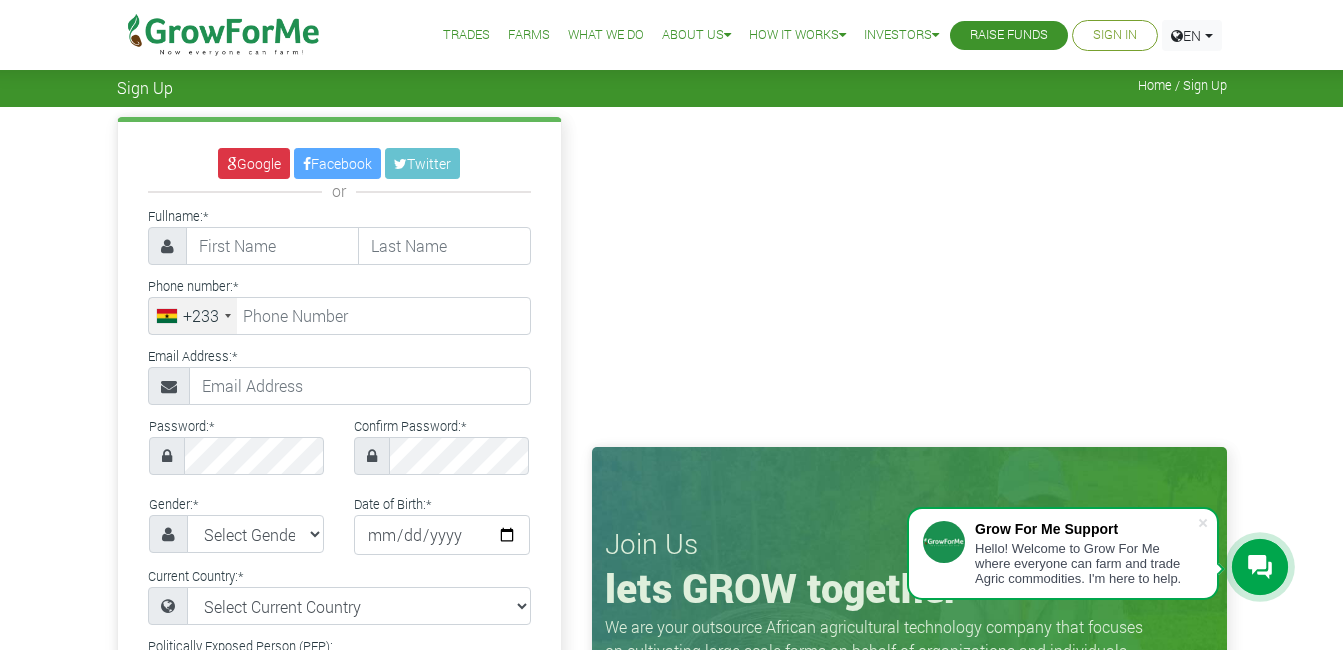 click on "Sign In" at bounding box center [1115, 35] 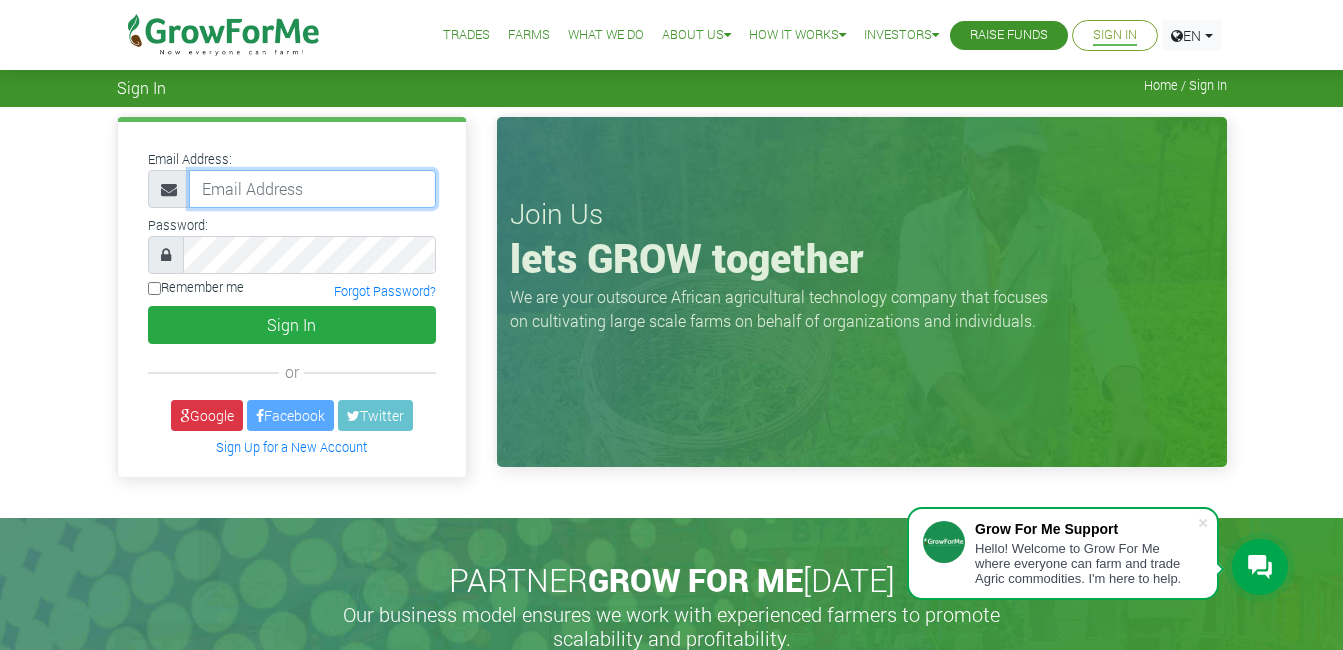 click at bounding box center (312, 189) 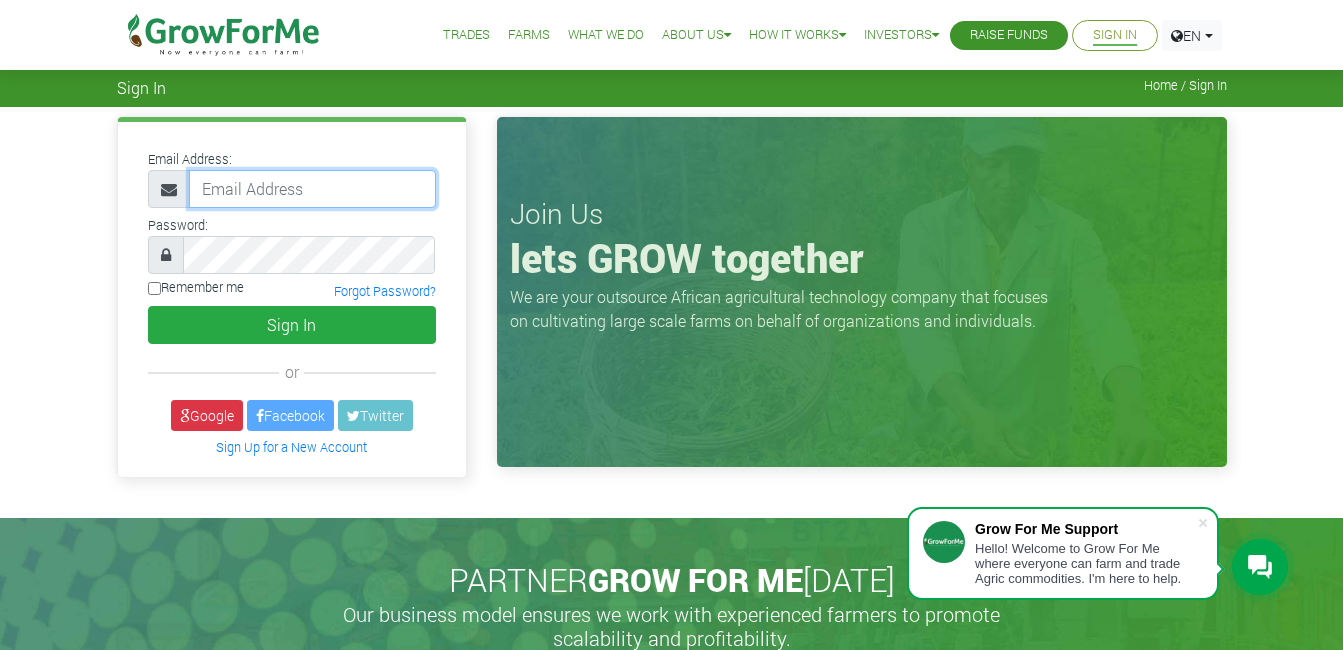 scroll, scrollTop: 0, scrollLeft: 0, axis: both 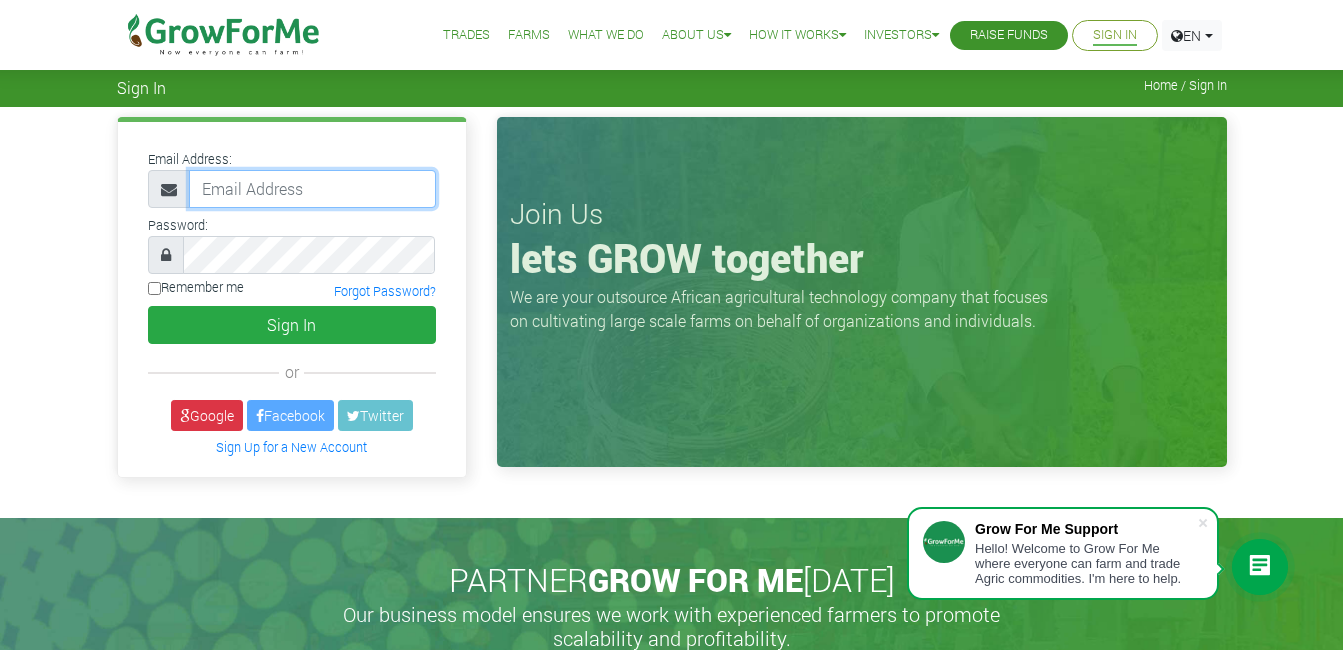 type on "hasiasuraj@yahoo.com" 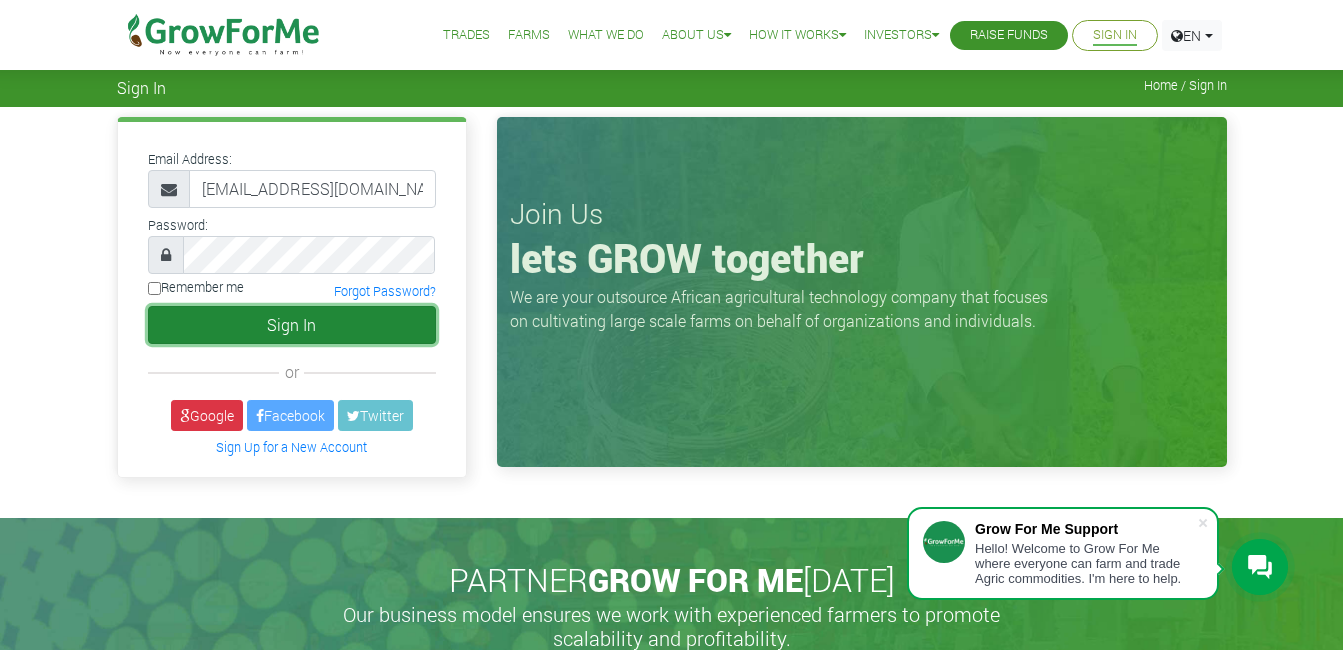 click on "Sign In" at bounding box center [292, 325] 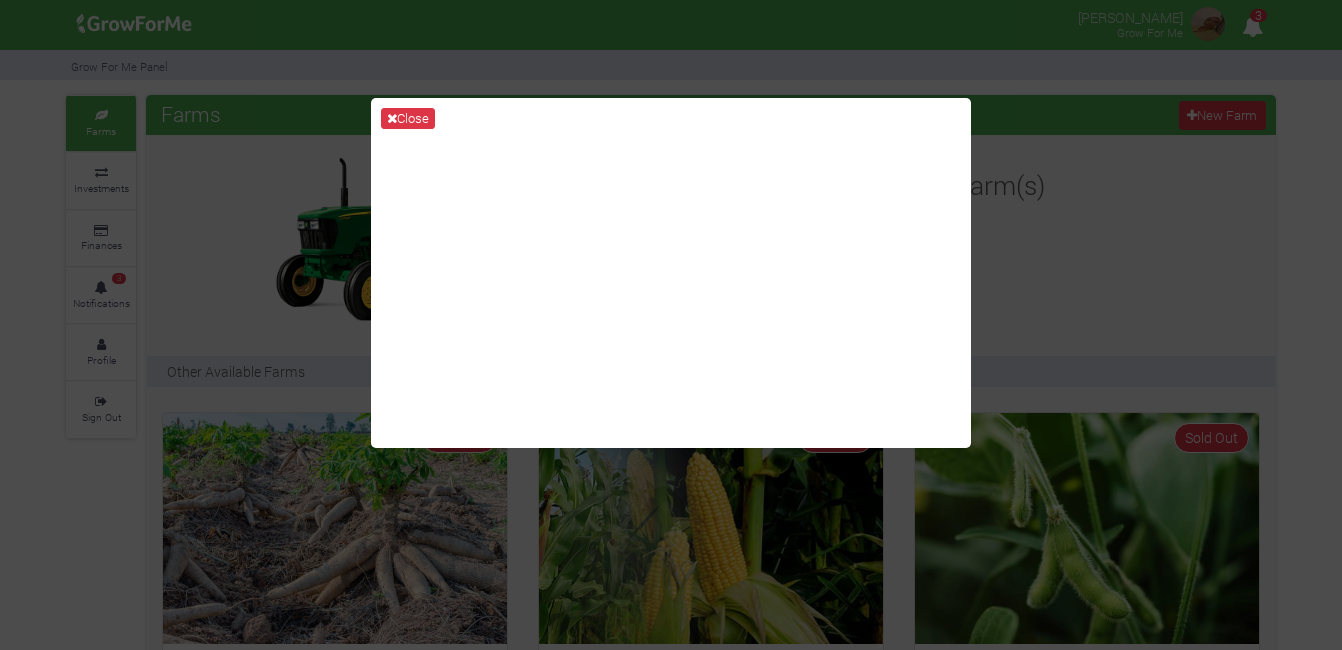 scroll, scrollTop: 0, scrollLeft: 0, axis: both 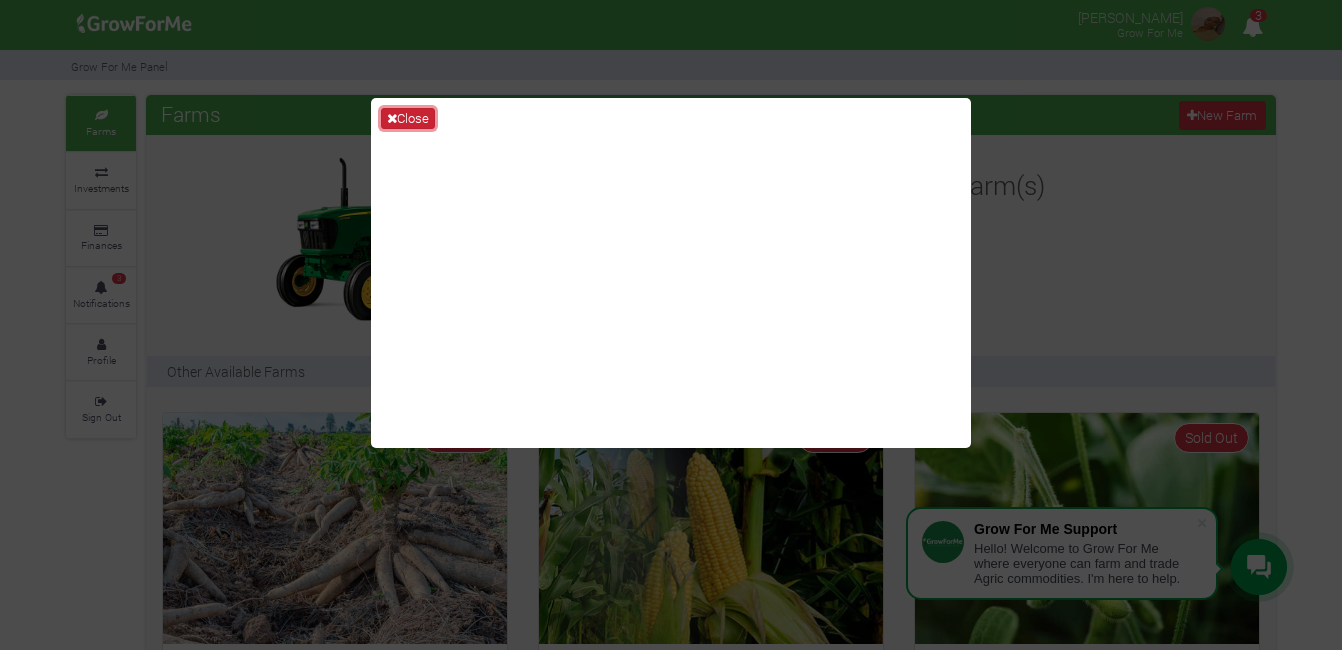 click at bounding box center (392, 118) 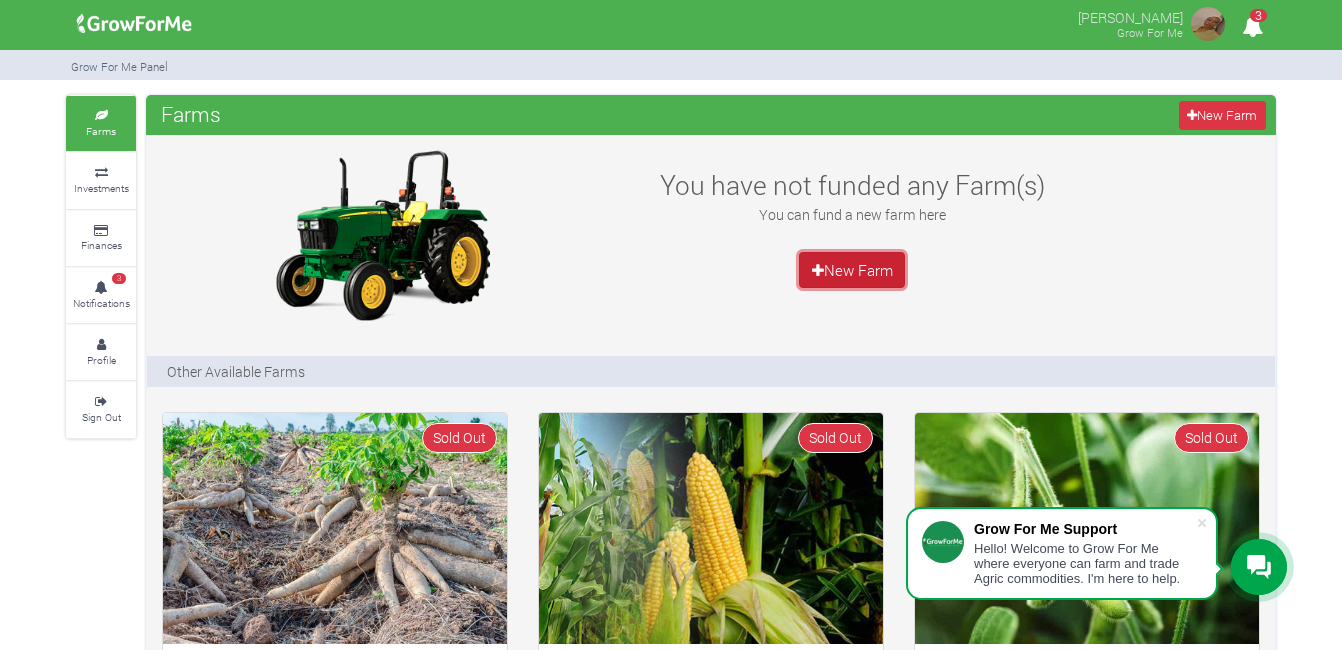 click on "New Farm" at bounding box center (852, 270) 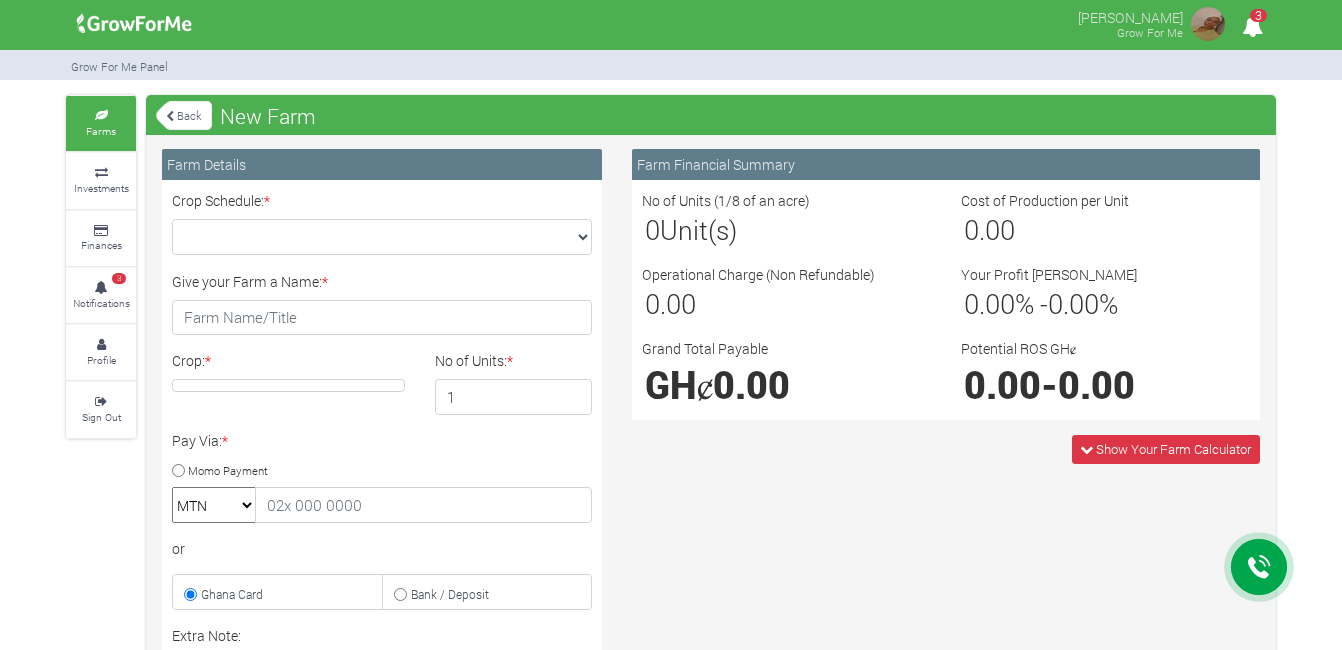 scroll, scrollTop: 0, scrollLeft: 0, axis: both 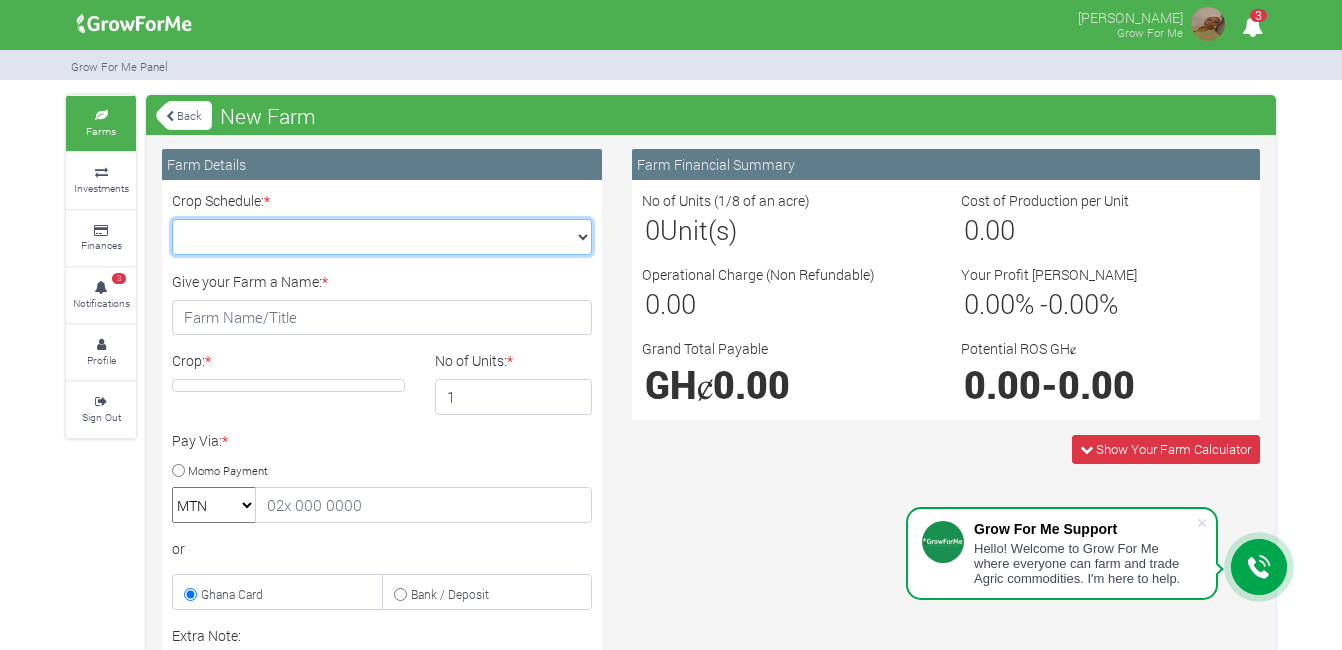 click on "Crop Schedule:  *" at bounding box center (382, 237) 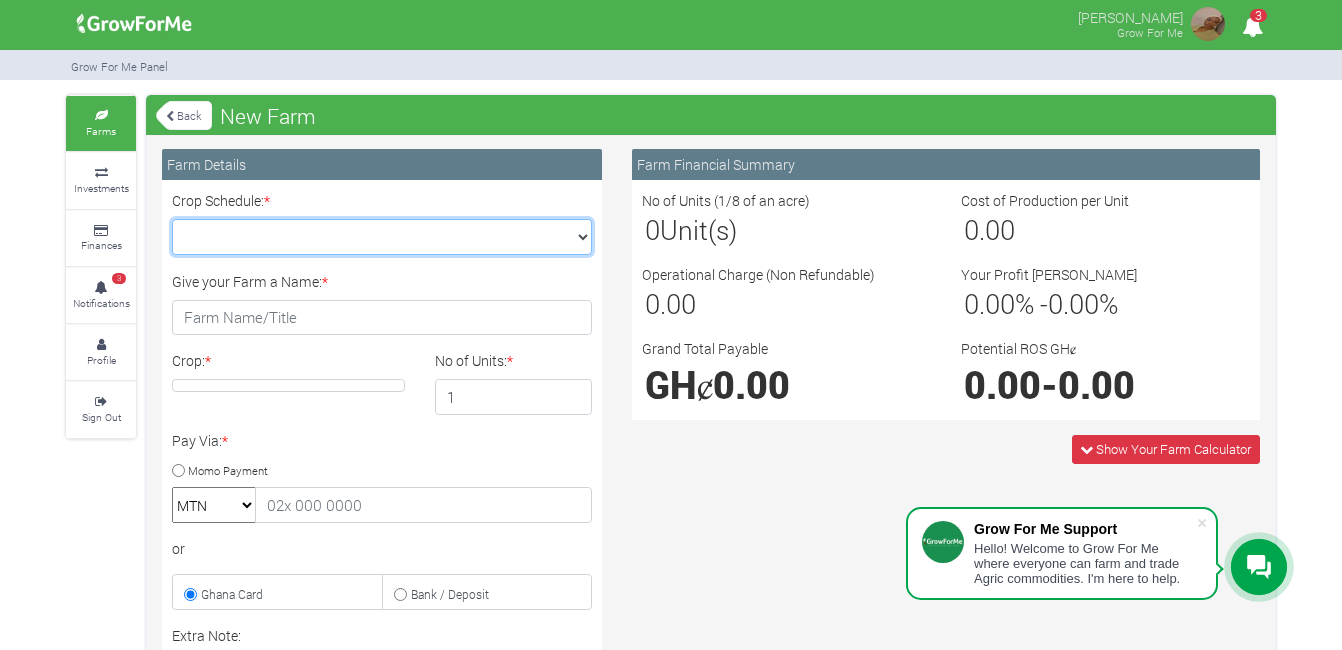 click on "Crop Schedule:  *" at bounding box center (382, 237) 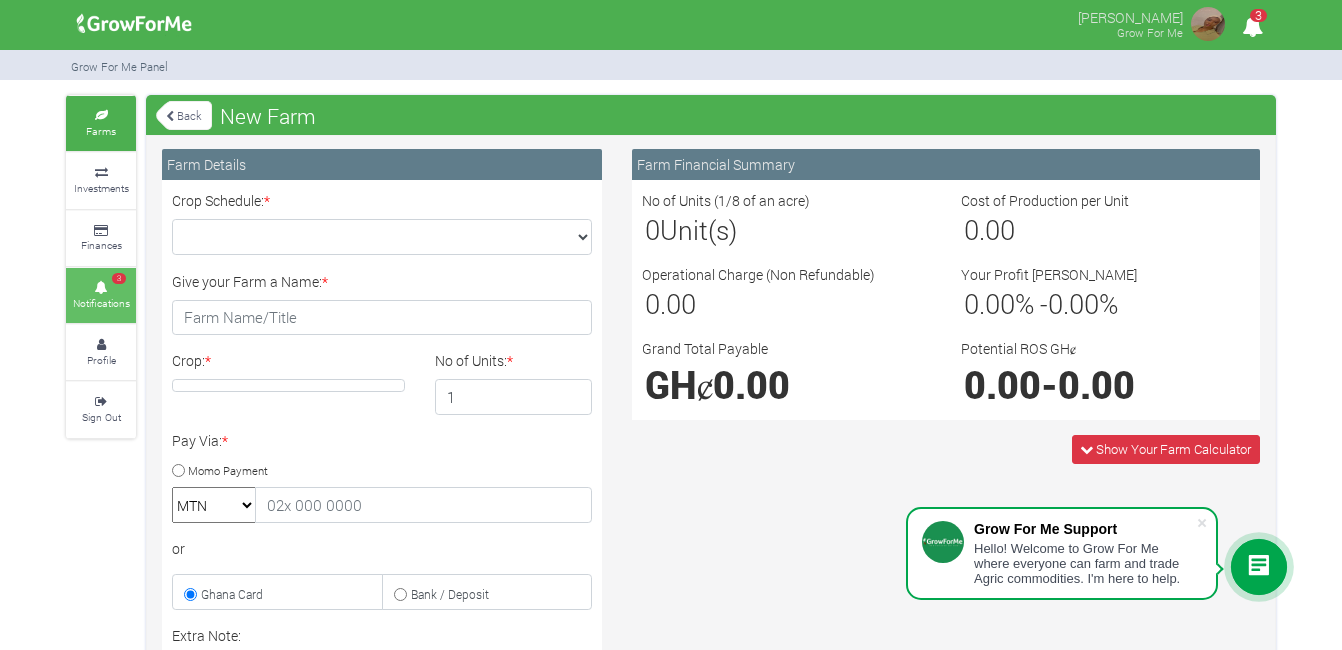 click on "3   Notifications" at bounding box center [101, 295] 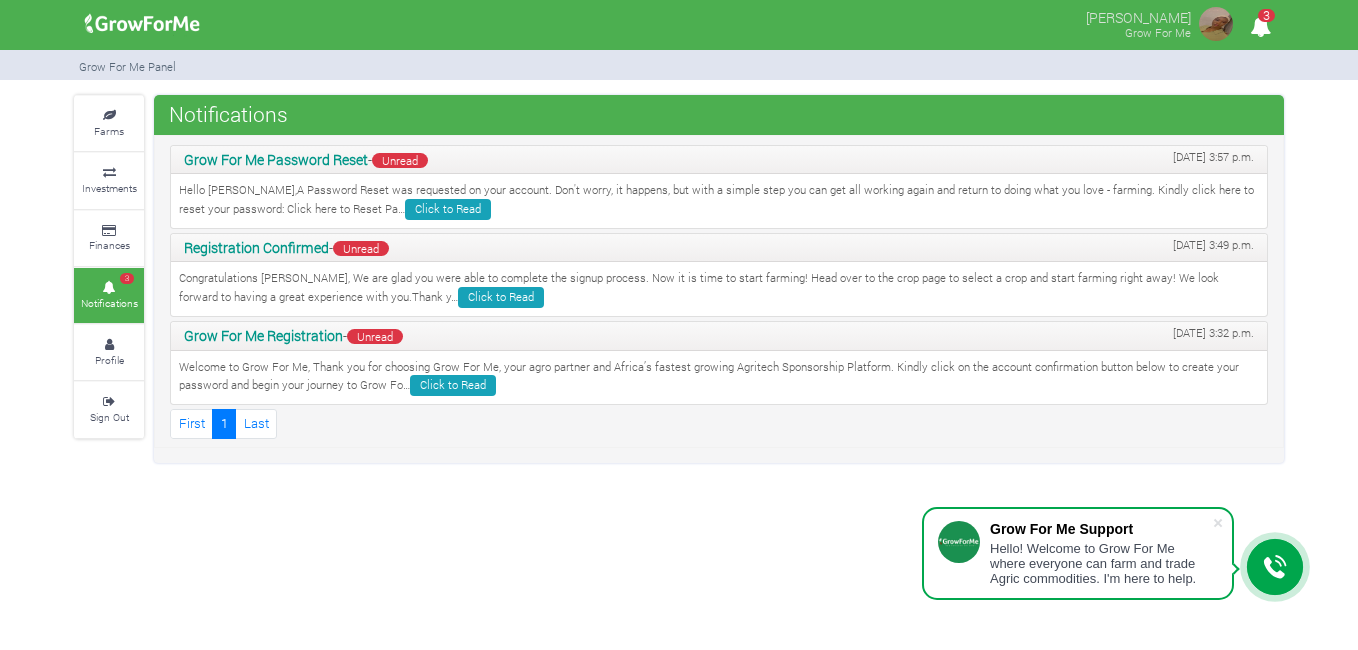 scroll, scrollTop: 0, scrollLeft: 0, axis: both 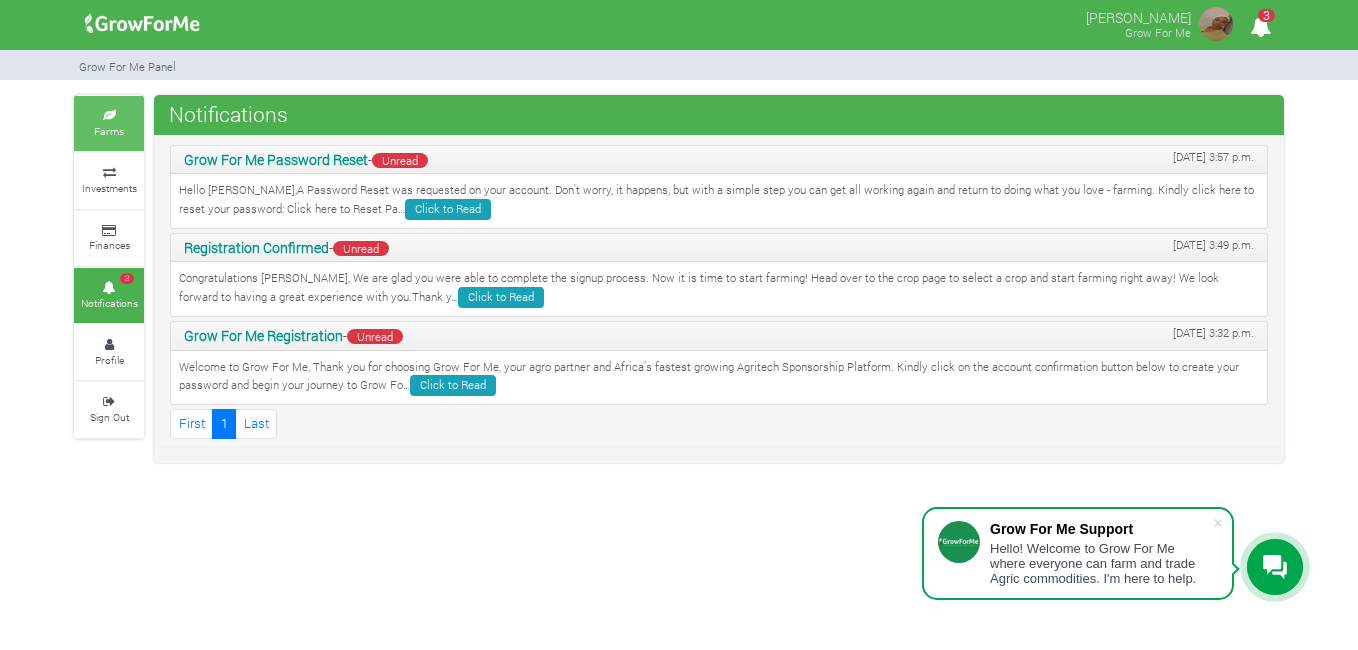 click on "Farms" at bounding box center [109, 123] 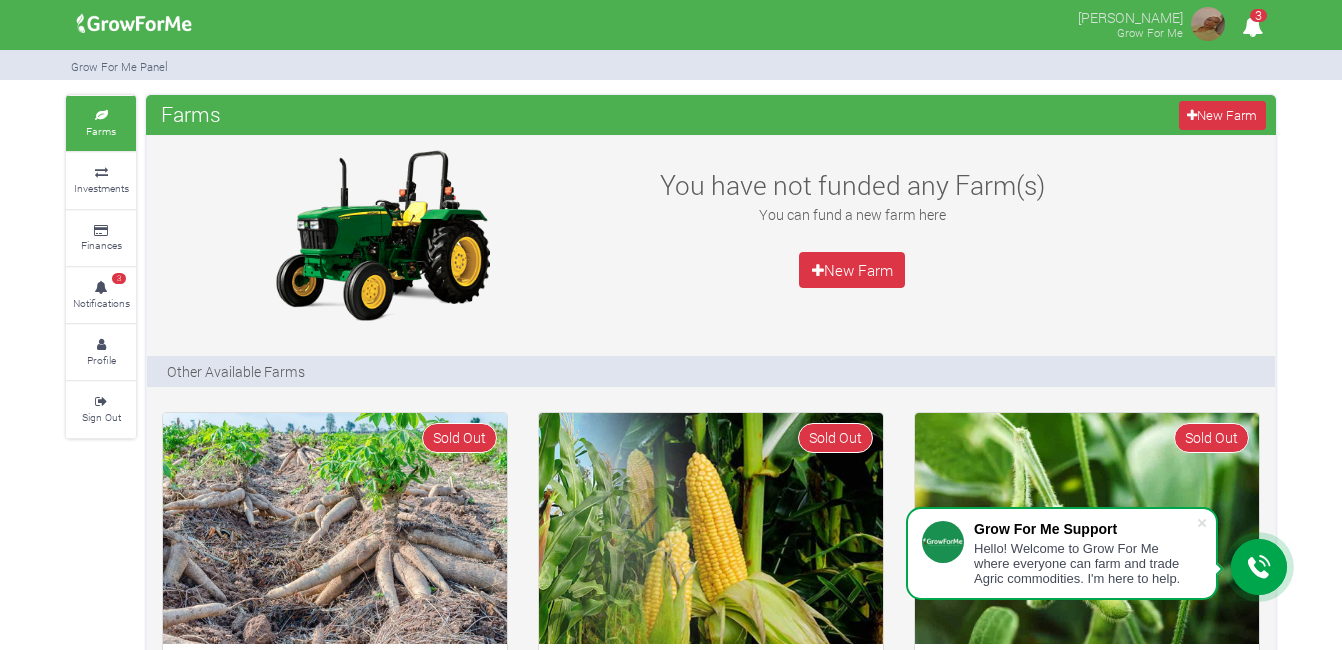 scroll, scrollTop: 0, scrollLeft: 0, axis: both 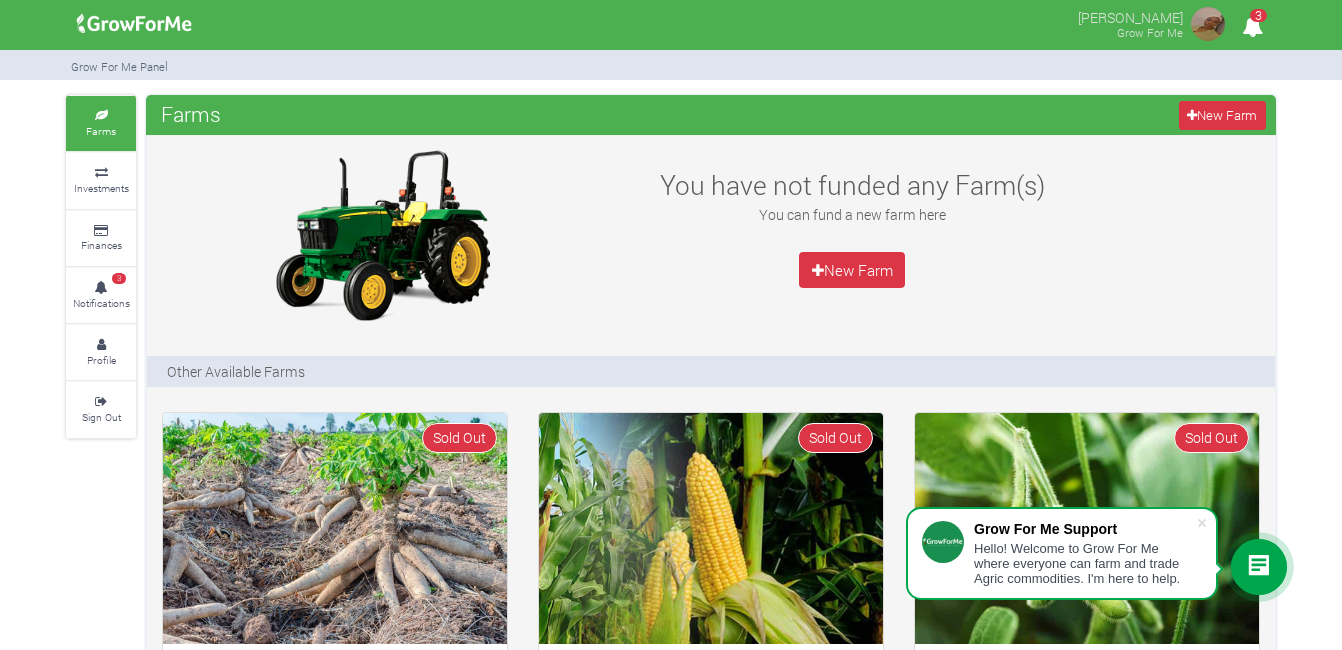 click at bounding box center (1208, 24) 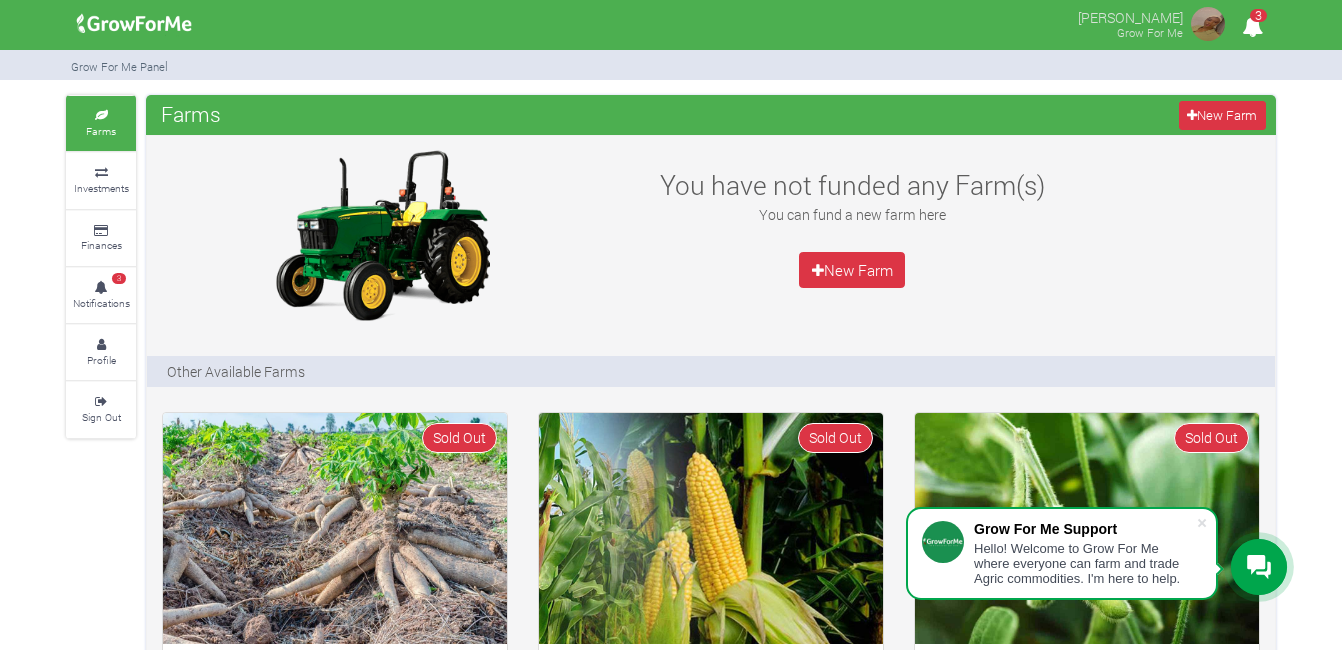 click at bounding box center (1208, 24) 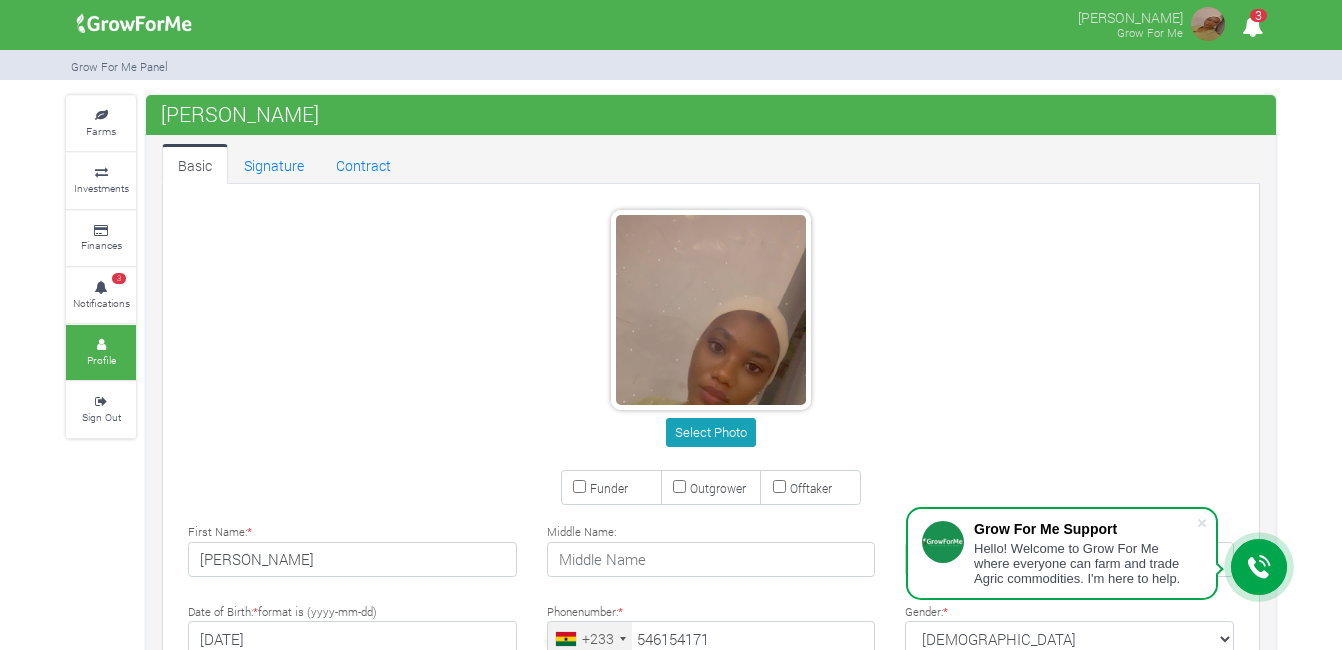 scroll, scrollTop: 0, scrollLeft: 0, axis: both 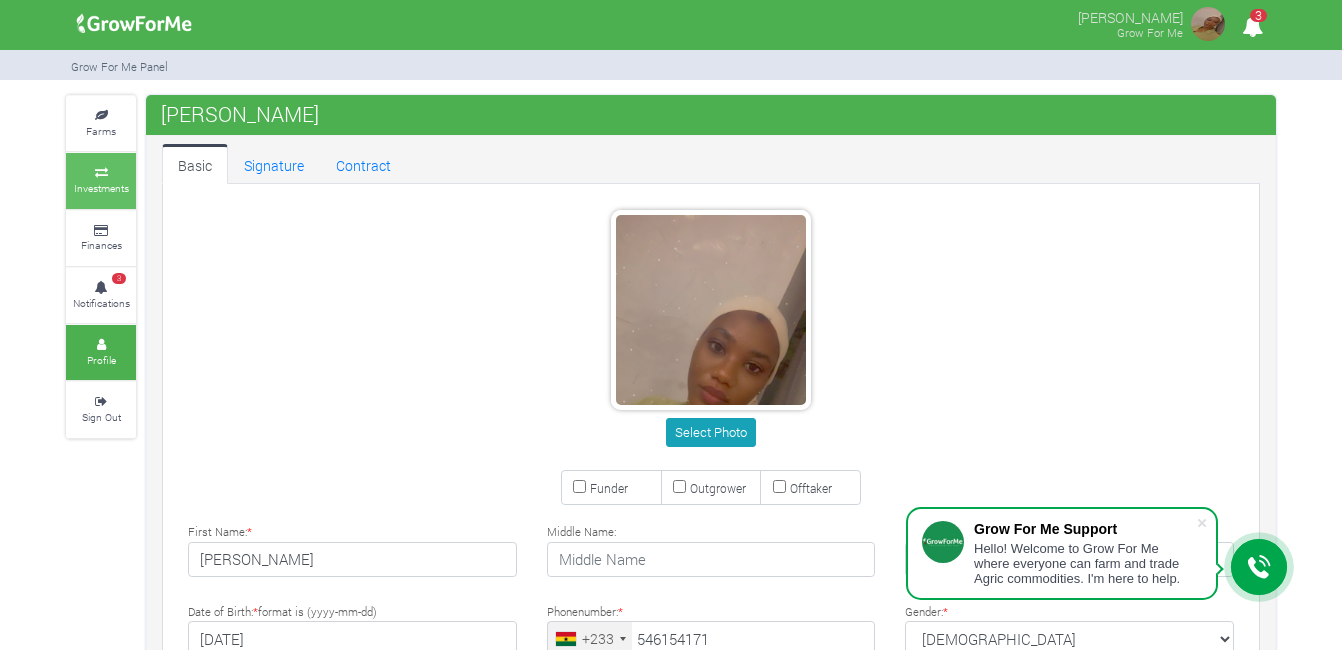 click on "Investments" at bounding box center (101, 180) 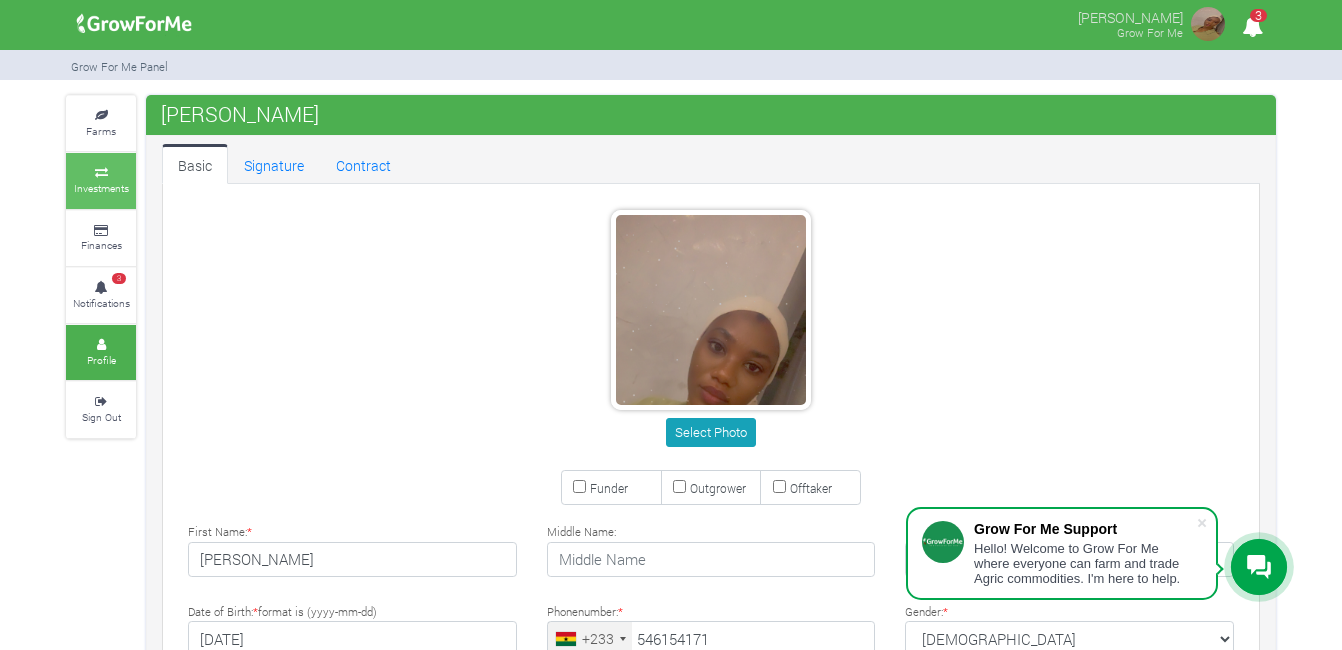 click on "Investments" at bounding box center [101, 180] 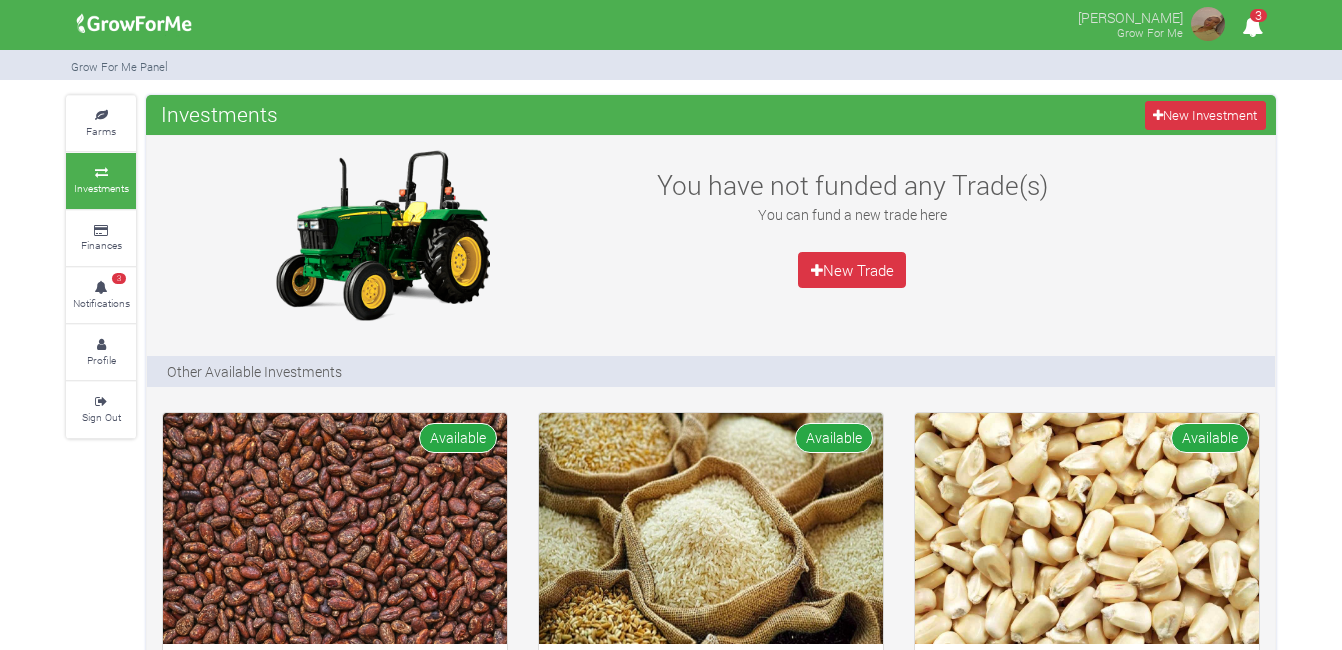 scroll, scrollTop: 0, scrollLeft: 0, axis: both 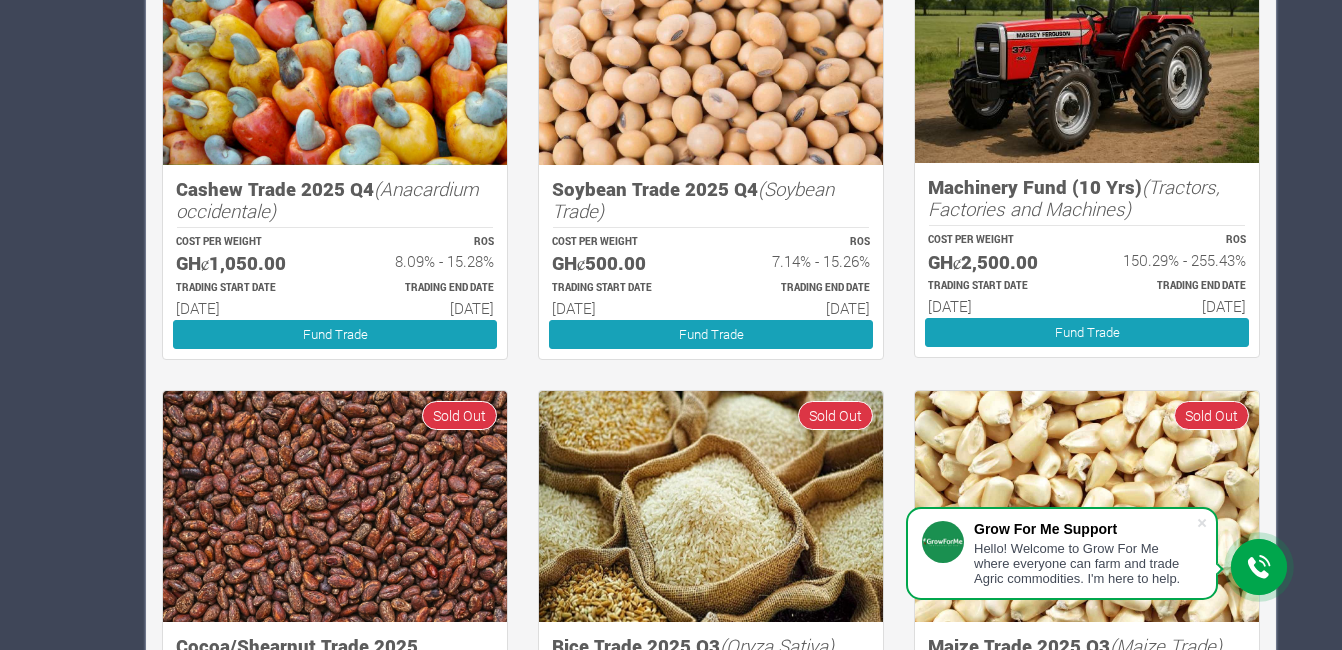 click at bounding box center (1087, 48) 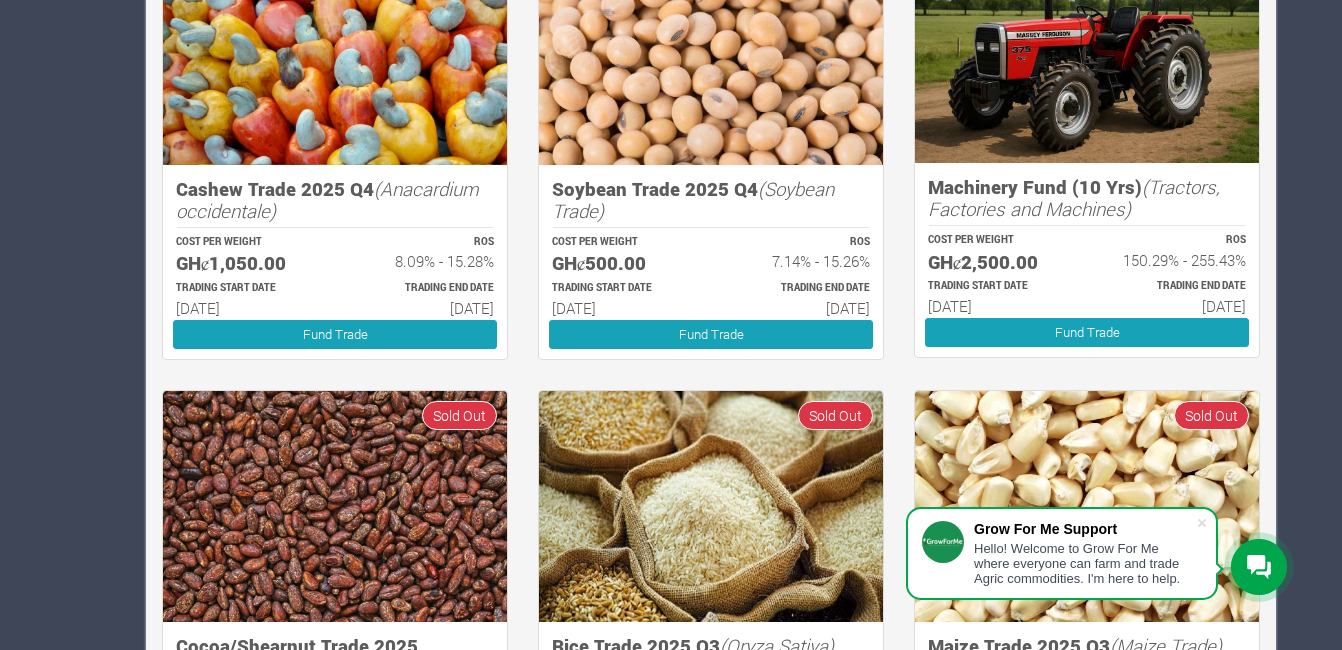 click at bounding box center (1087, 48) 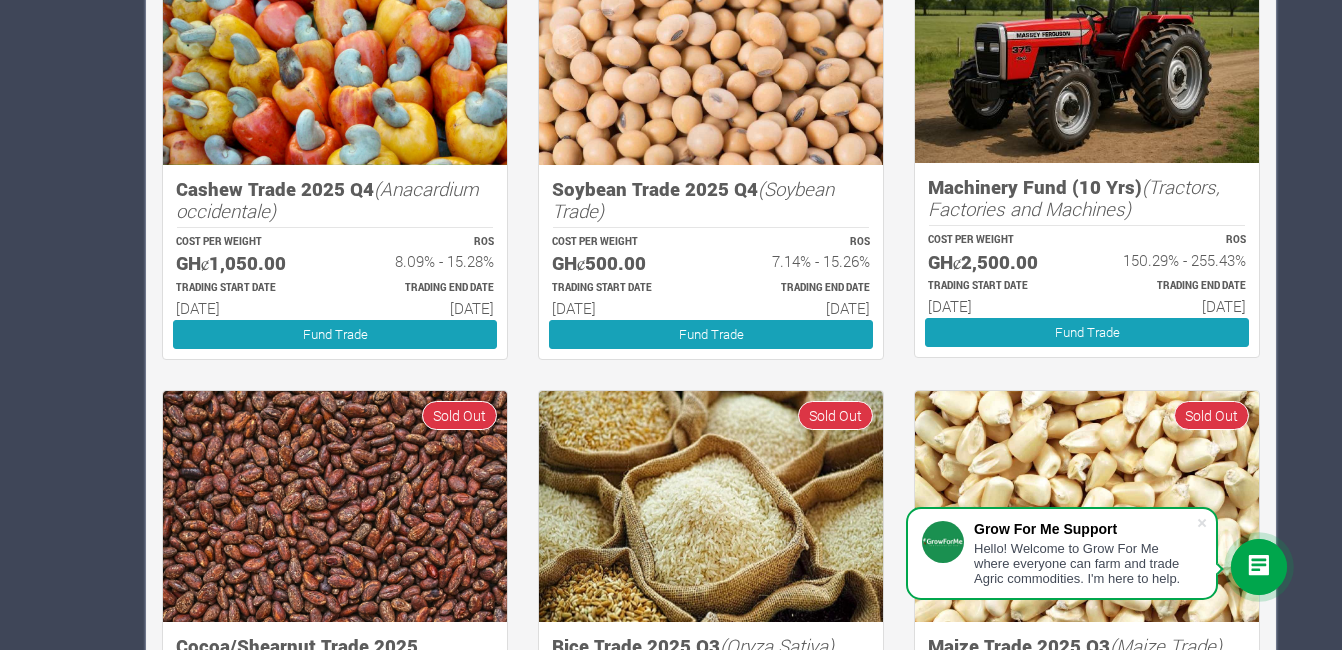 click on "(Tractors, Factories and Machines)" at bounding box center [1074, 198] 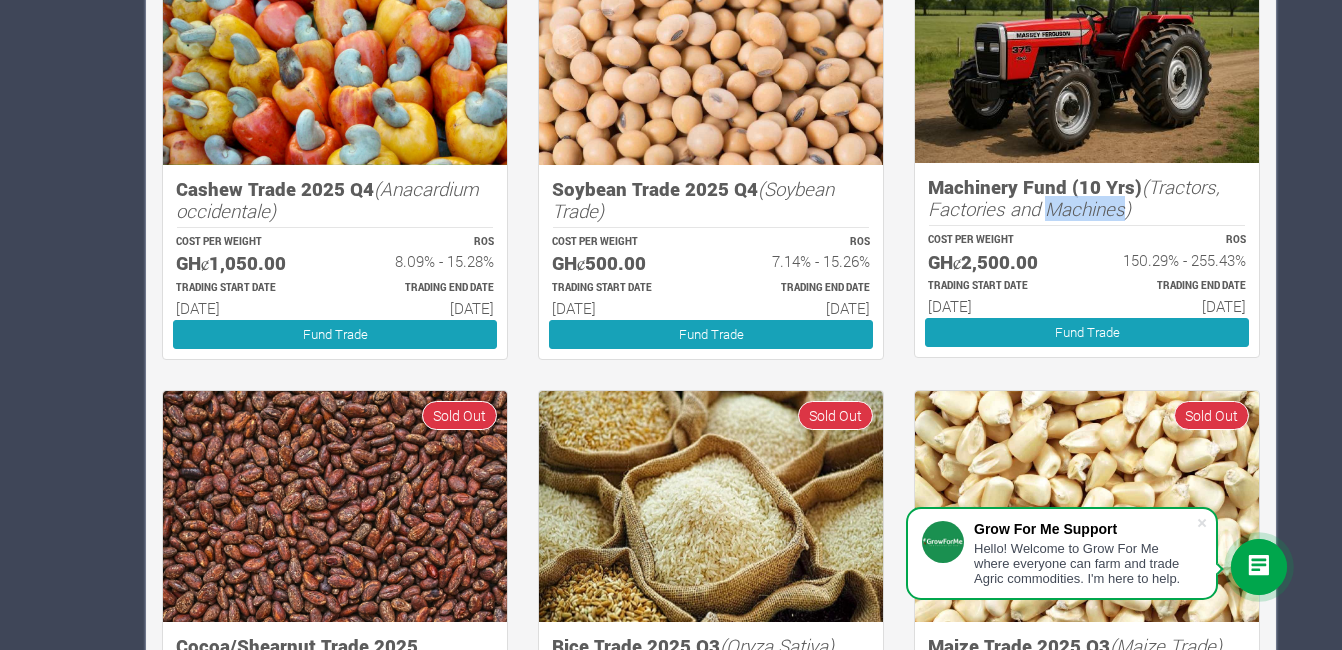 click on "(Tractors, Factories and Machines)" at bounding box center (1074, 198) 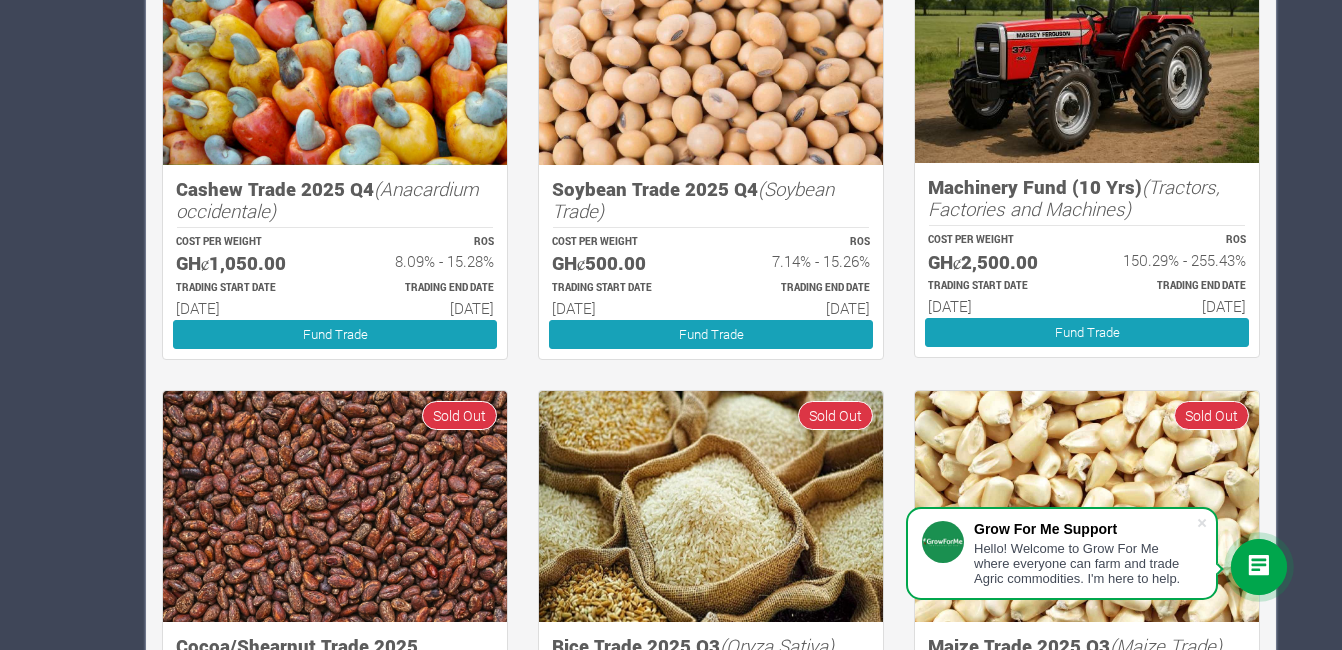 drag, startPoint x: 1069, startPoint y: 205, endPoint x: 1096, endPoint y: 296, distance: 94.92102 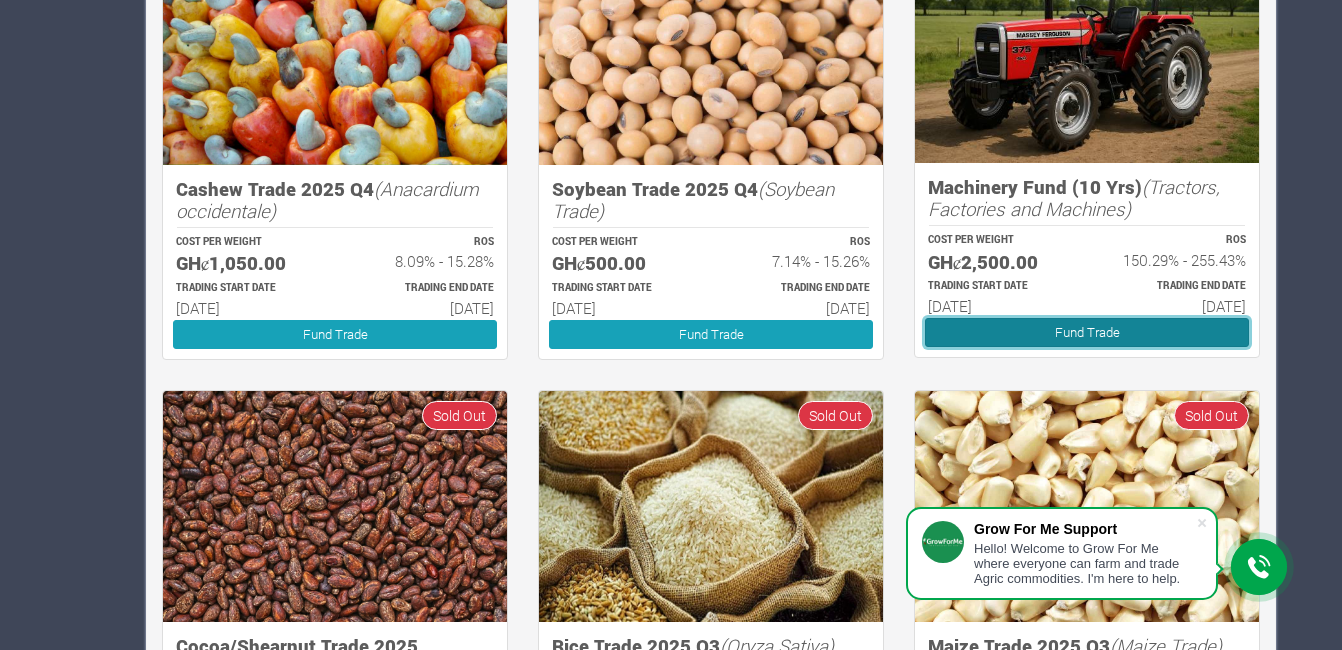 click on "Fund Trade" at bounding box center [1087, 332] 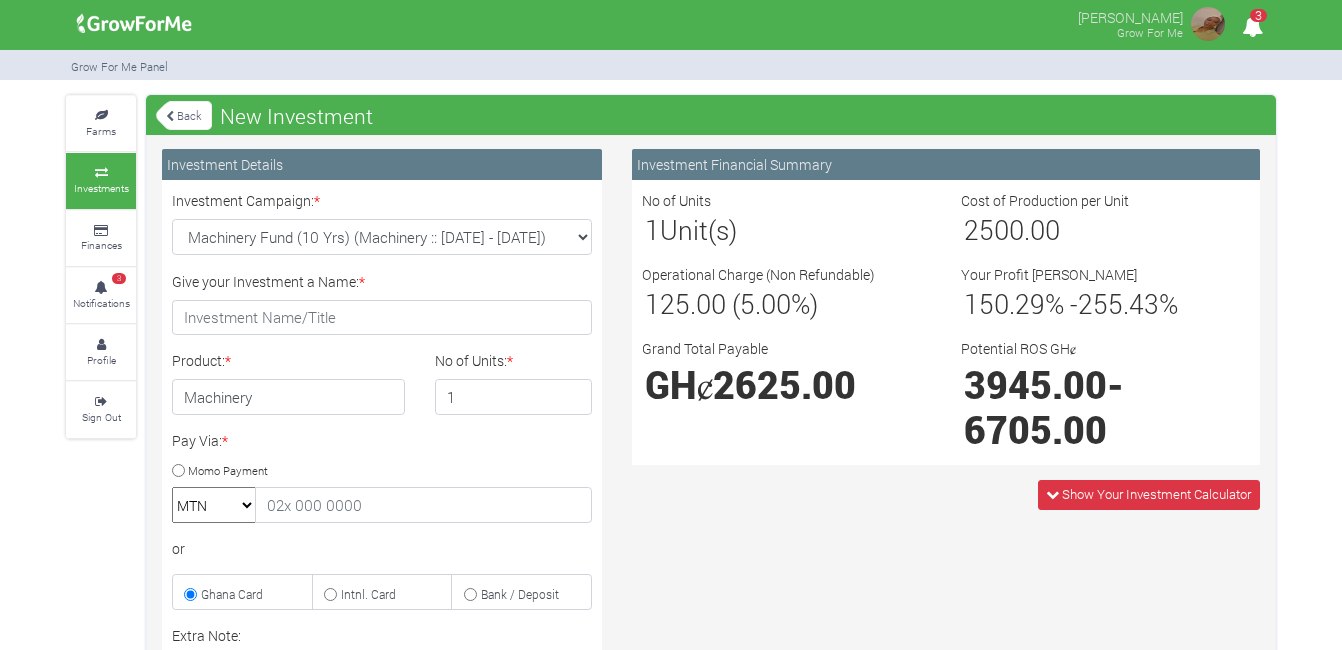 scroll, scrollTop: 0, scrollLeft: 0, axis: both 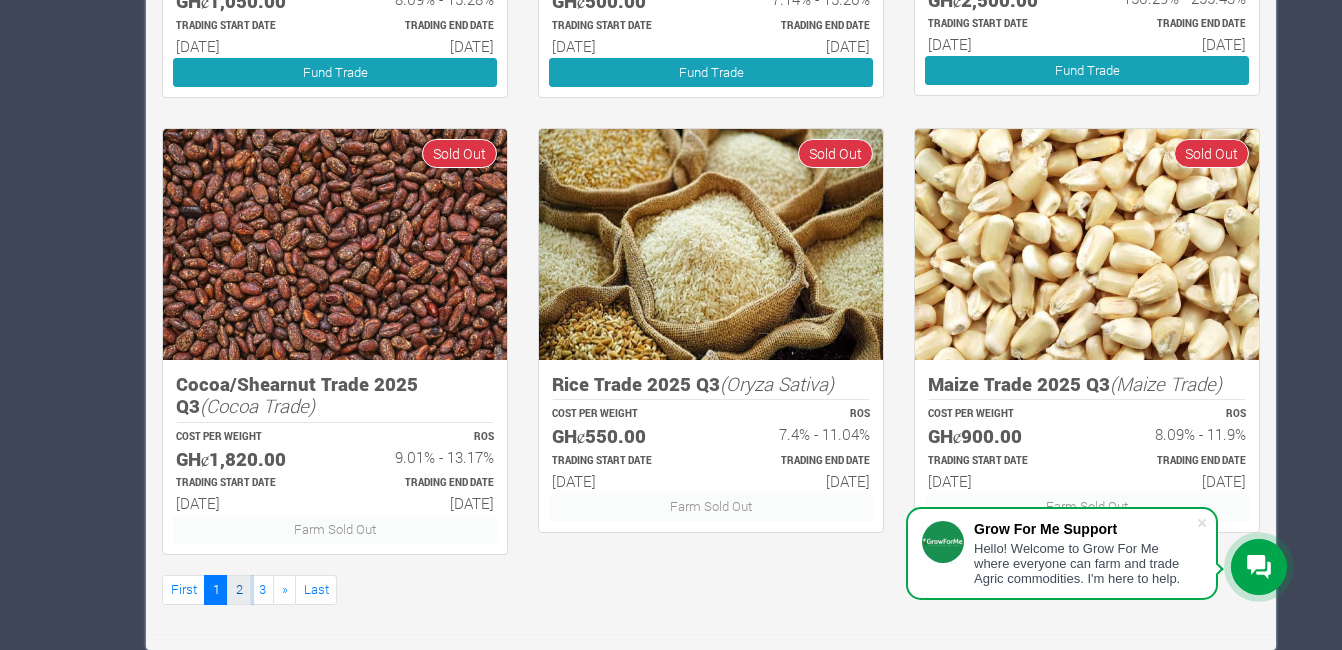 click on "2" at bounding box center [239, 589] 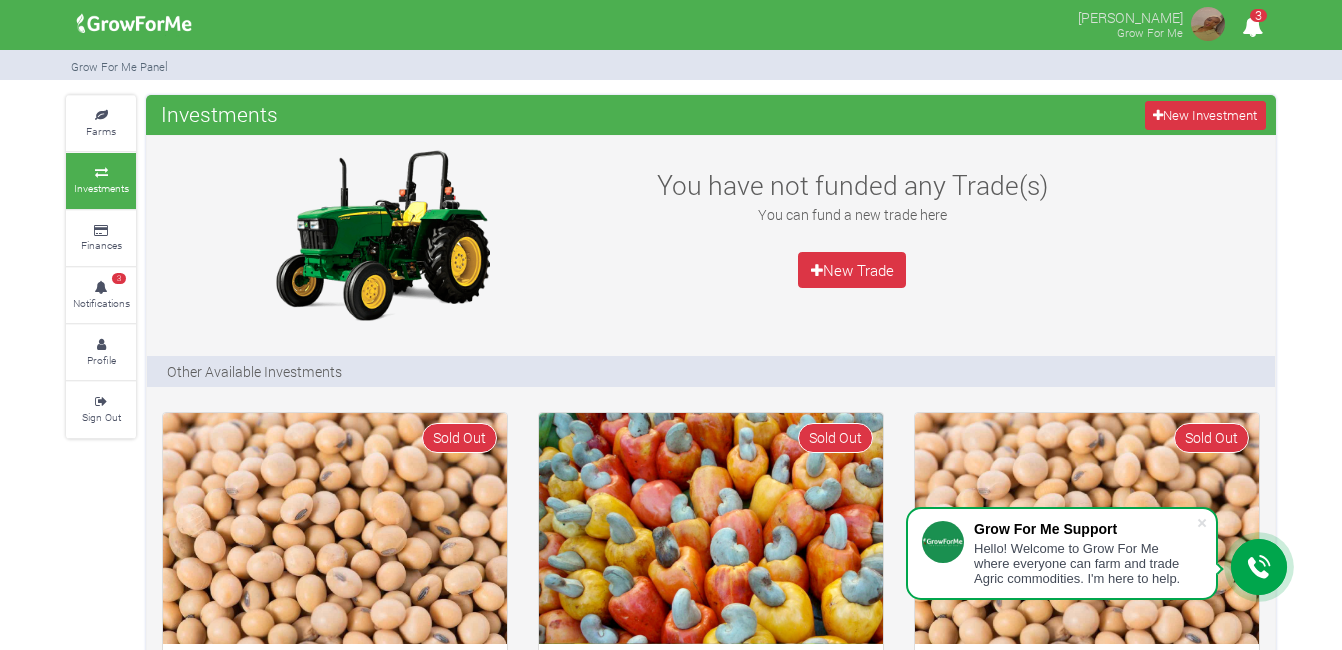 scroll, scrollTop: 0, scrollLeft: 0, axis: both 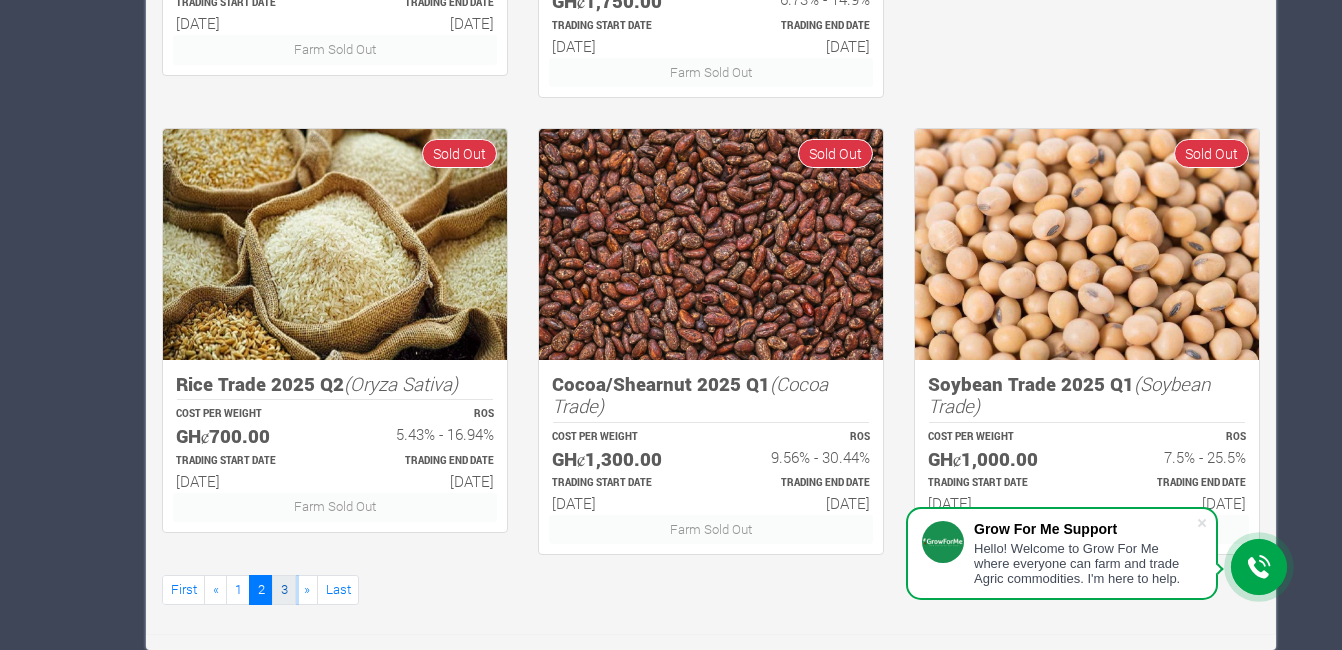 click on "3" at bounding box center [284, 589] 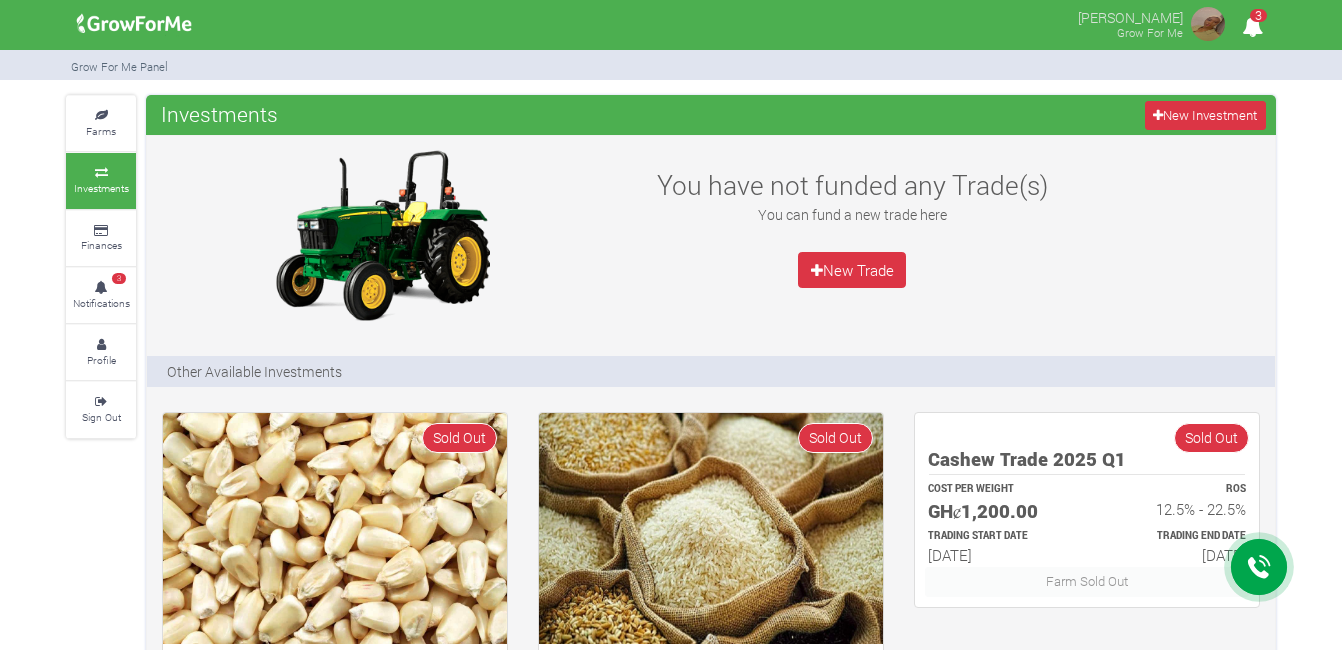 scroll, scrollTop: 0, scrollLeft: 0, axis: both 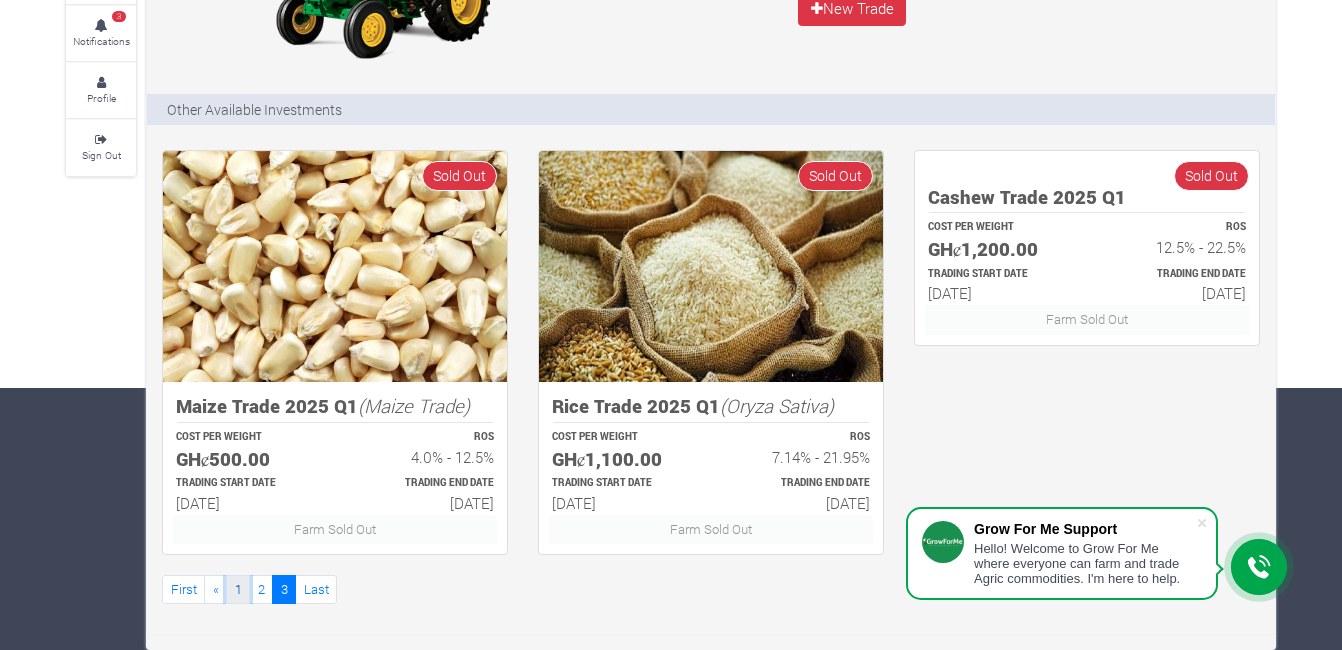 click on "1" at bounding box center (238, 589) 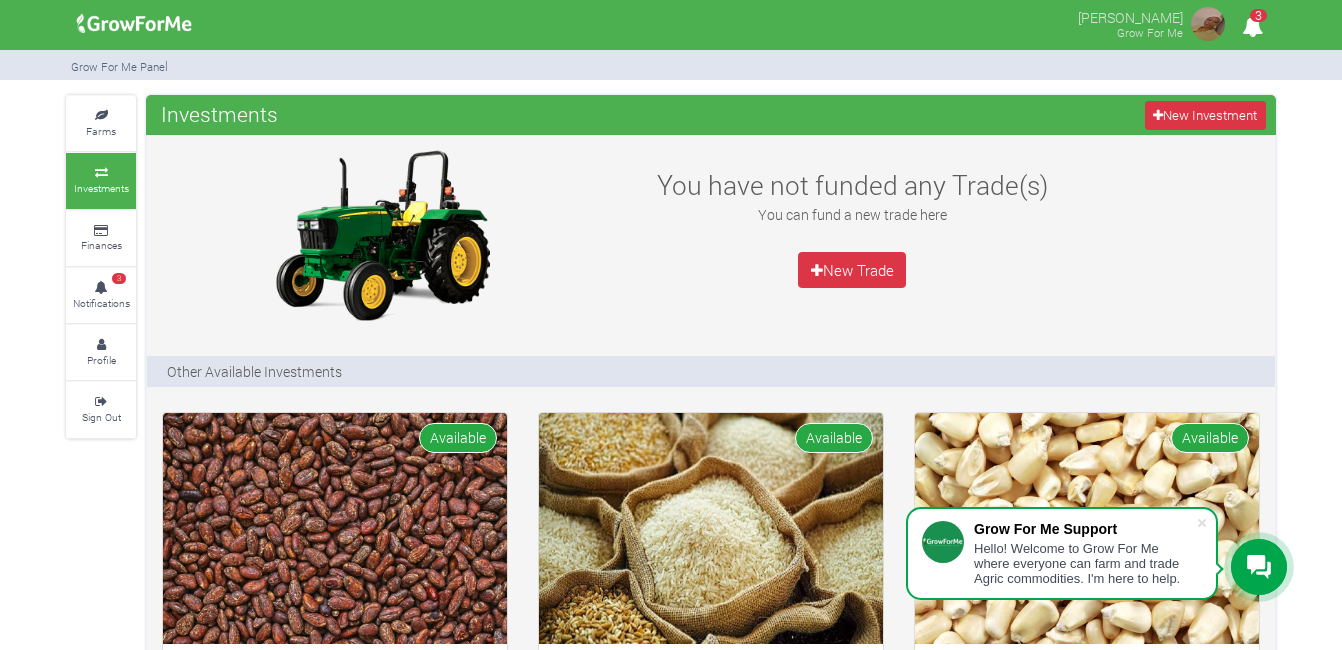 scroll, scrollTop: 0, scrollLeft: 0, axis: both 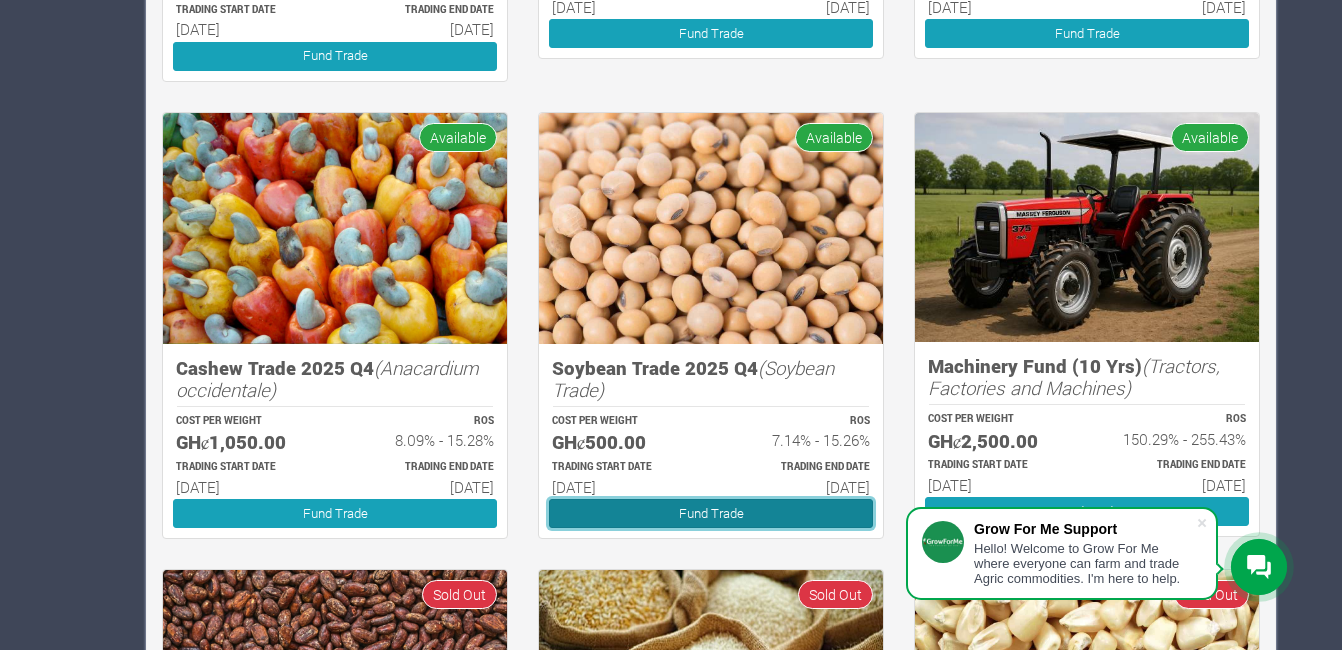 click on "Fund Trade" at bounding box center [711, 513] 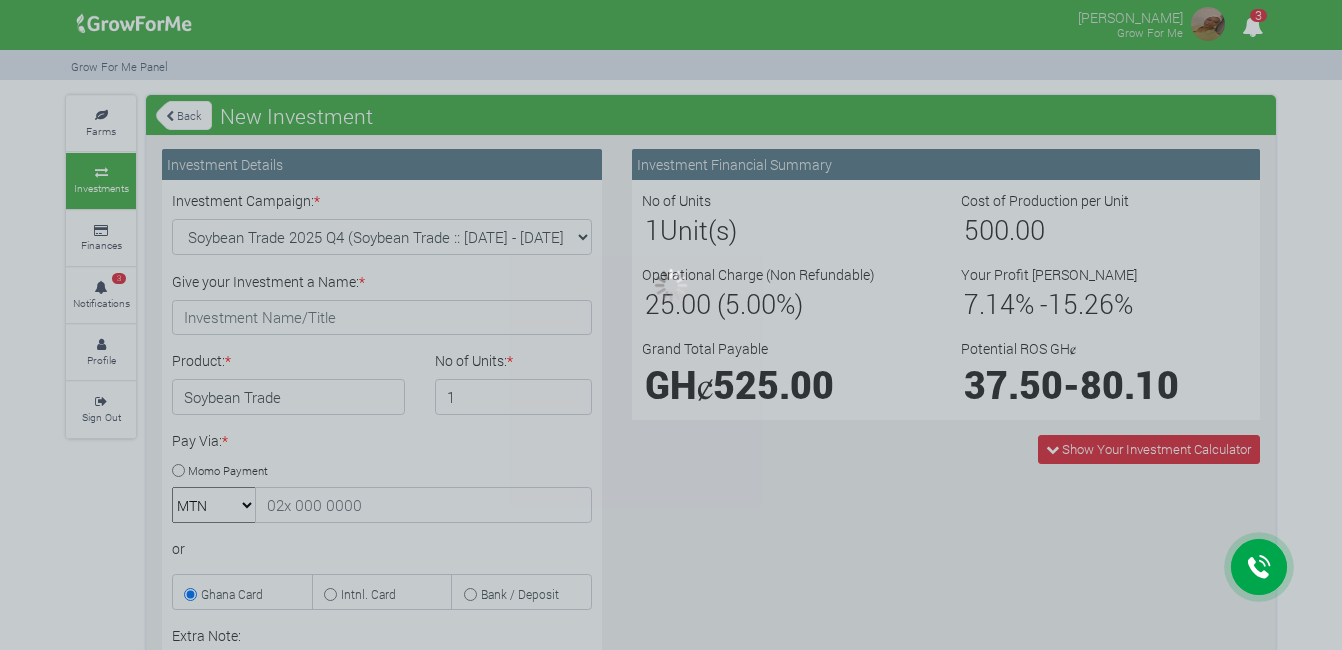 scroll, scrollTop: 0, scrollLeft: 0, axis: both 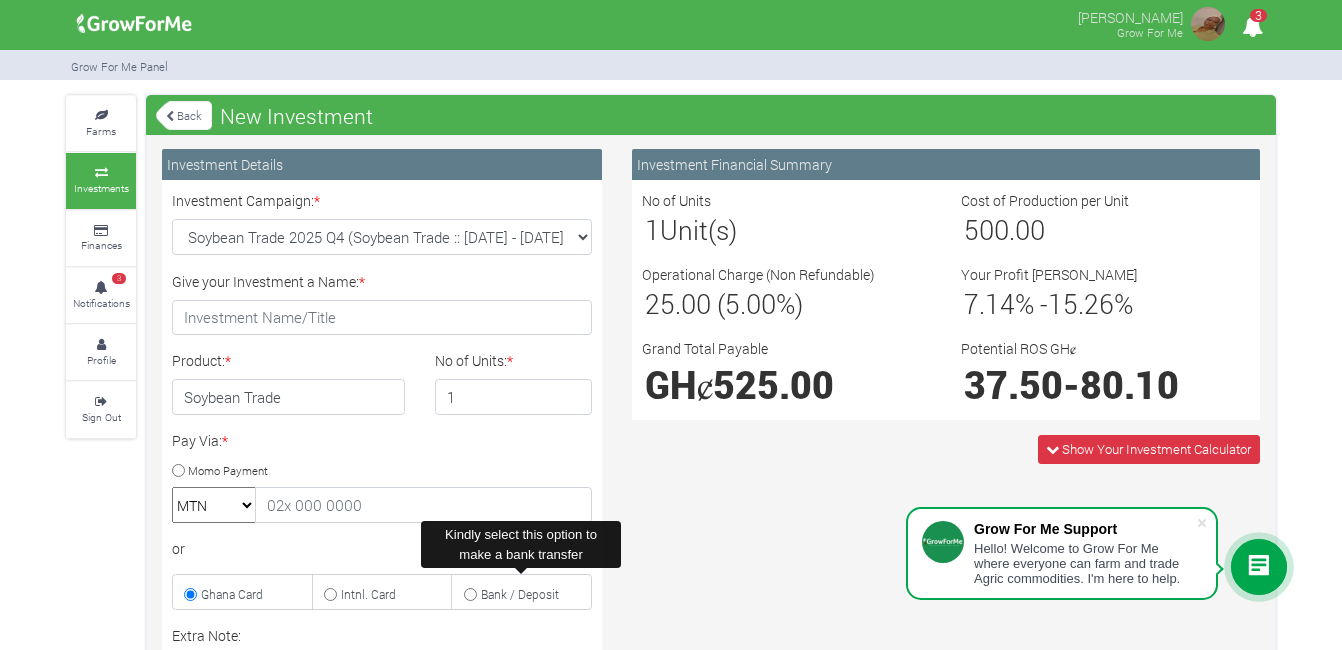 click on "Bank / Deposit" at bounding box center (520, 594) 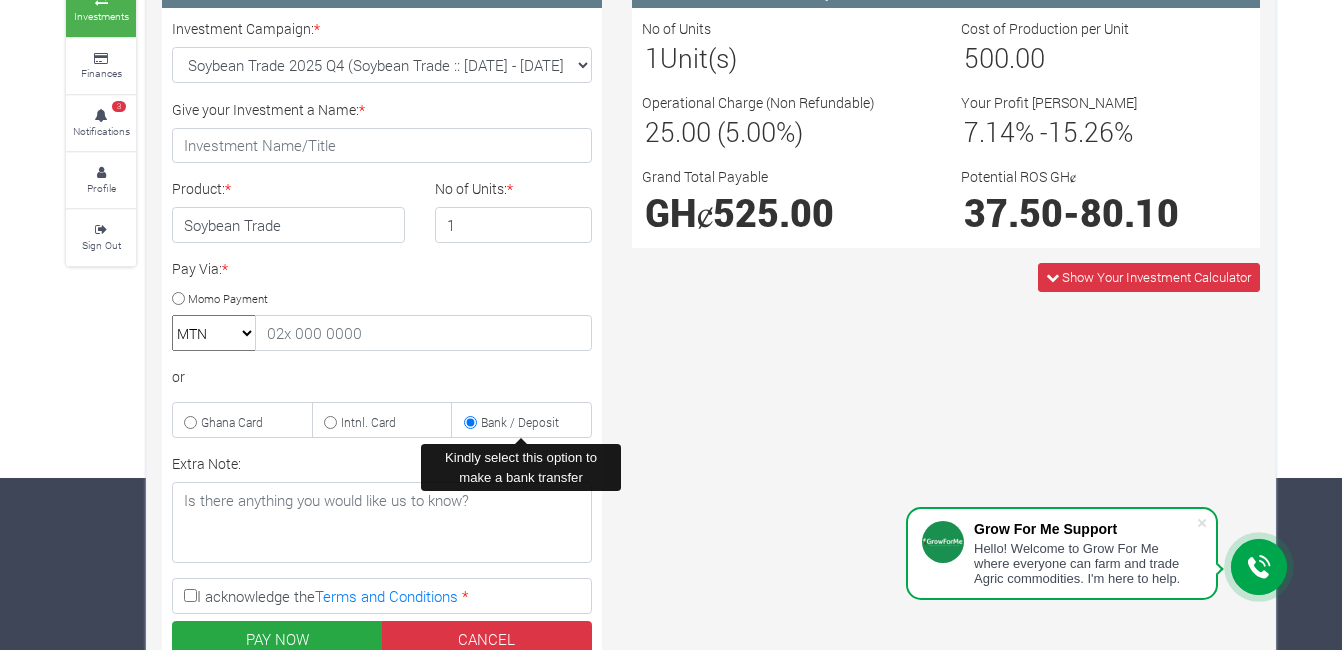 scroll, scrollTop: 161, scrollLeft: 0, axis: vertical 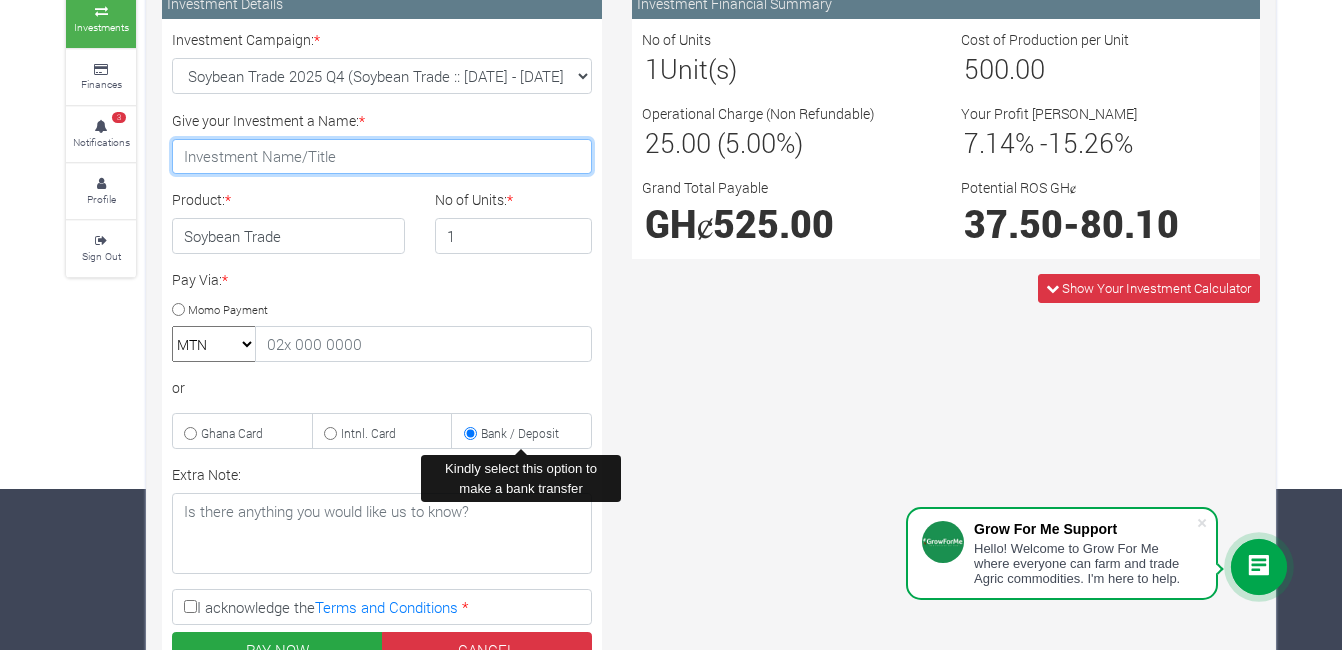 click on "Give your Investment a Name:  *" at bounding box center (382, 157) 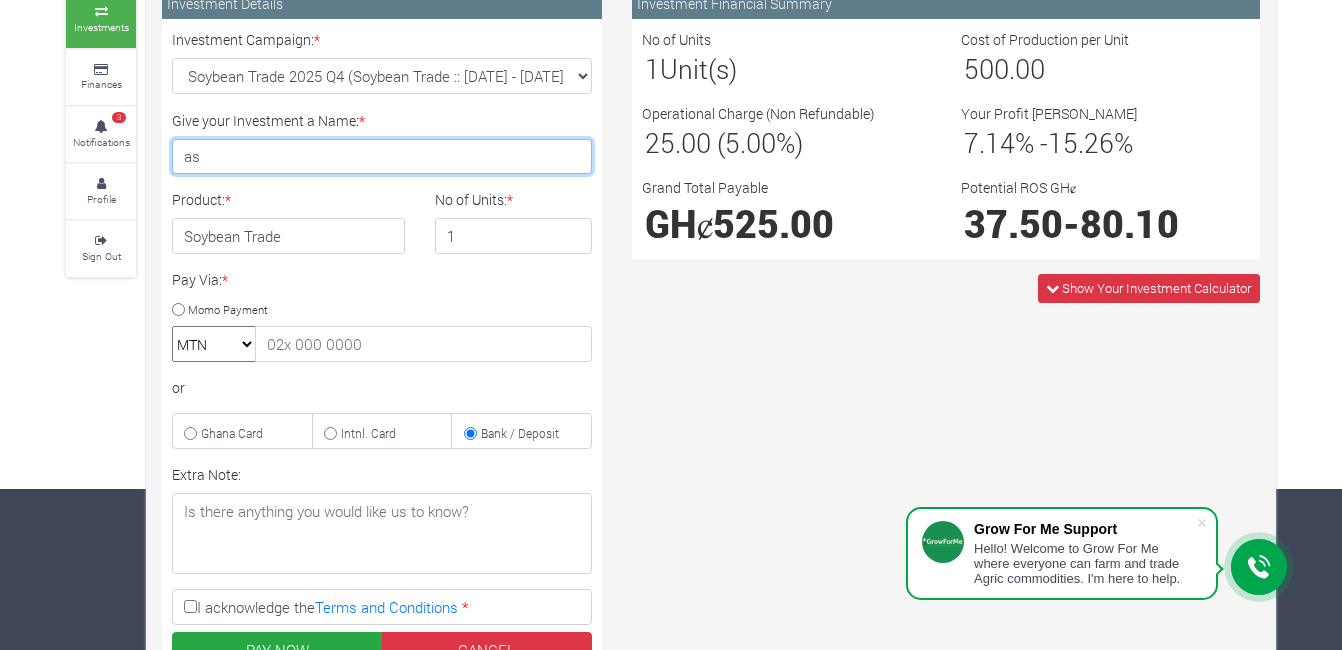 type on "a" 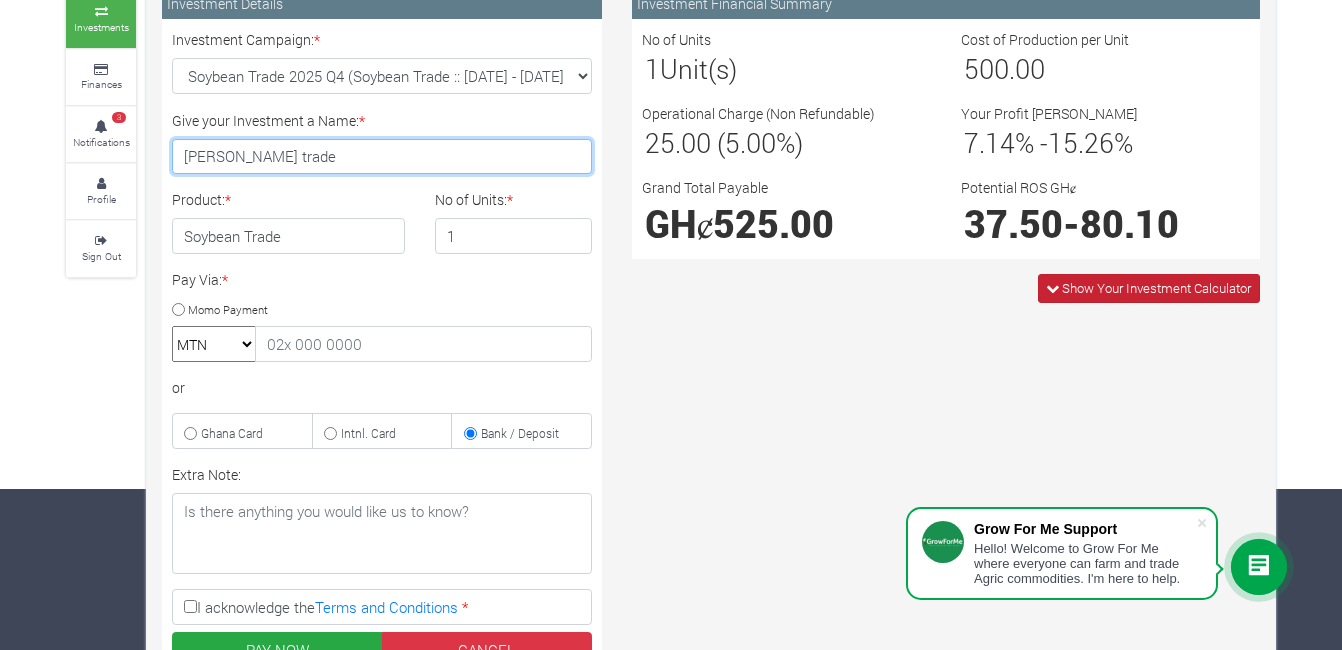 type on "[PERSON_NAME] trade" 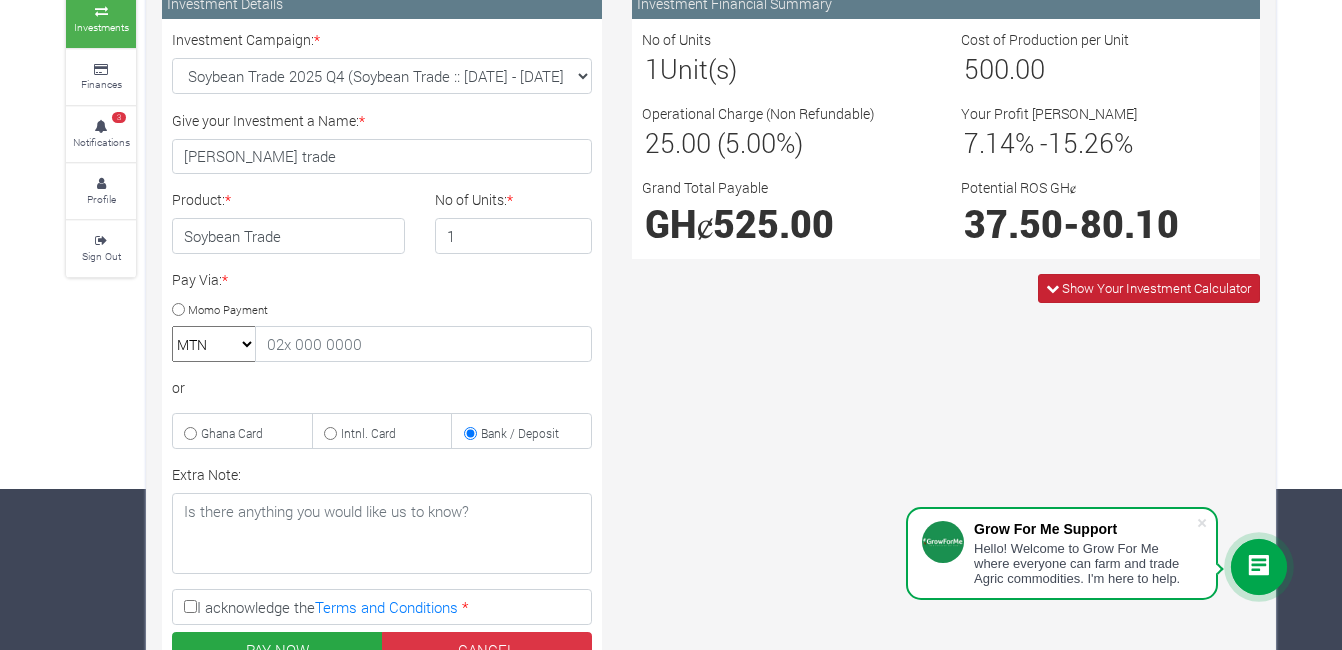 click on "Show Your Investment Calculator" at bounding box center (1149, 288) 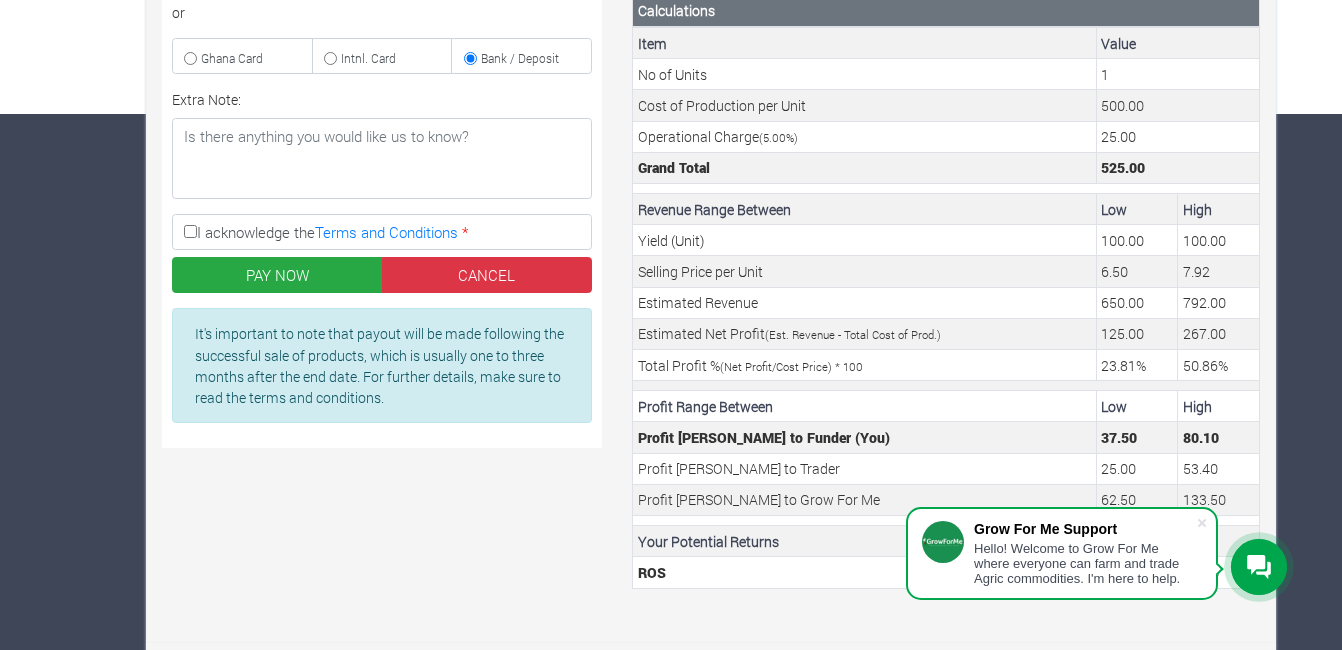 scroll, scrollTop: 518, scrollLeft: 0, axis: vertical 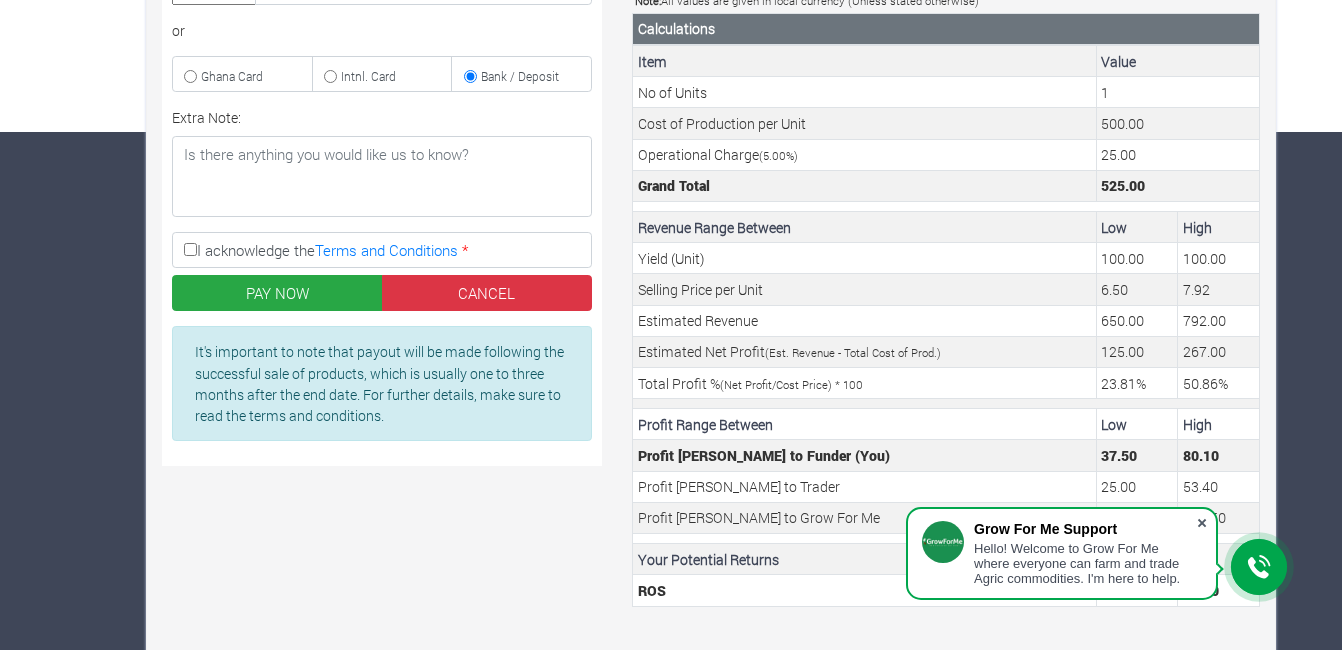 click at bounding box center (1202, 523) 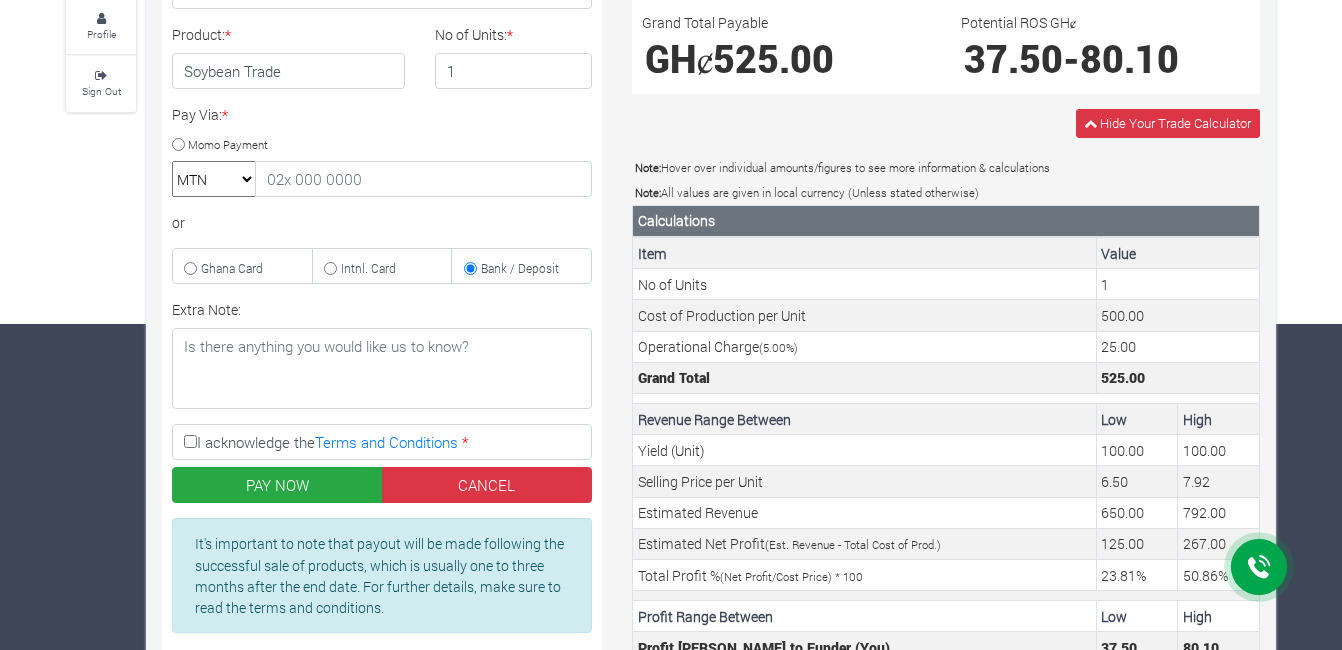 scroll, scrollTop: 305, scrollLeft: 0, axis: vertical 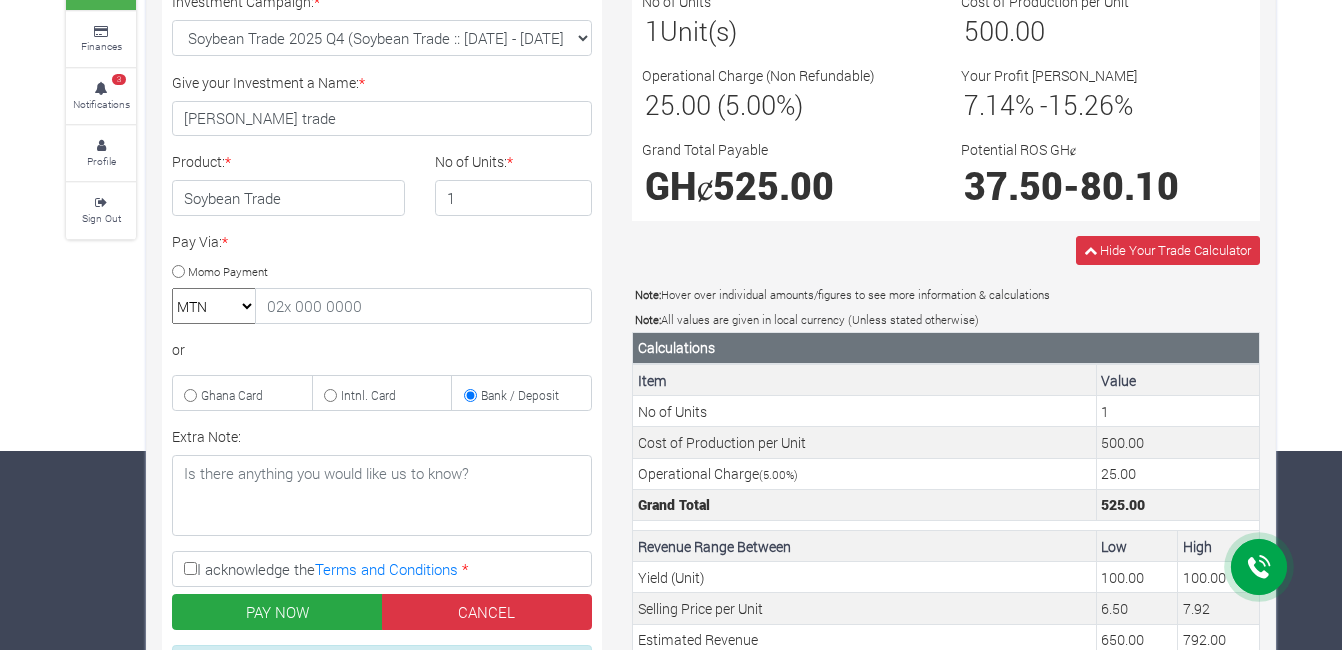 click on "No of Units:  *
1" at bounding box center [514, 183] 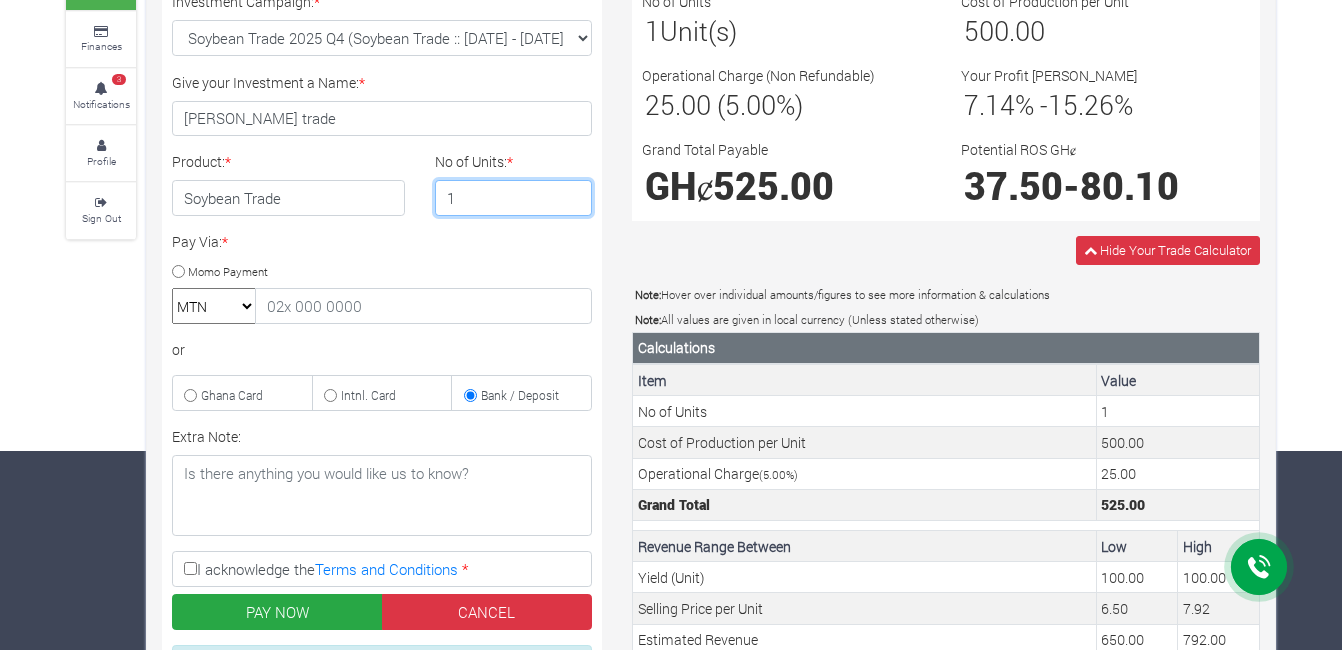 click on "1" at bounding box center [514, 198] 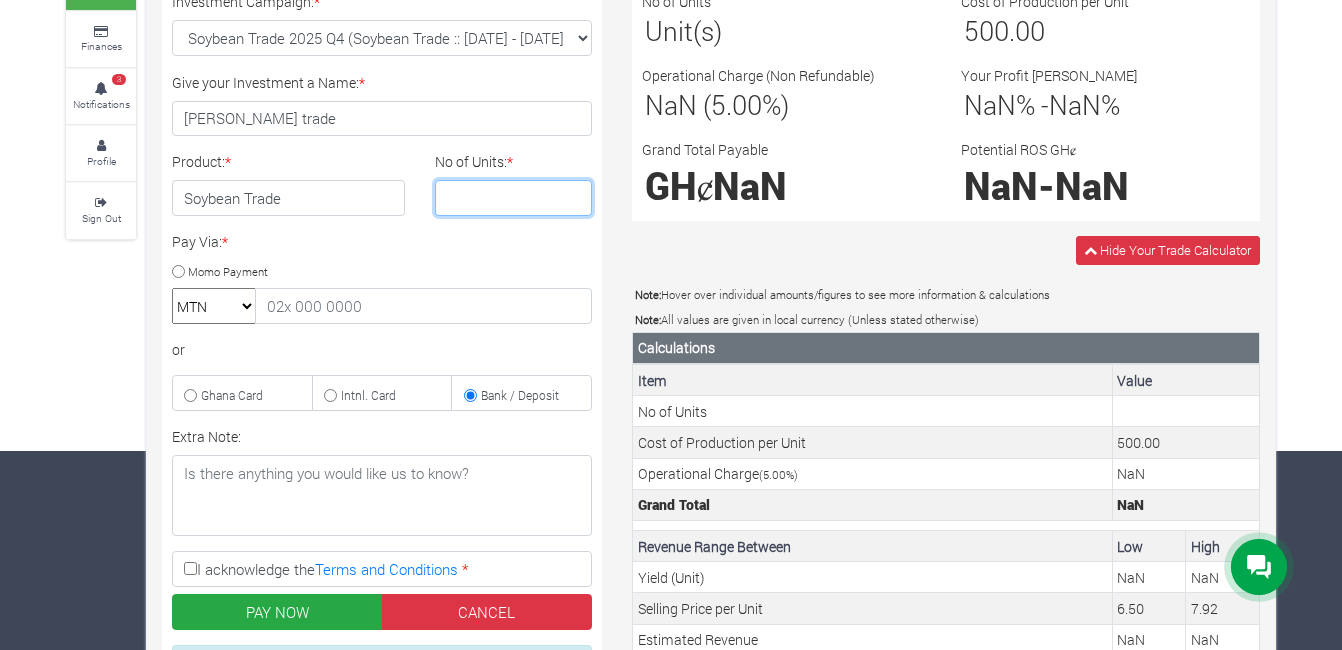 type on "2" 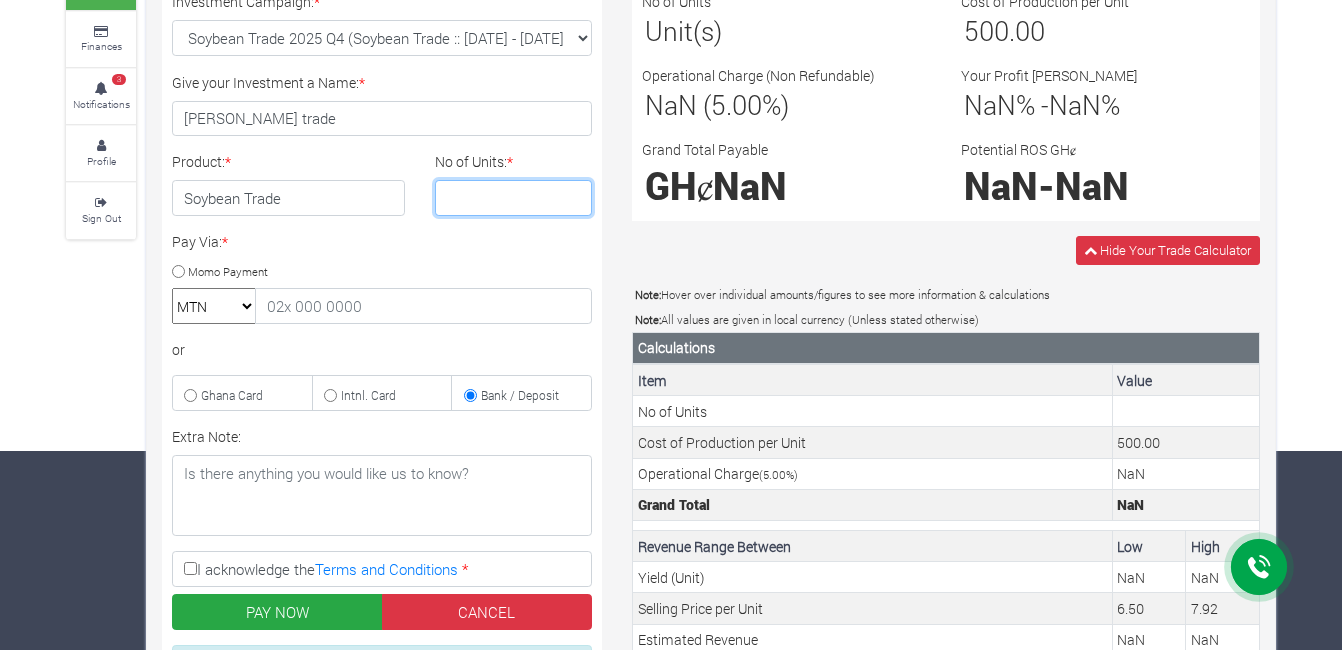 type on "1" 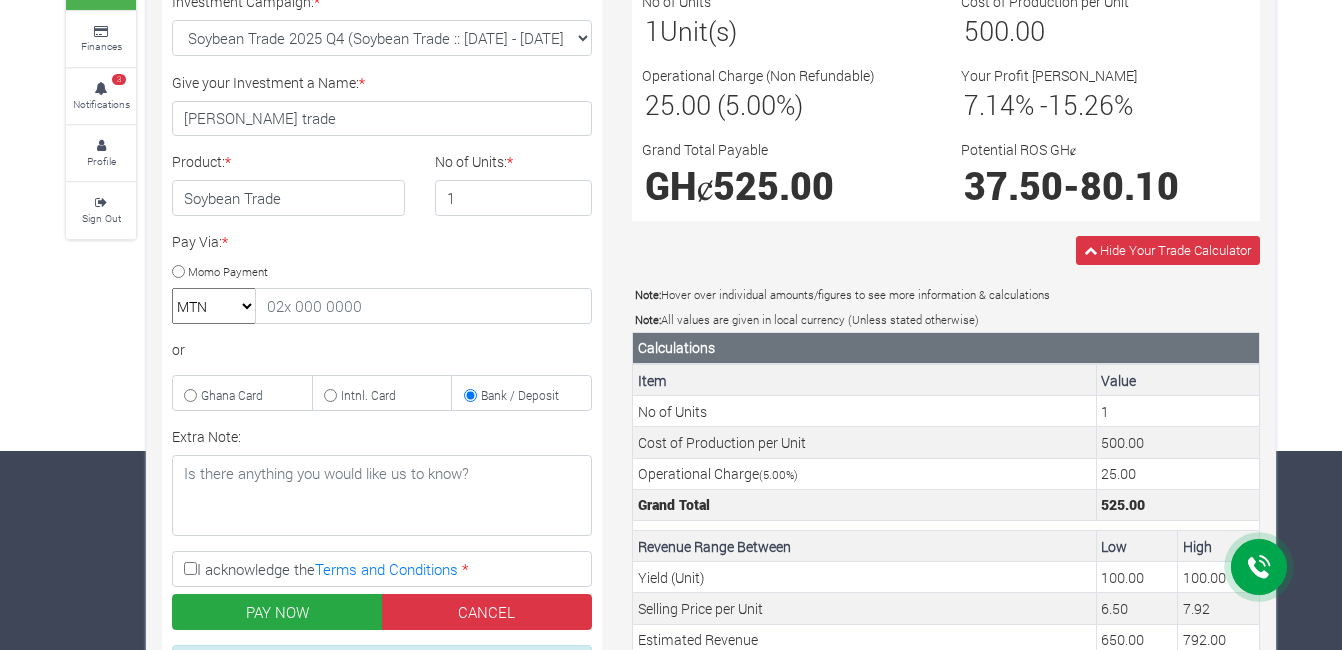 click on "Momo Payment" at bounding box center (178, 271) 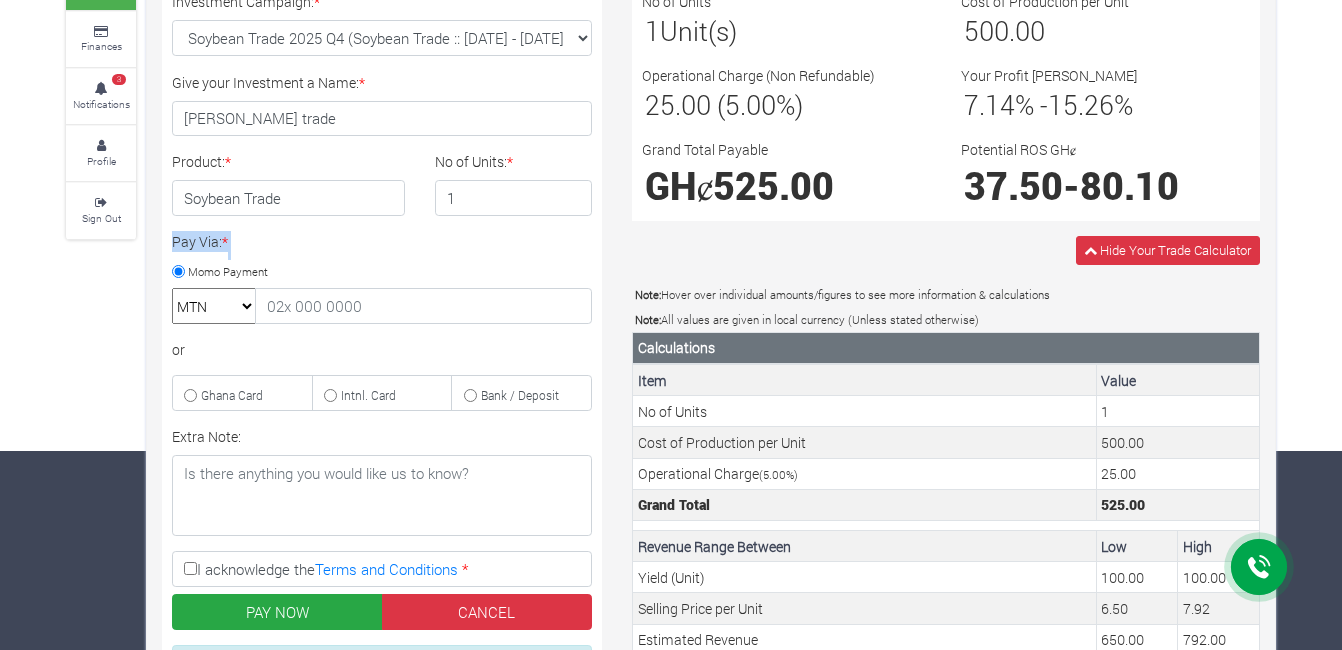 drag, startPoint x: 182, startPoint y: 280, endPoint x: 161, endPoint y: 253, distance: 34.20526 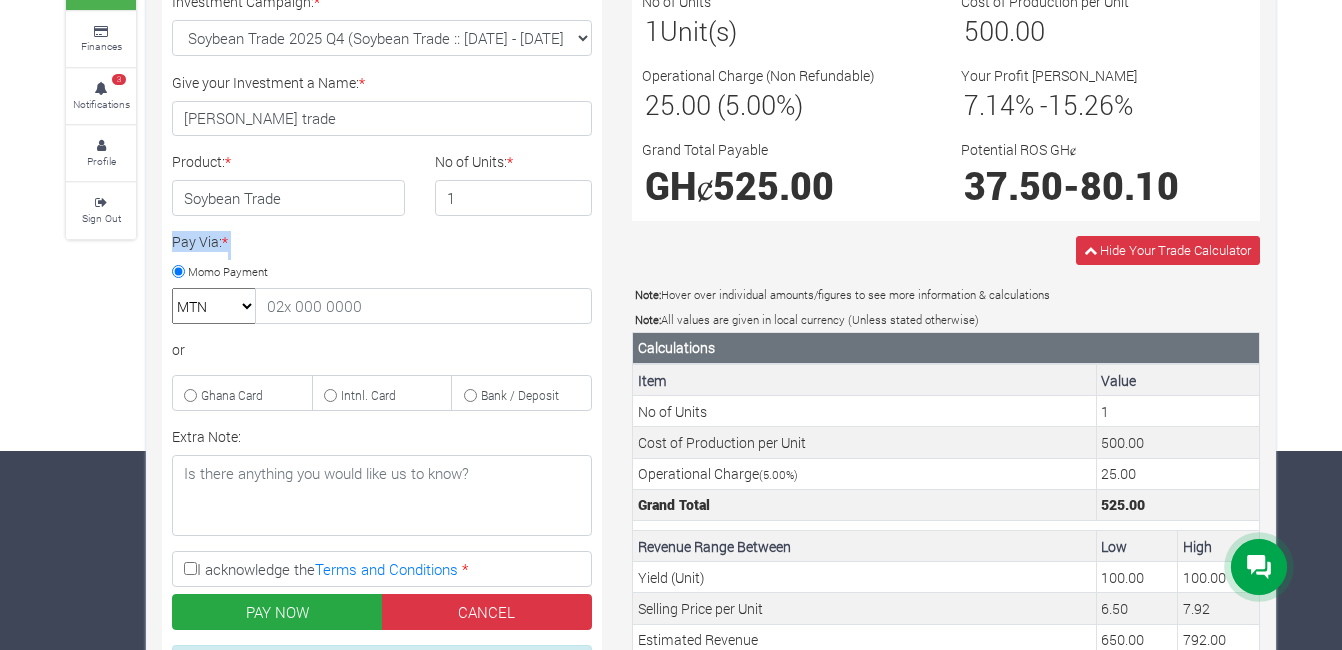 drag, startPoint x: 161, startPoint y: 253, endPoint x: 177, endPoint y: 273, distance: 25.612497 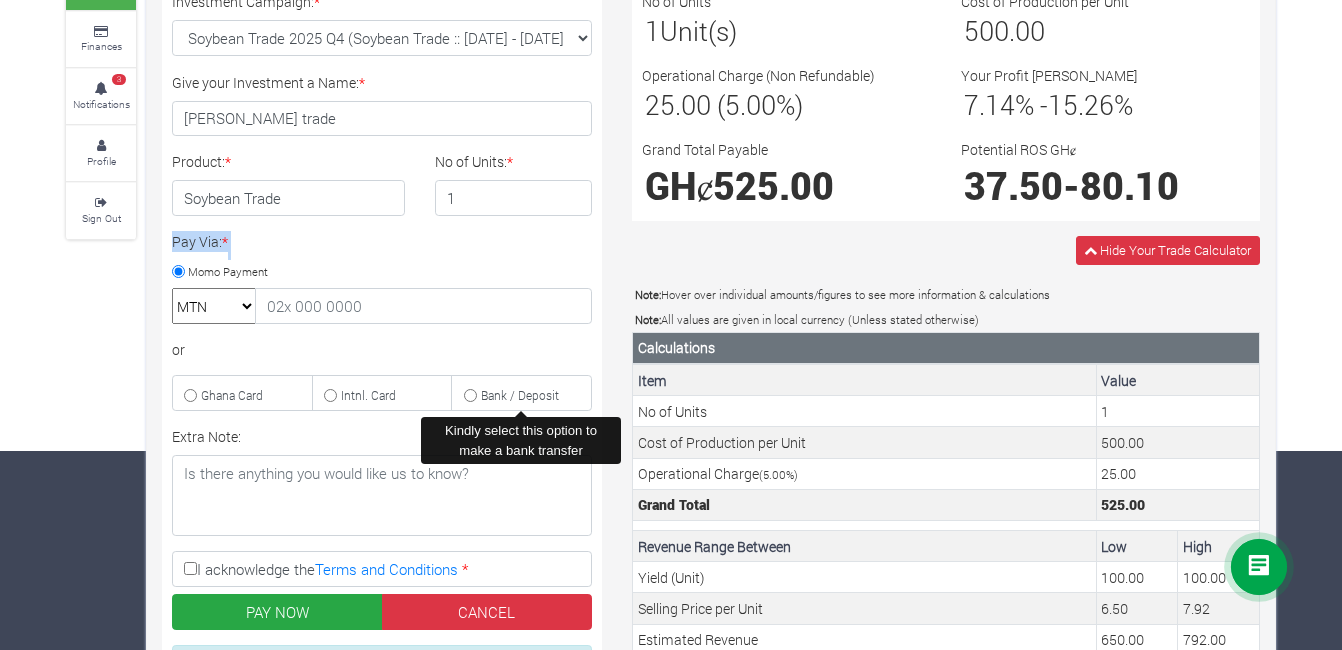 click on "Bank / Deposit" at bounding box center (470, 395) 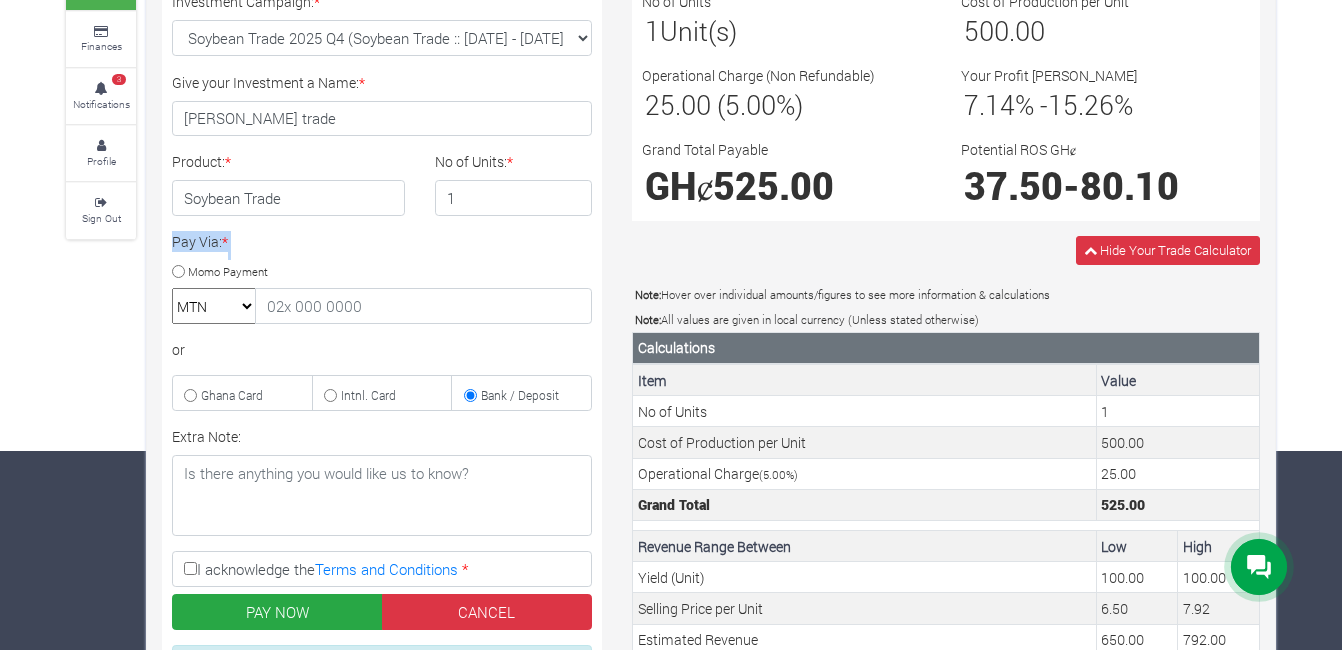click on "MTN
Telecel
Airtel Tigo" at bounding box center (214, 306) 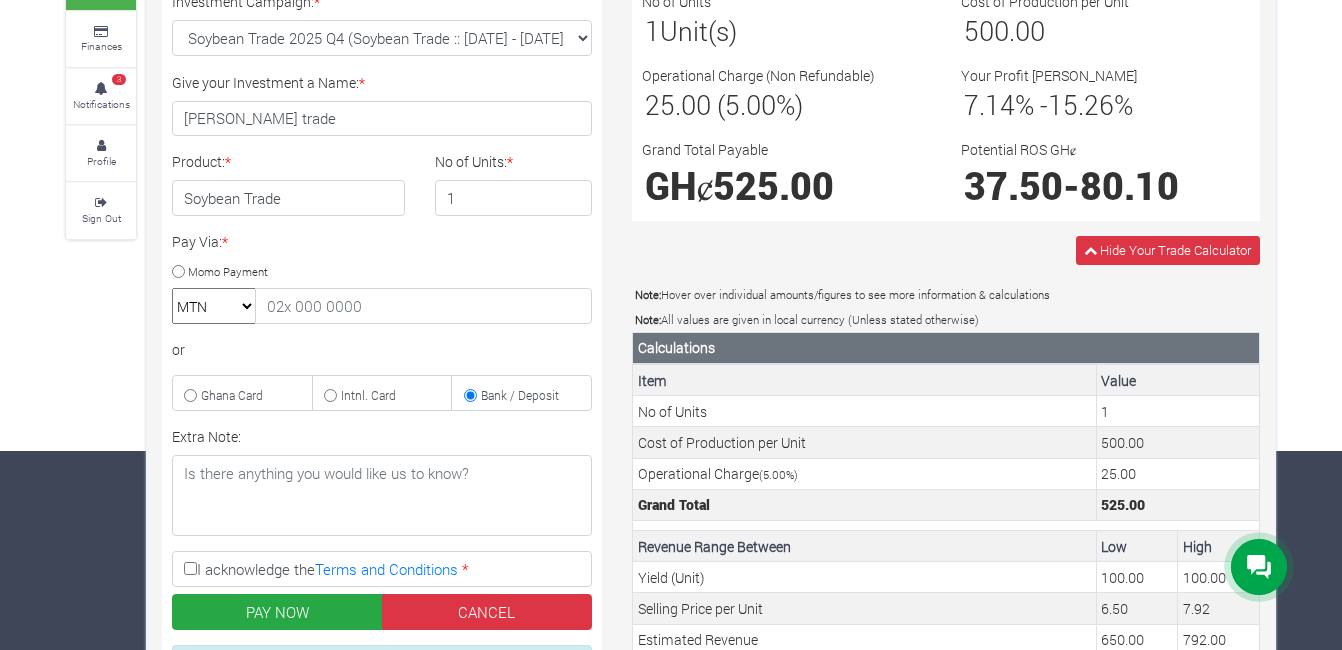 click on "Pay Via:  *
Momo Payment
MTN
Telecel
Airtel Tigo
or
Ghana Card     Intnl. Card" at bounding box center (382, 321) 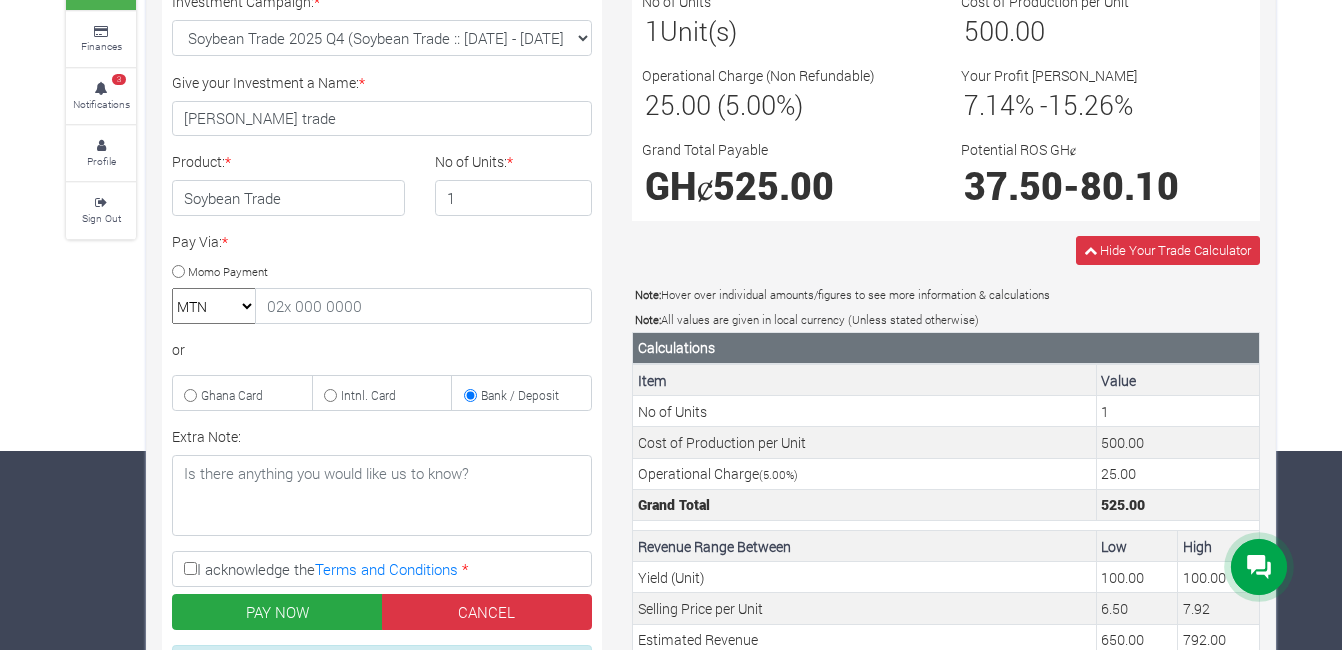 scroll, scrollTop: 392, scrollLeft: 0, axis: vertical 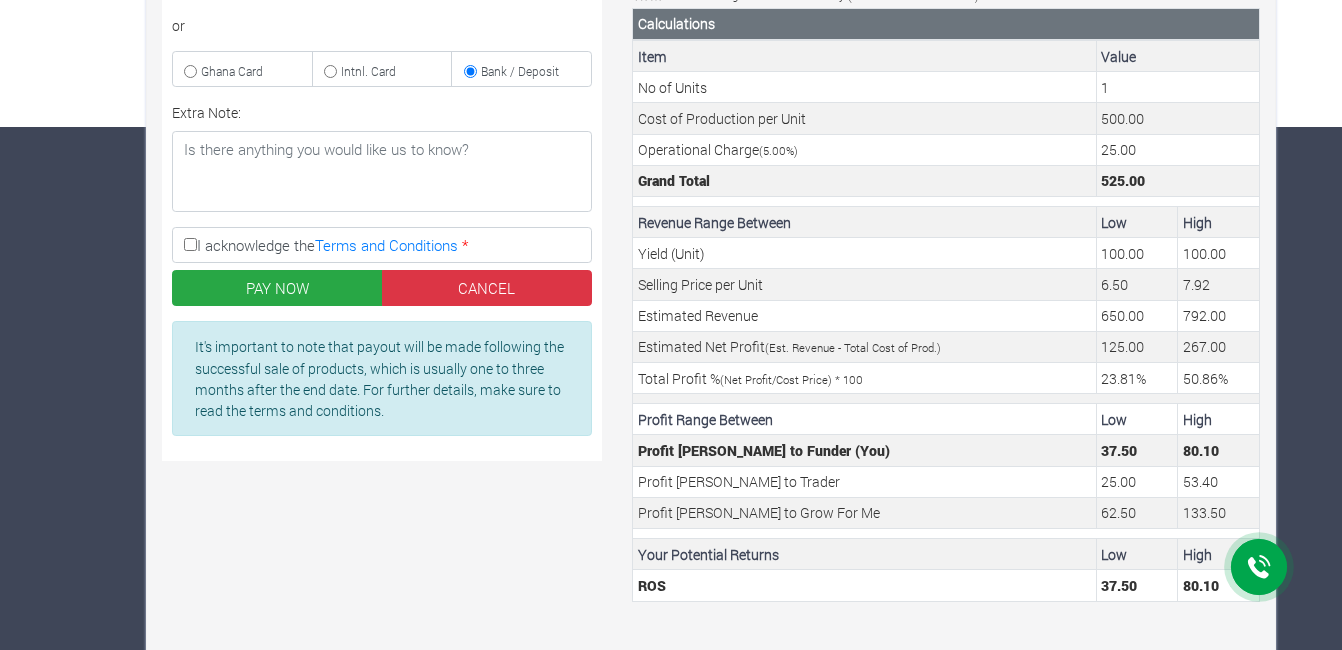 click on "I acknowledge the   Terms and Conditions    *" at bounding box center [190, 244] 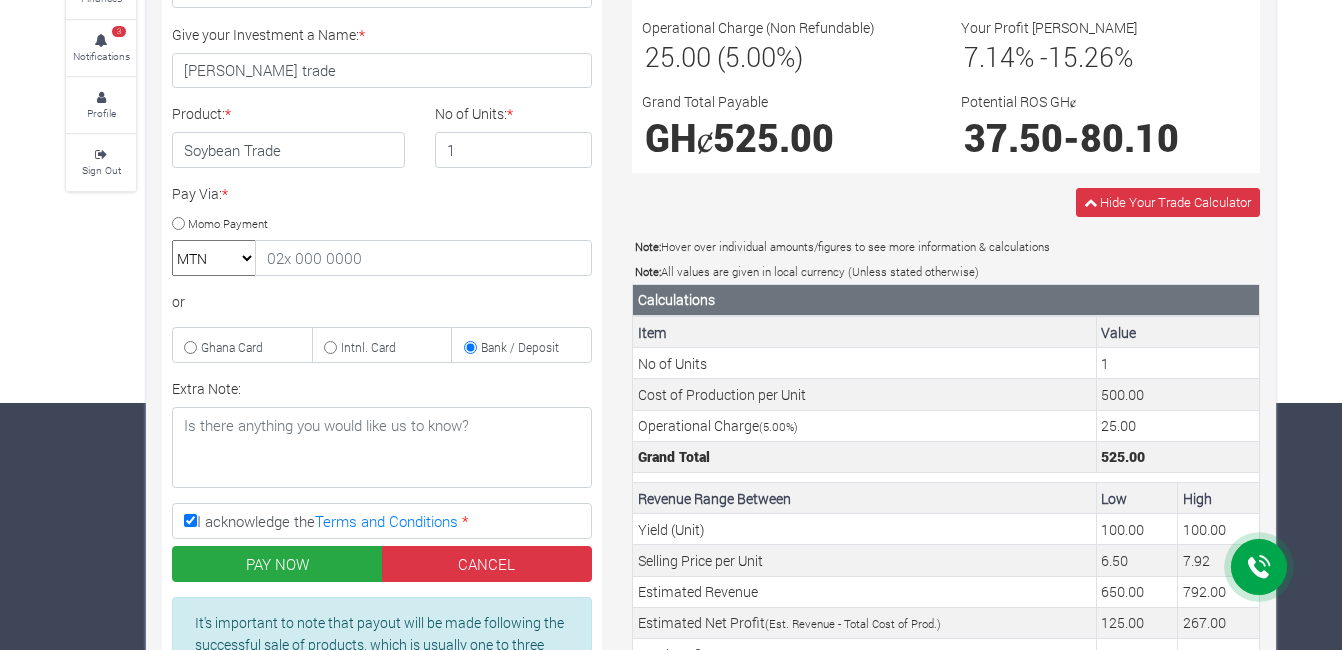 scroll, scrollTop: 226, scrollLeft: 0, axis: vertical 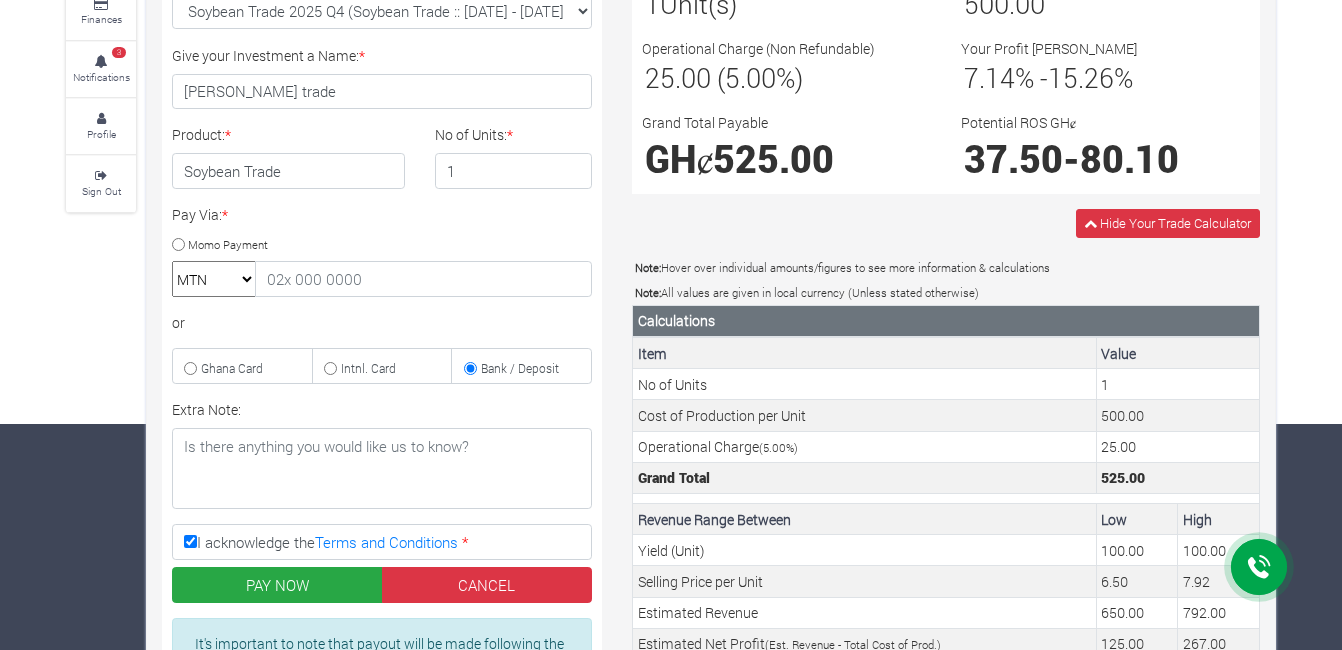 click on "Momo Payment" at bounding box center (178, 244) 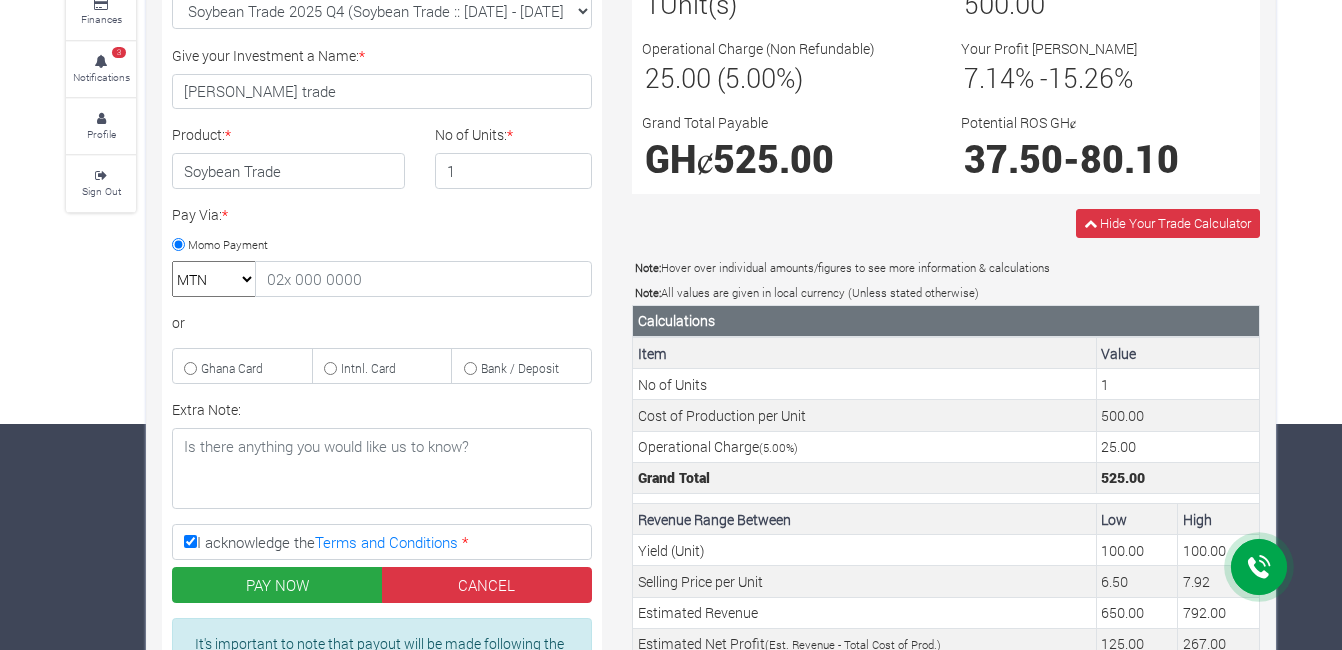 click on "Momo Payment" at bounding box center [178, 244] 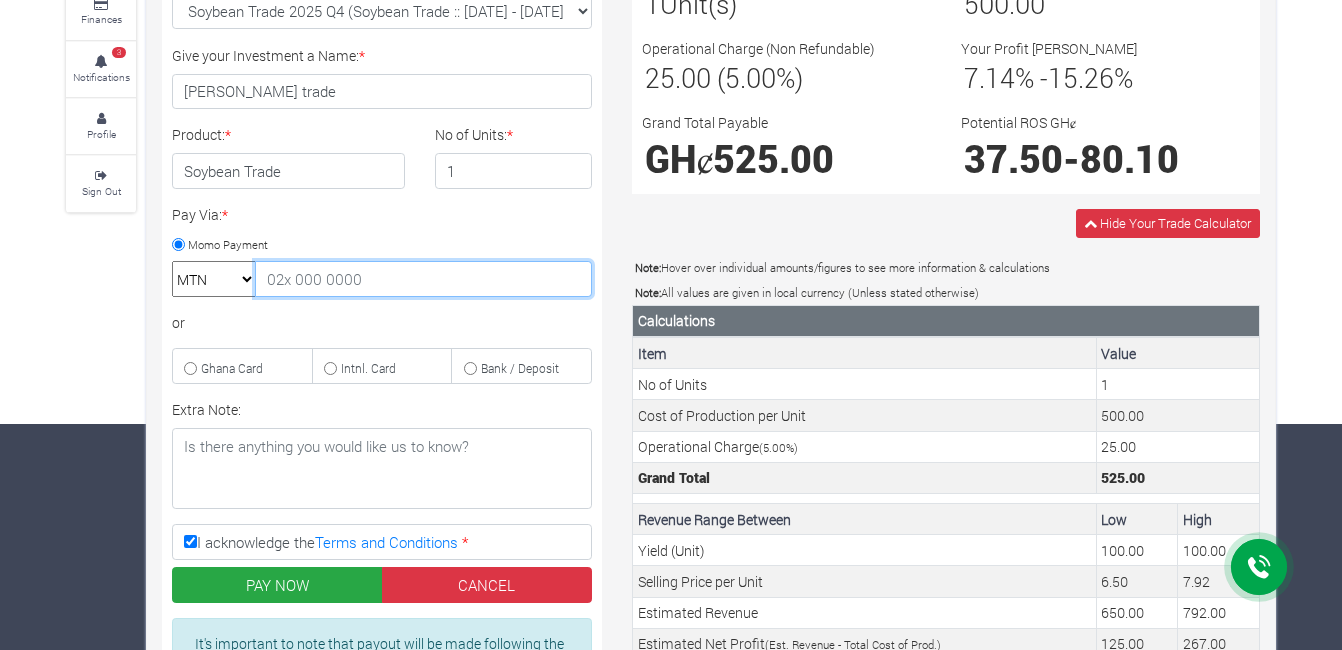 click at bounding box center (423, 279) 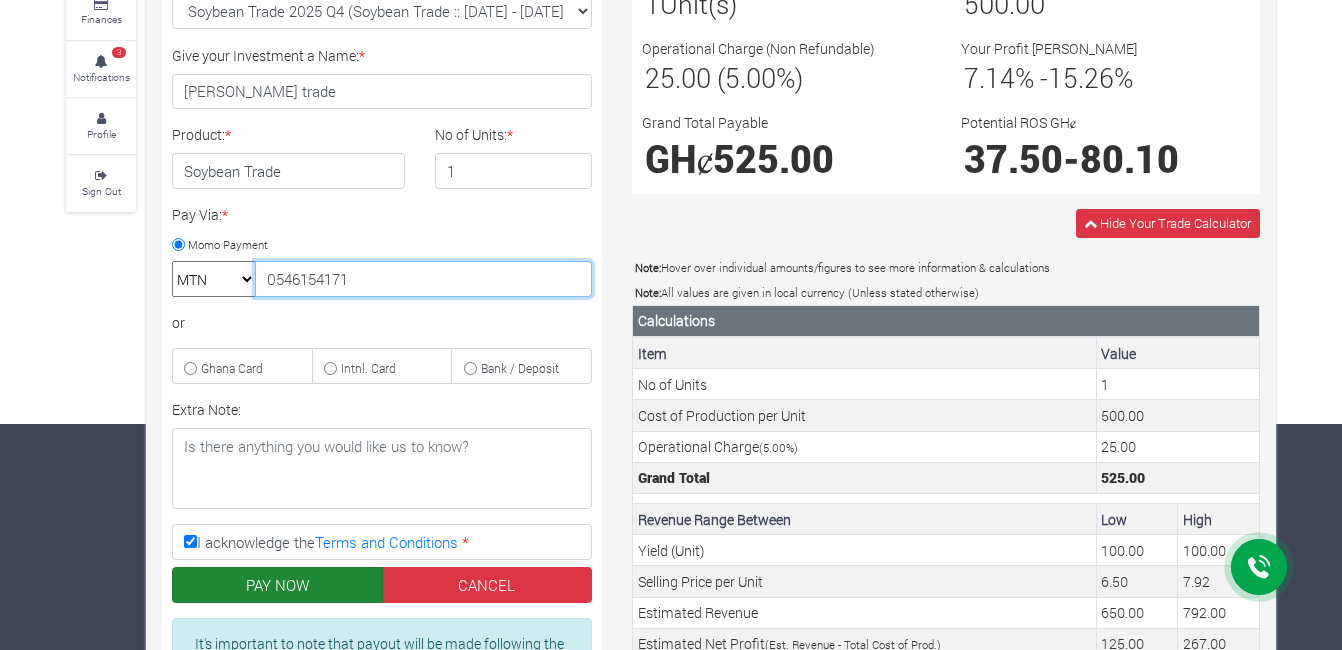 type on "0546154171" 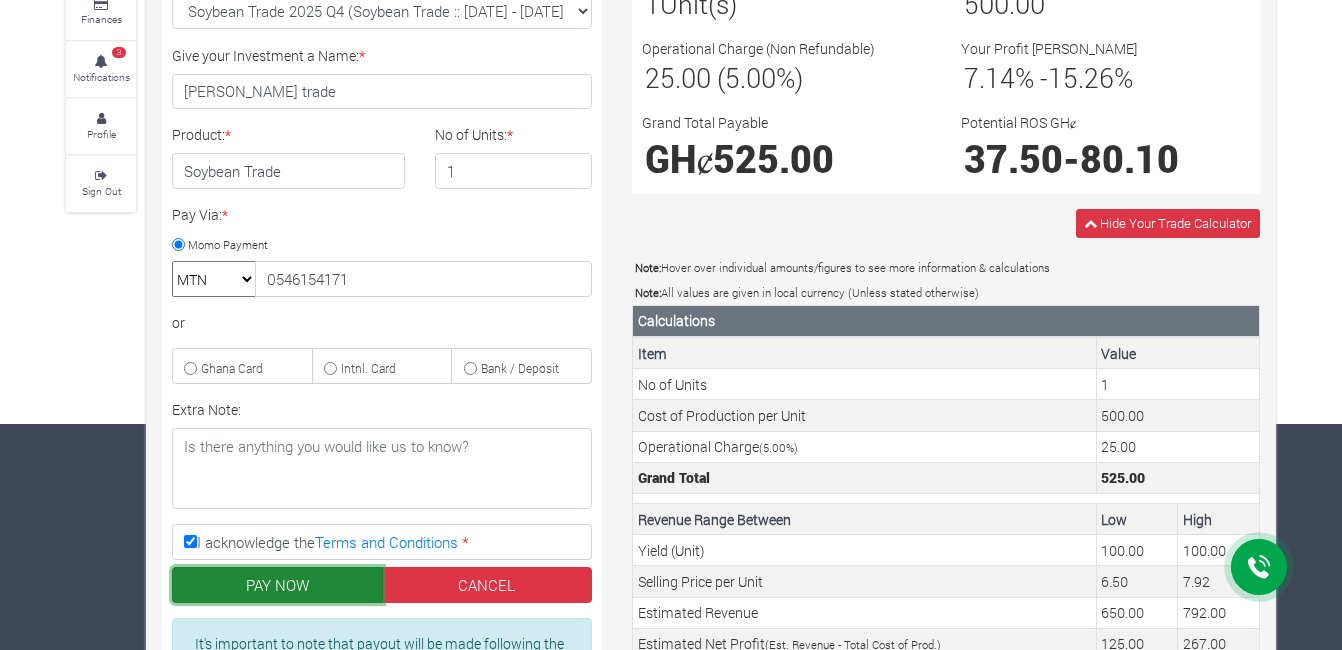 click on "PAY NOW" at bounding box center [277, 585] 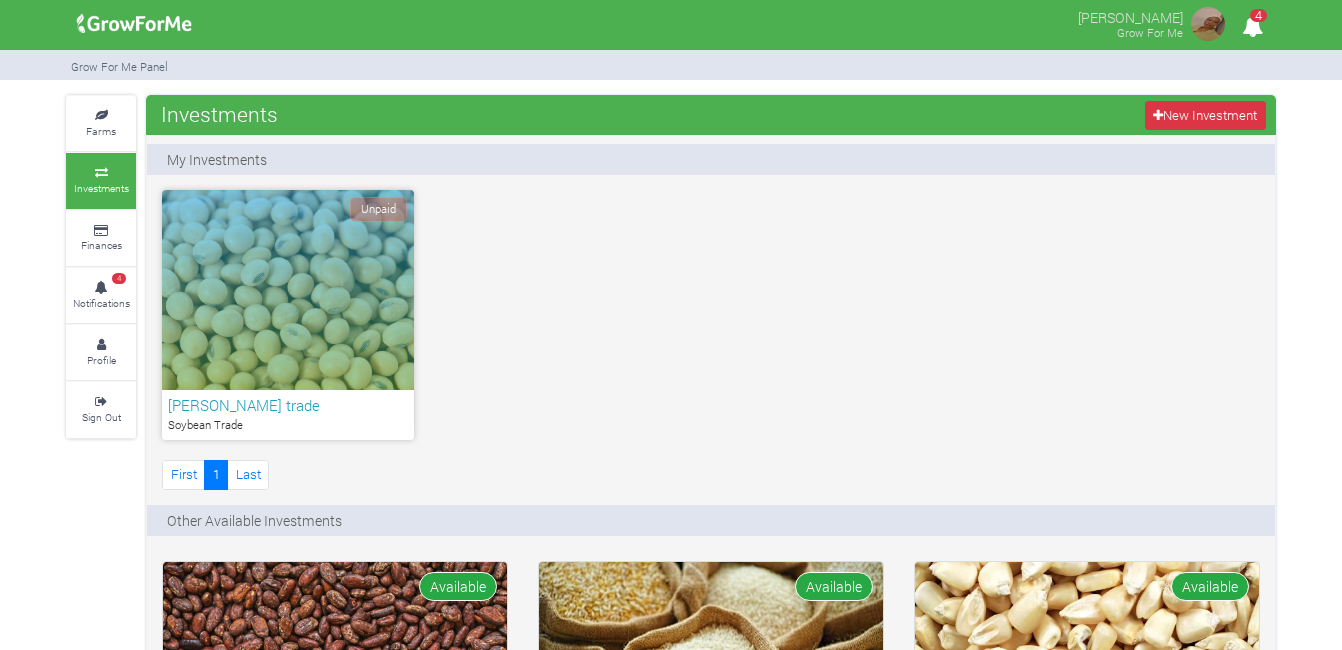 scroll, scrollTop: 0, scrollLeft: 0, axis: both 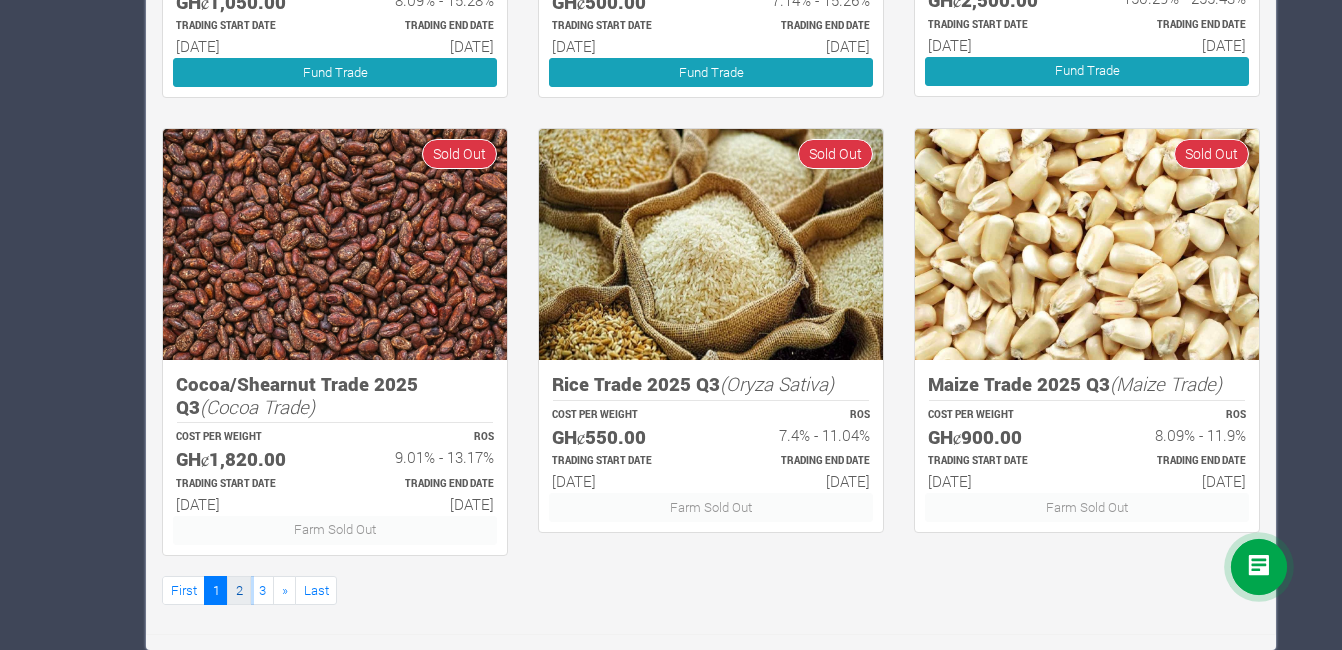 click on "2" at bounding box center (239, 590) 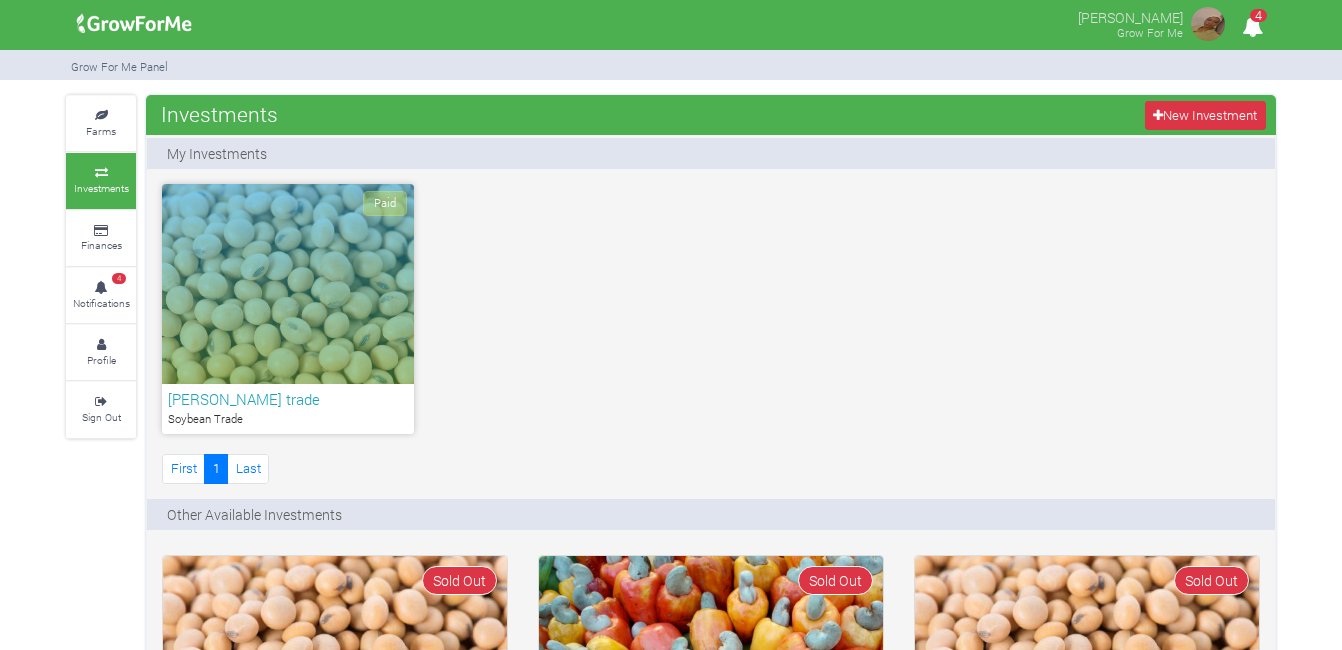scroll, scrollTop: 0, scrollLeft: 0, axis: both 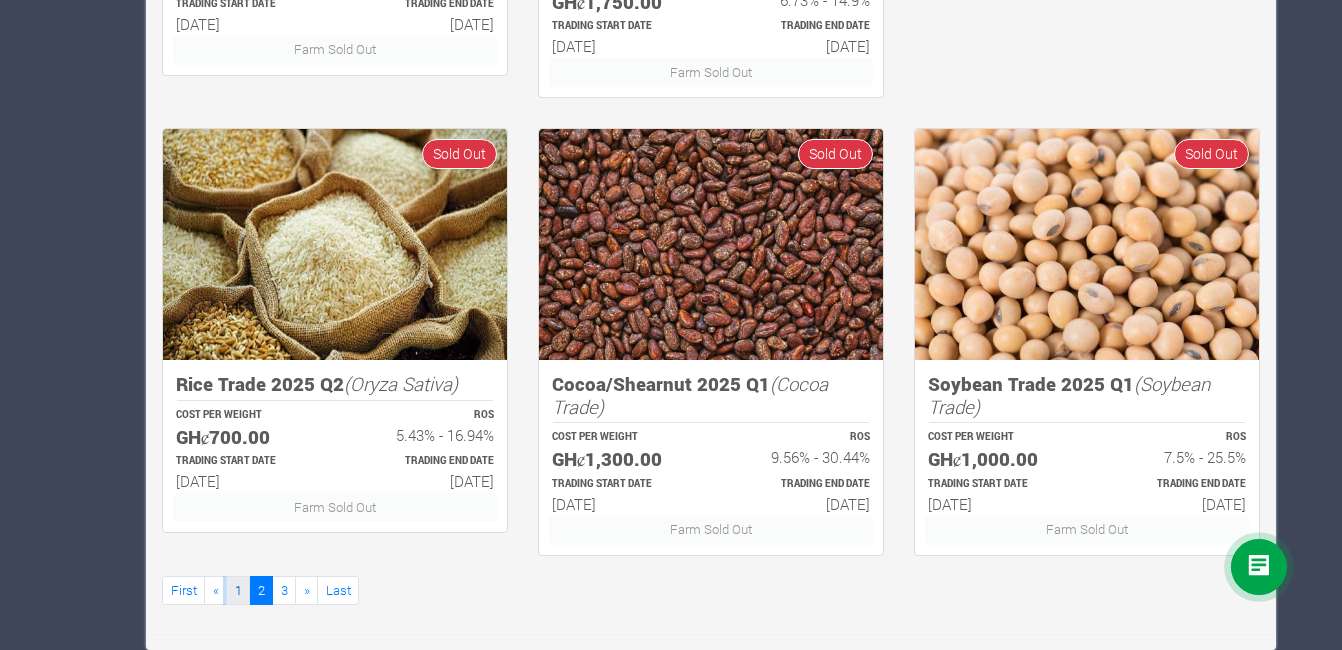 click on "1" at bounding box center [238, 590] 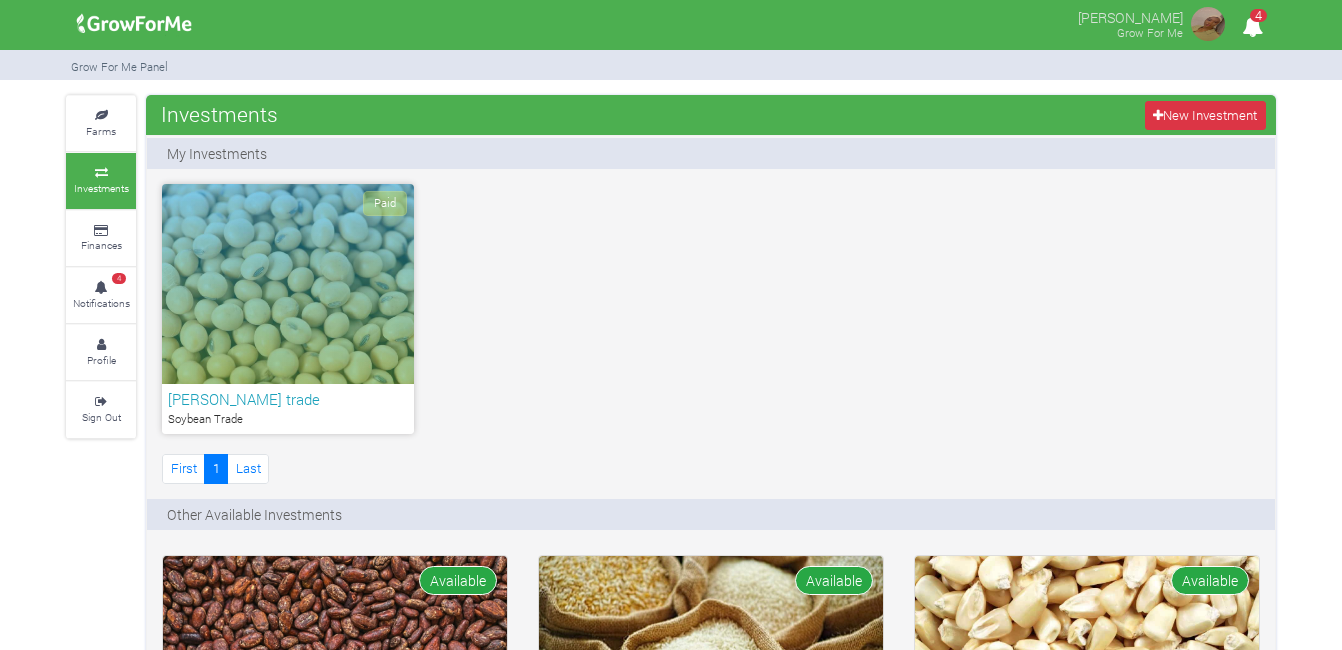 scroll, scrollTop: 0, scrollLeft: 0, axis: both 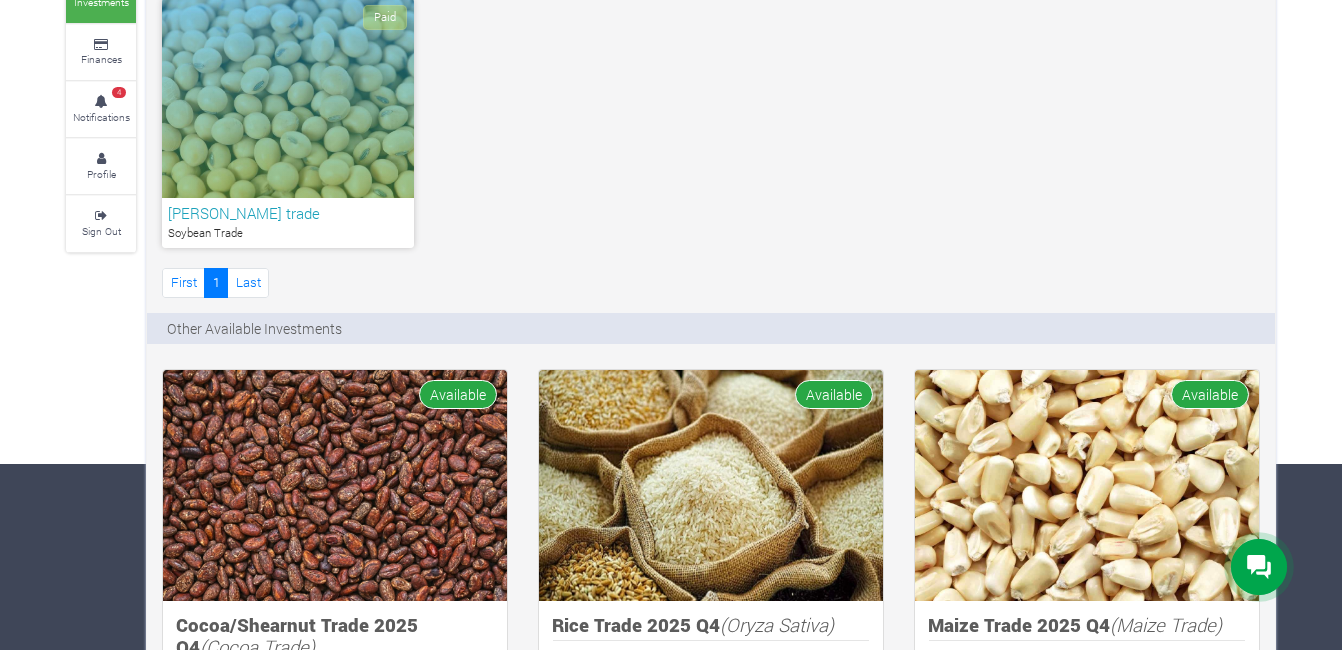 click on "Paid" at bounding box center [288, 98] 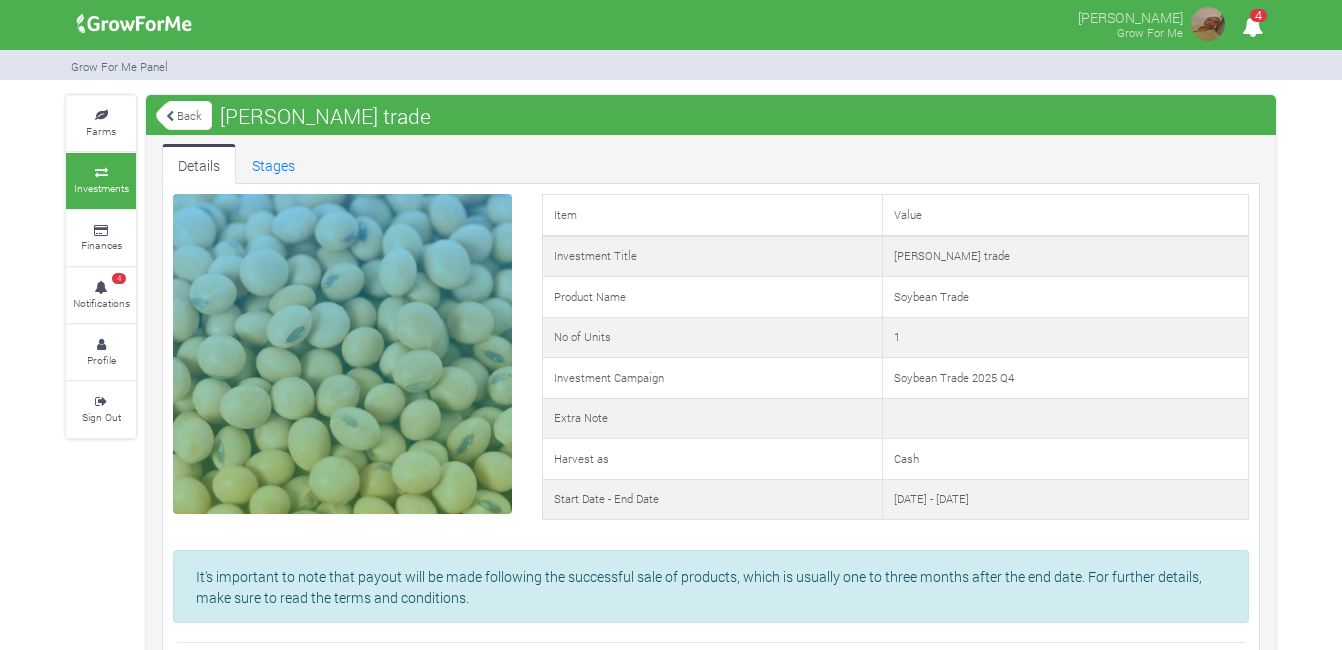 scroll, scrollTop: 0, scrollLeft: 0, axis: both 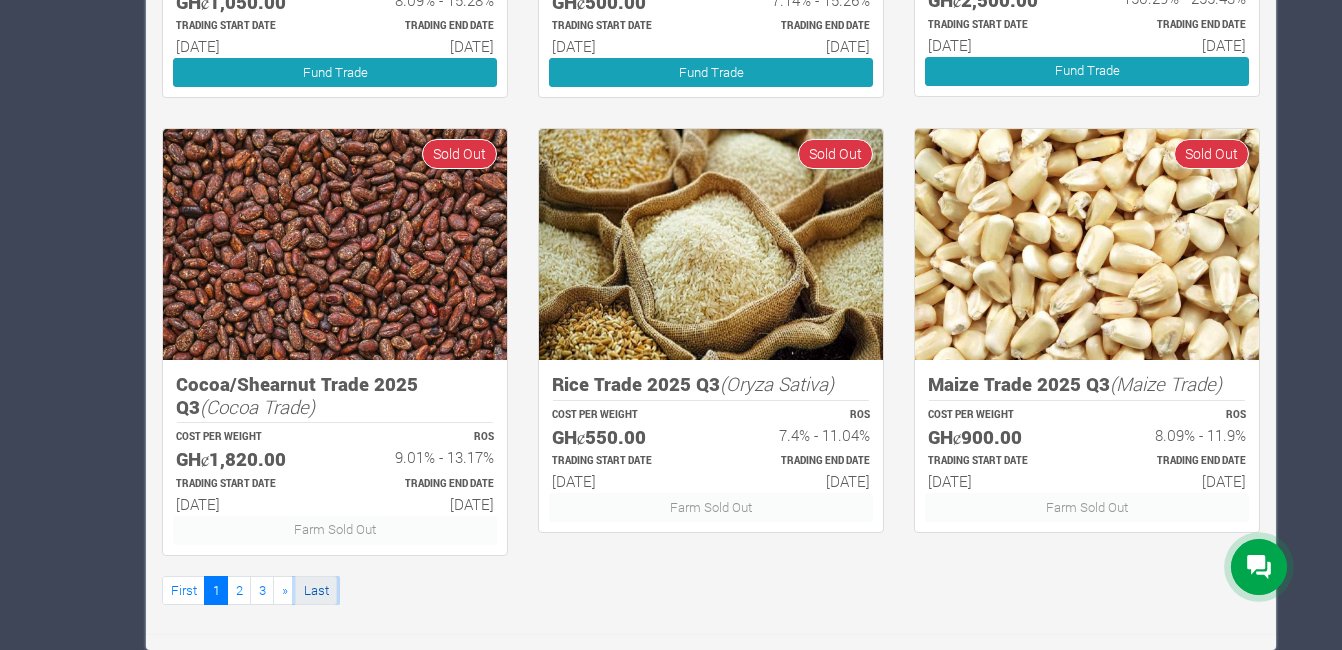 click on "Last" at bounding box center [316, 590] 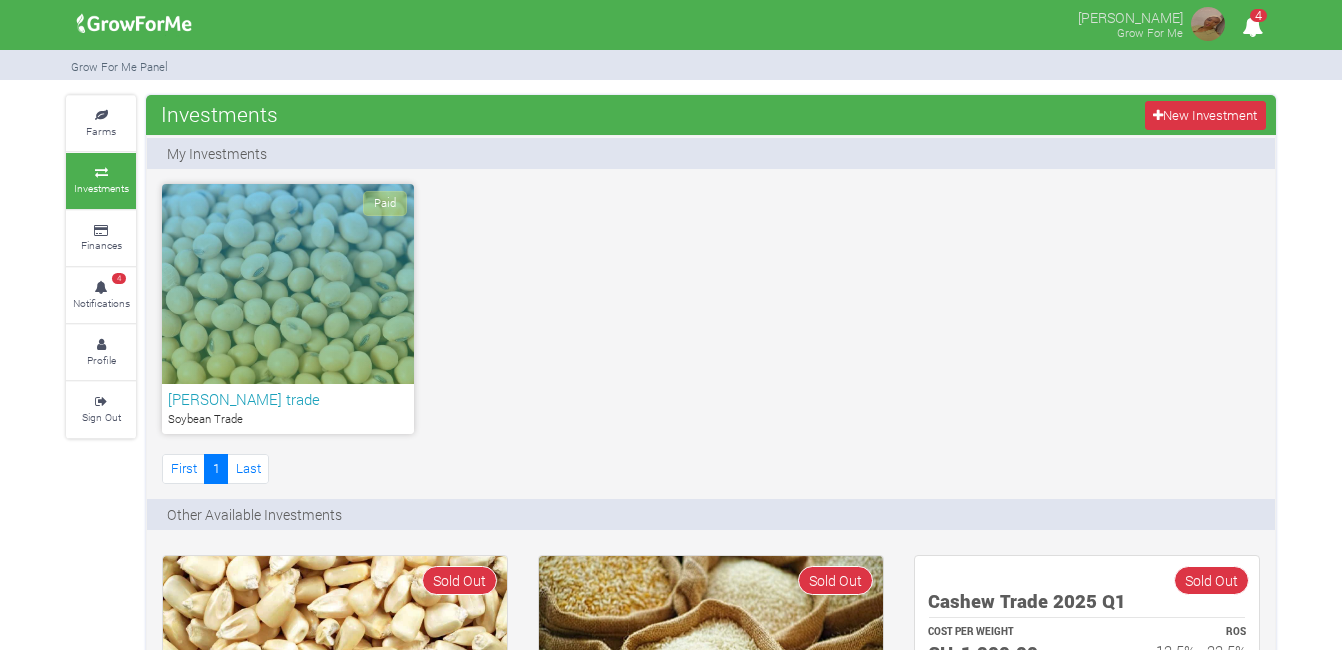 scroll, scrollTop: 0, scrollLeft: 0, axis: both 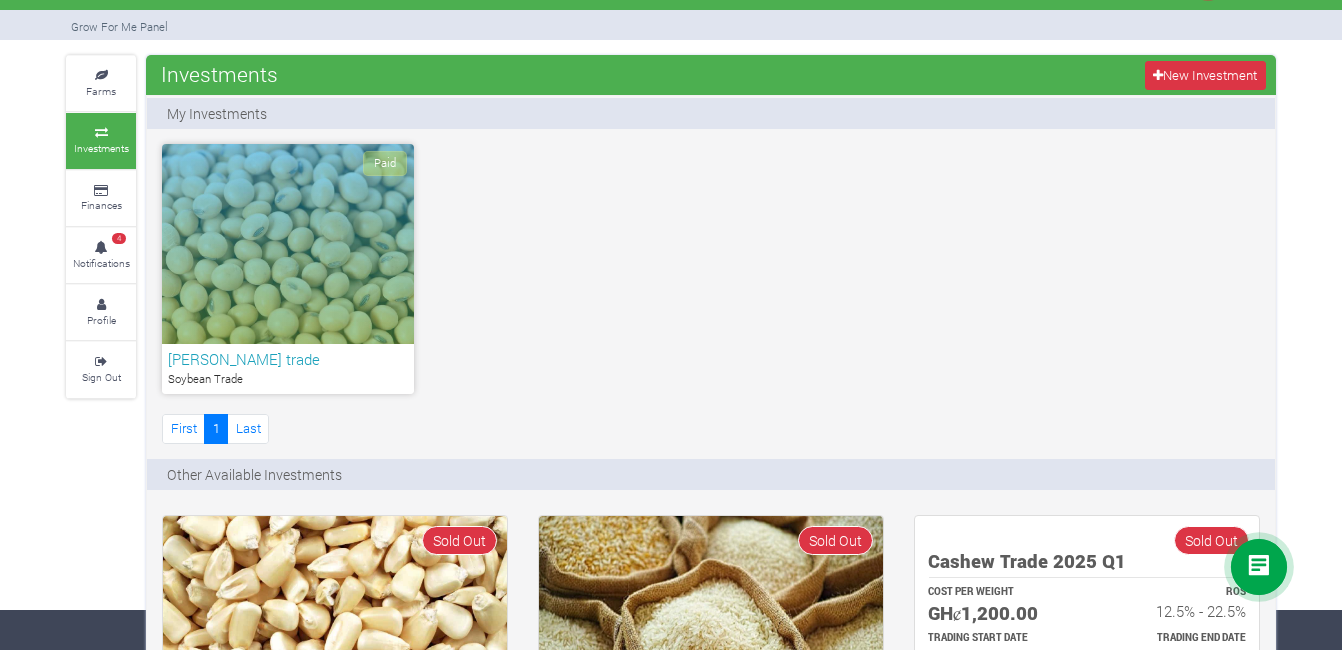 drag, startPoint x: 1354, startPoint y: 387, endPoint x: 1226, endPoint y: 424, distance: 133.24039 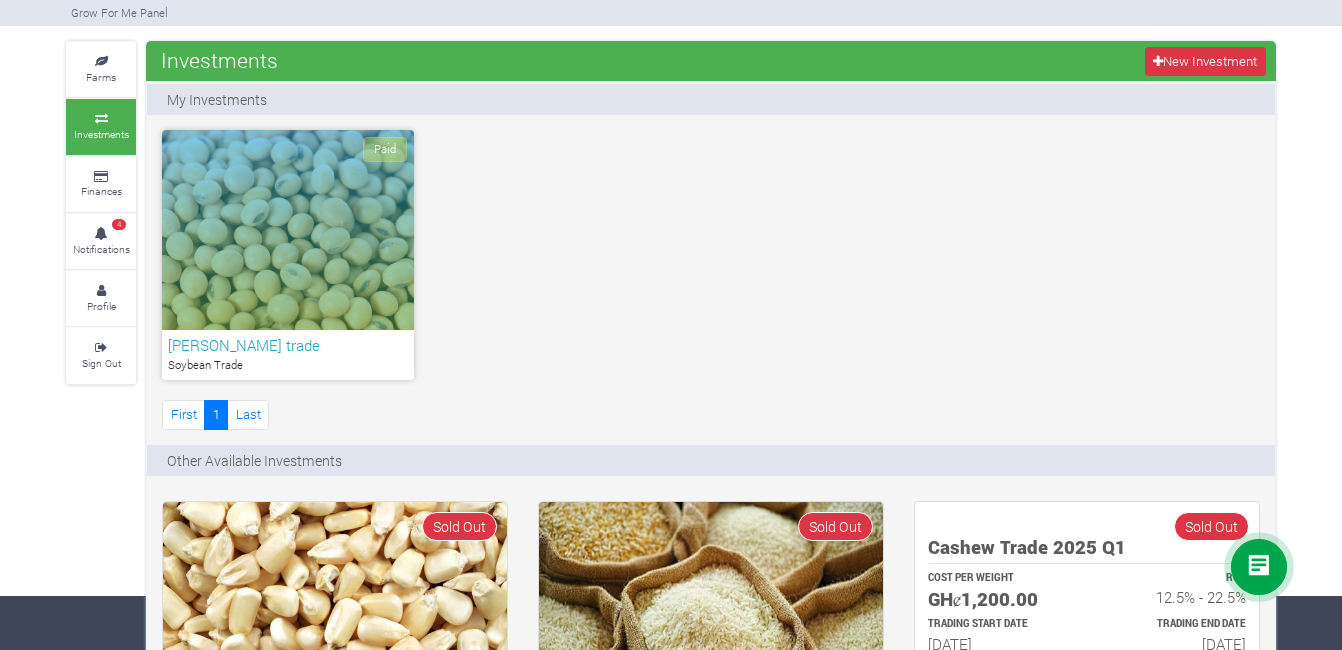 scroll, scrollTop: 0, scrollLeft: 0, axis: both 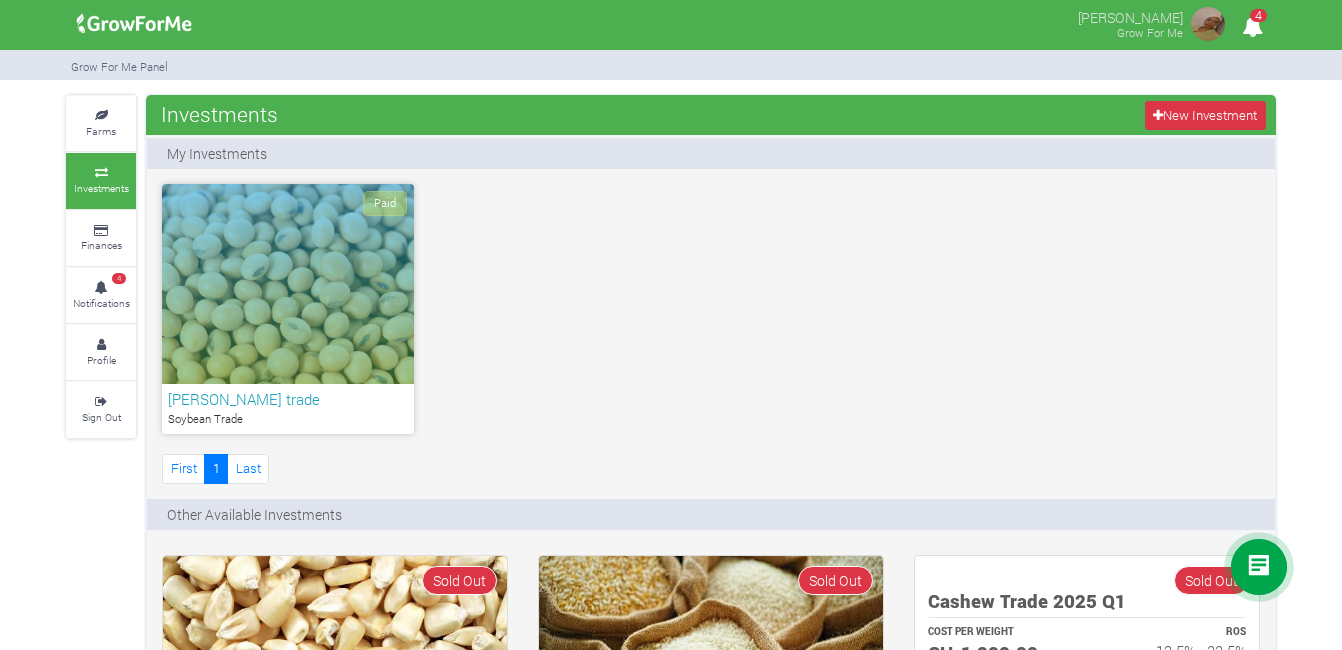 click on "Paid" at bounding box center (288, 284) 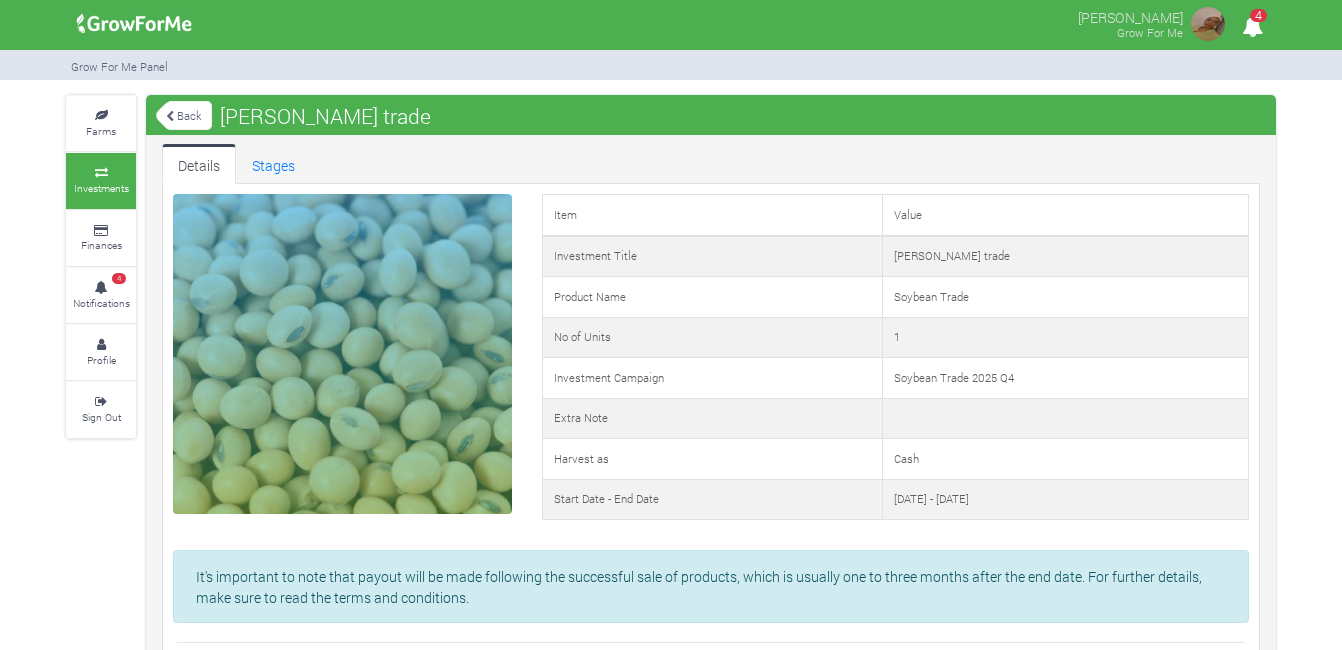 scroll, scrollTop: 0, scrollLeft: 0, axis: both 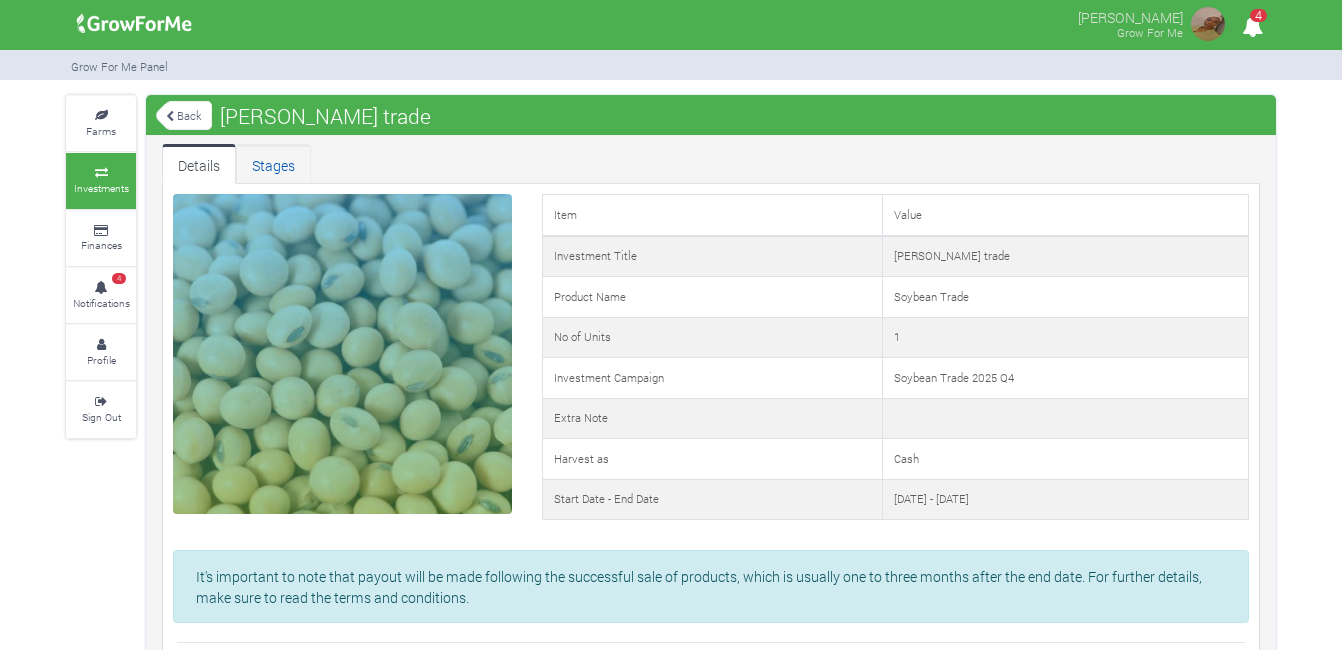 click on "Stages" at bounding box center (273, 164) 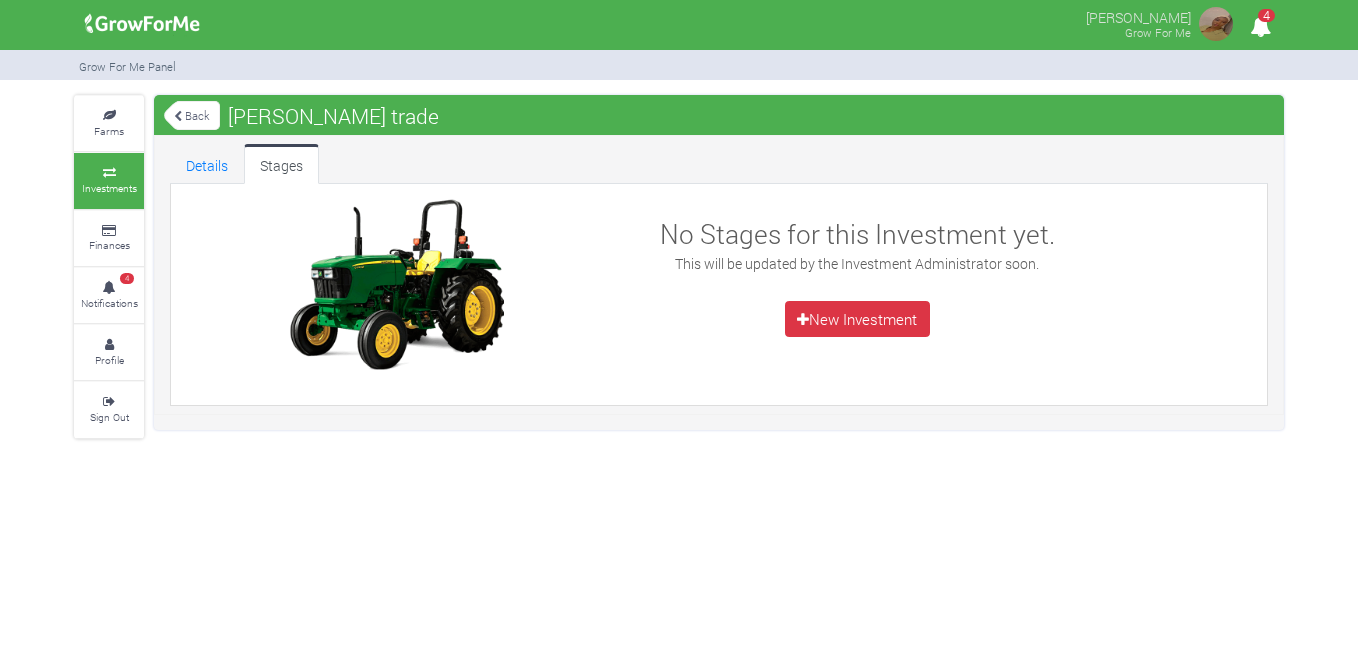 scroll, scrollTop: 0, scrollLeft: 0, axis: both 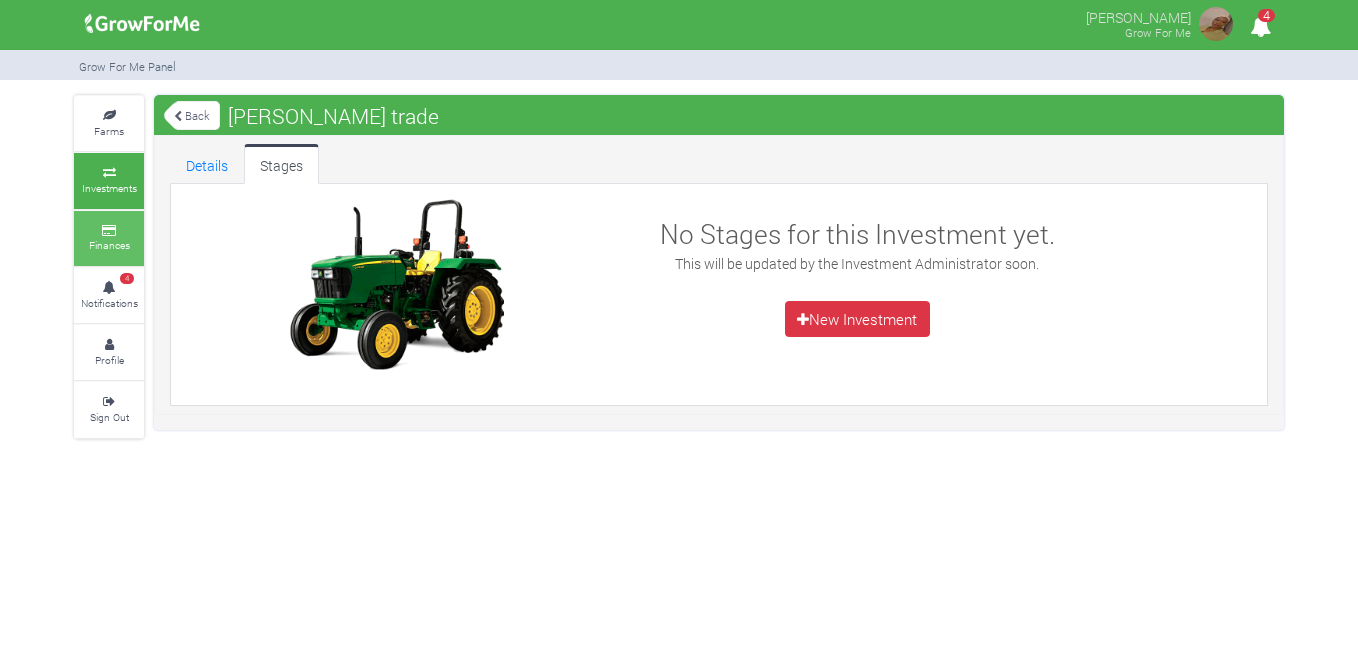 click on "Finances" at bounding box center [109, 238] 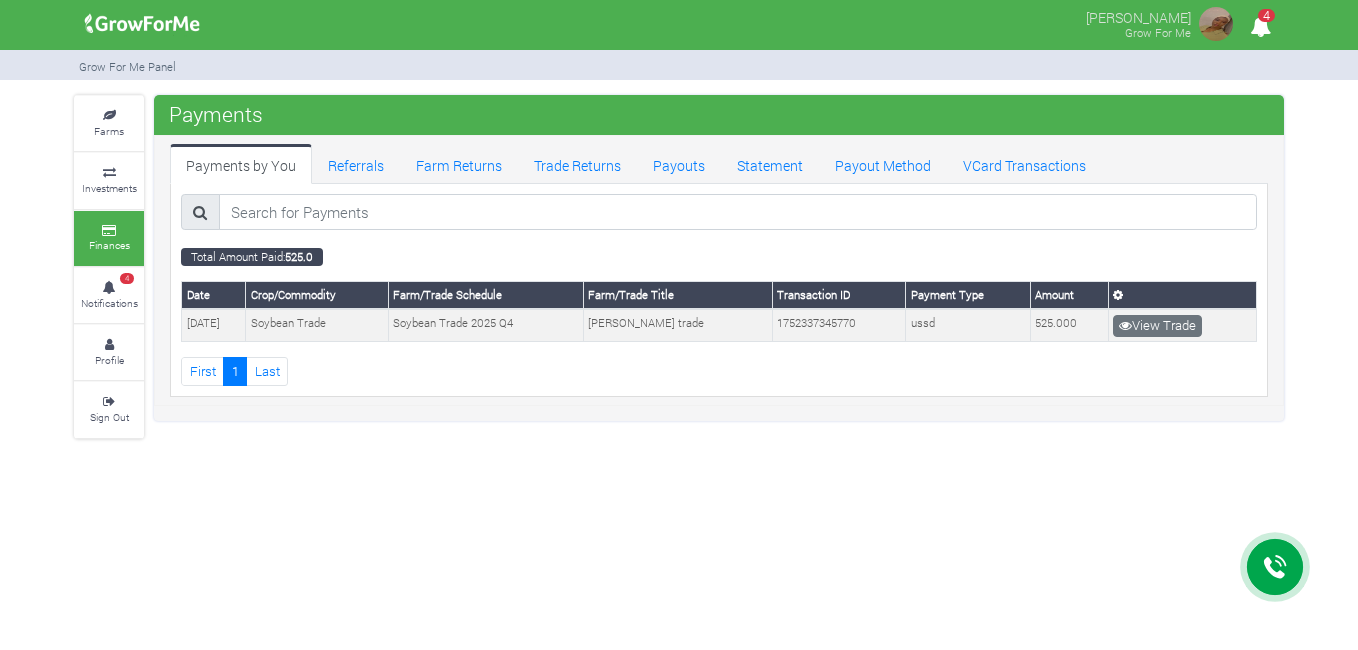 scroll, scrollTop: 0, scrollLeft: 0, axis: both 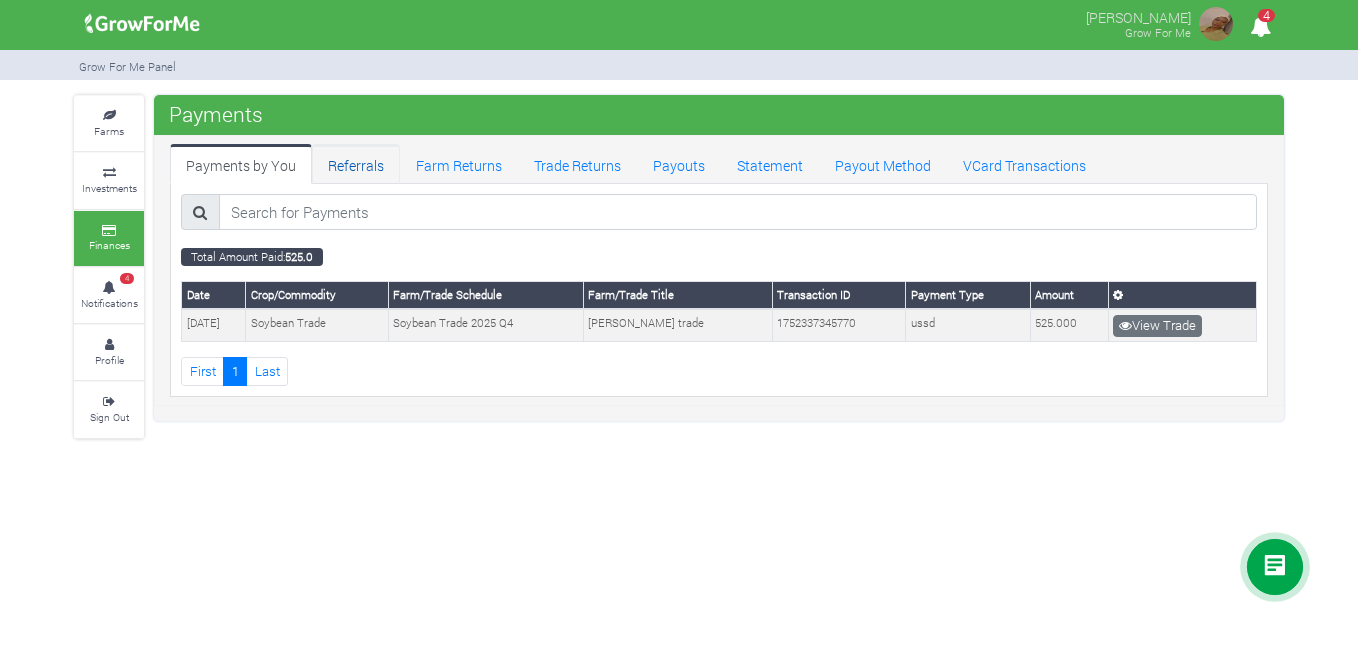 click on "Referrals" at bounding box center [356, 164] 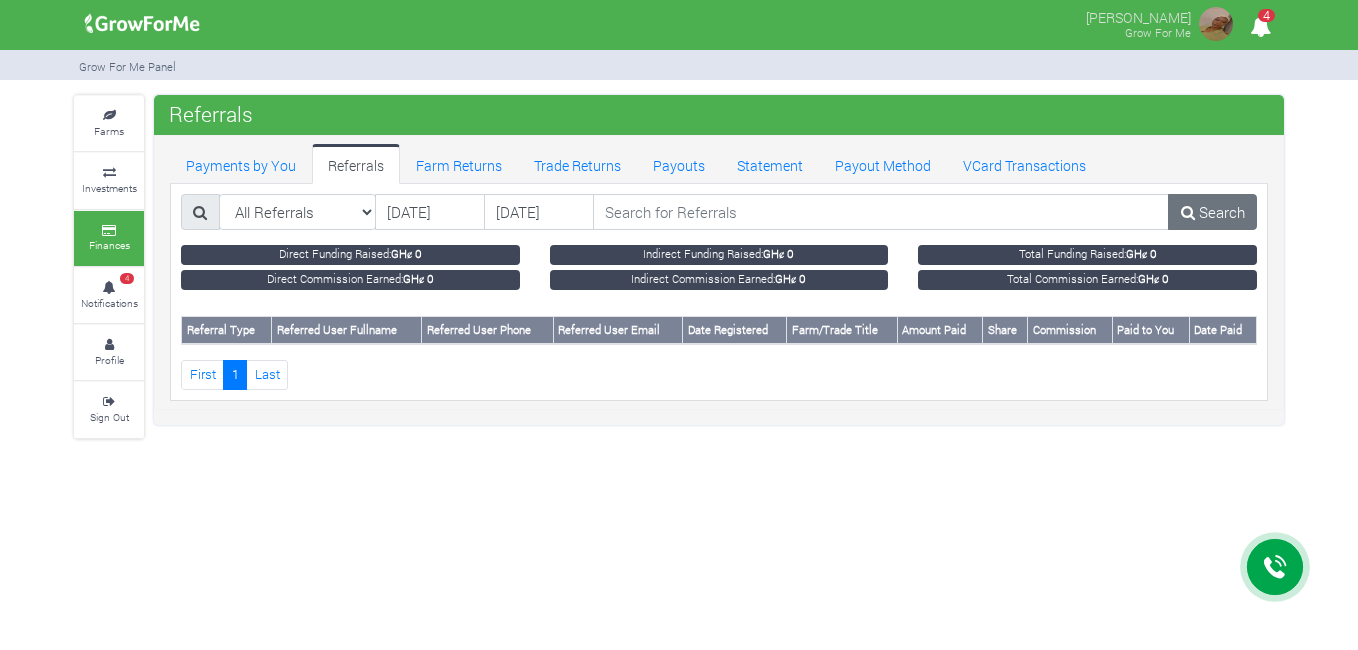 scroll, scrollTop: 0, scrollLeft: 0, axis: both 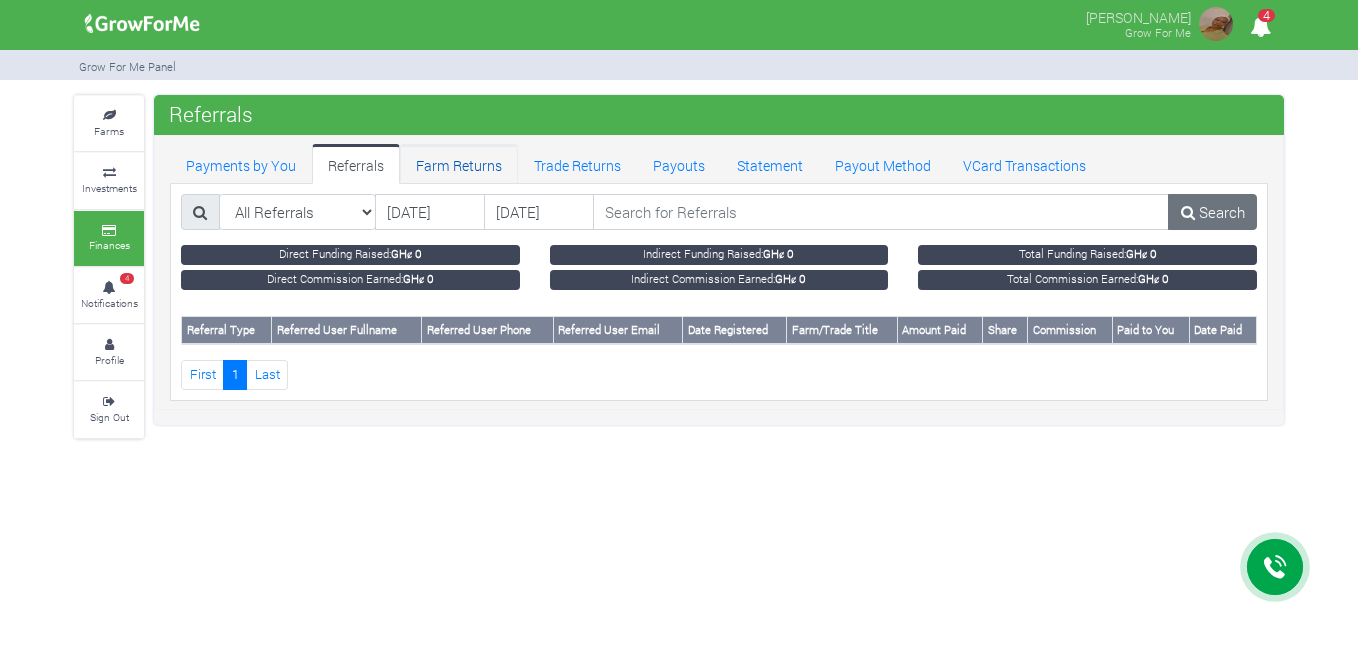 click on "Farm Returns" at bounding box center (459, 164) 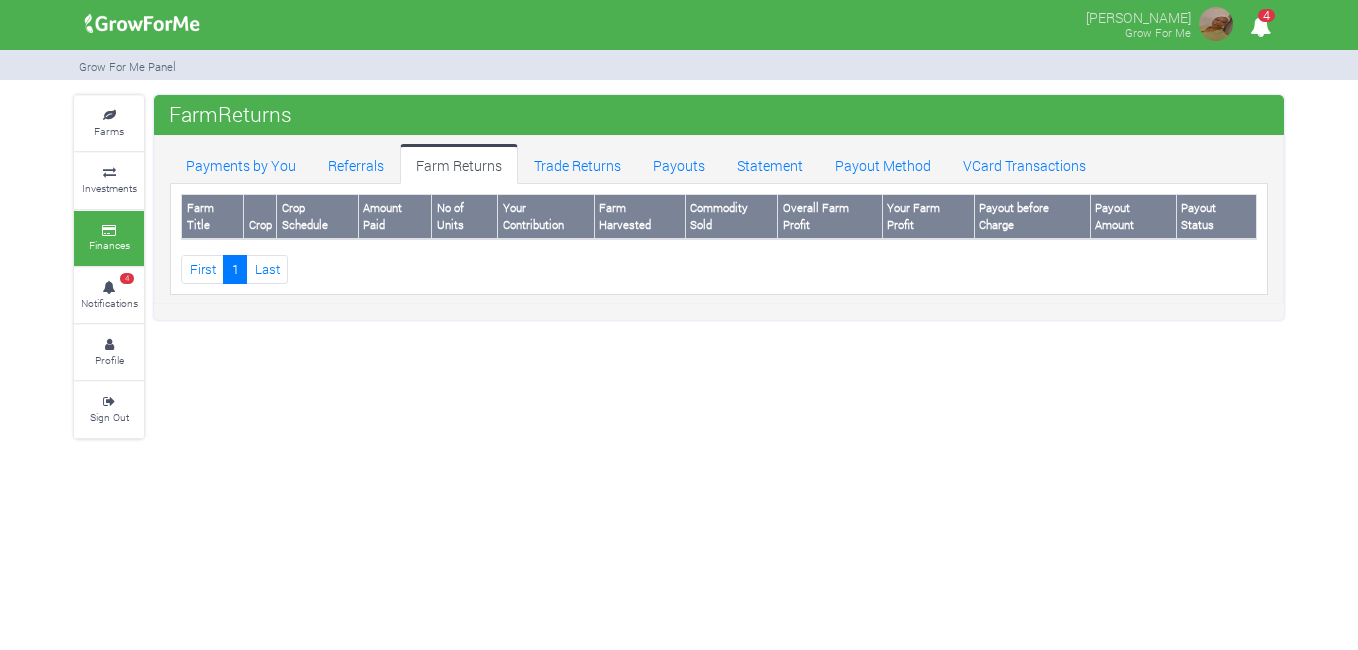 scroll, scrollTop: 0, scrollLeft: 0, axis: both 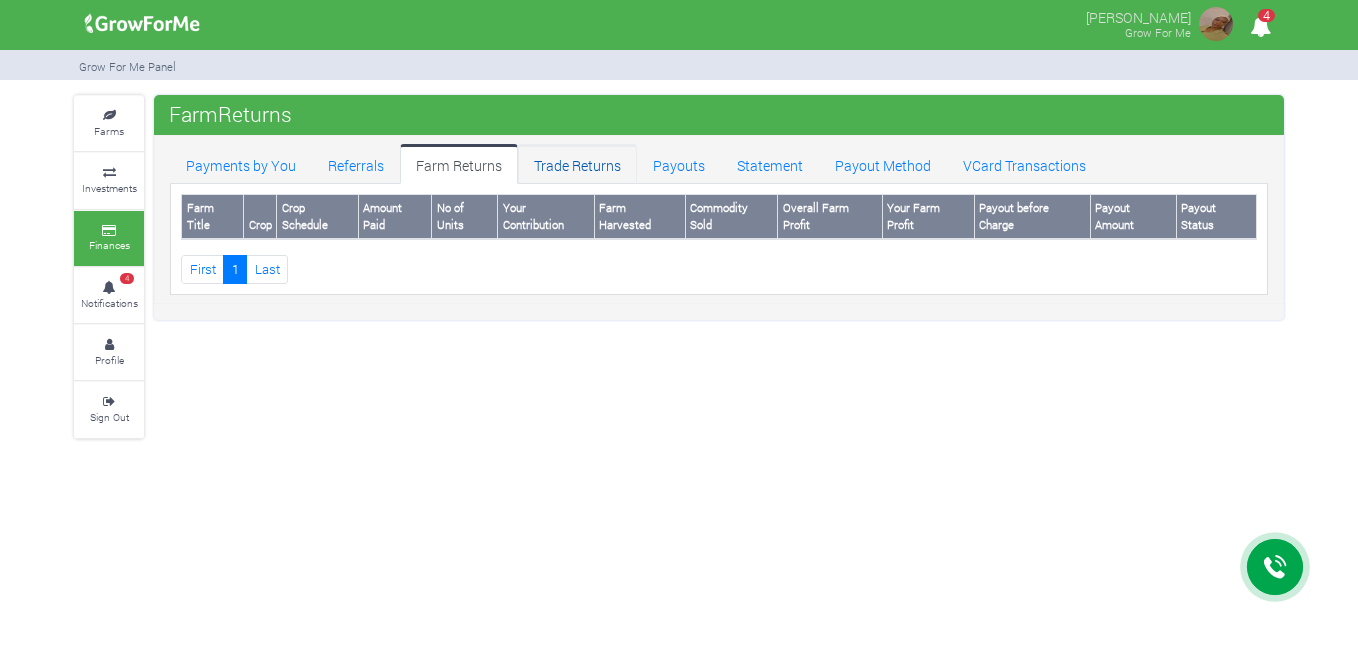 click on "Trade Returns" at bounding box center (577, 164) 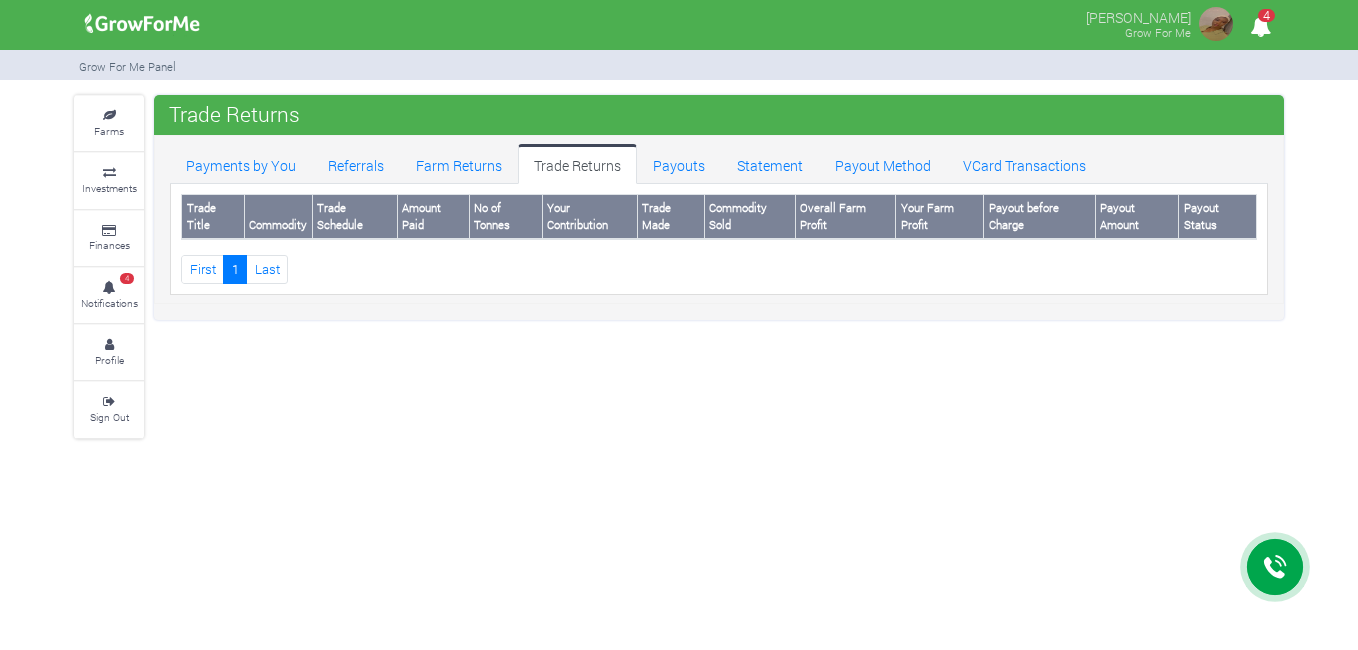 scroll, scrollTop: 0, scrollLeft: 0, axis: both 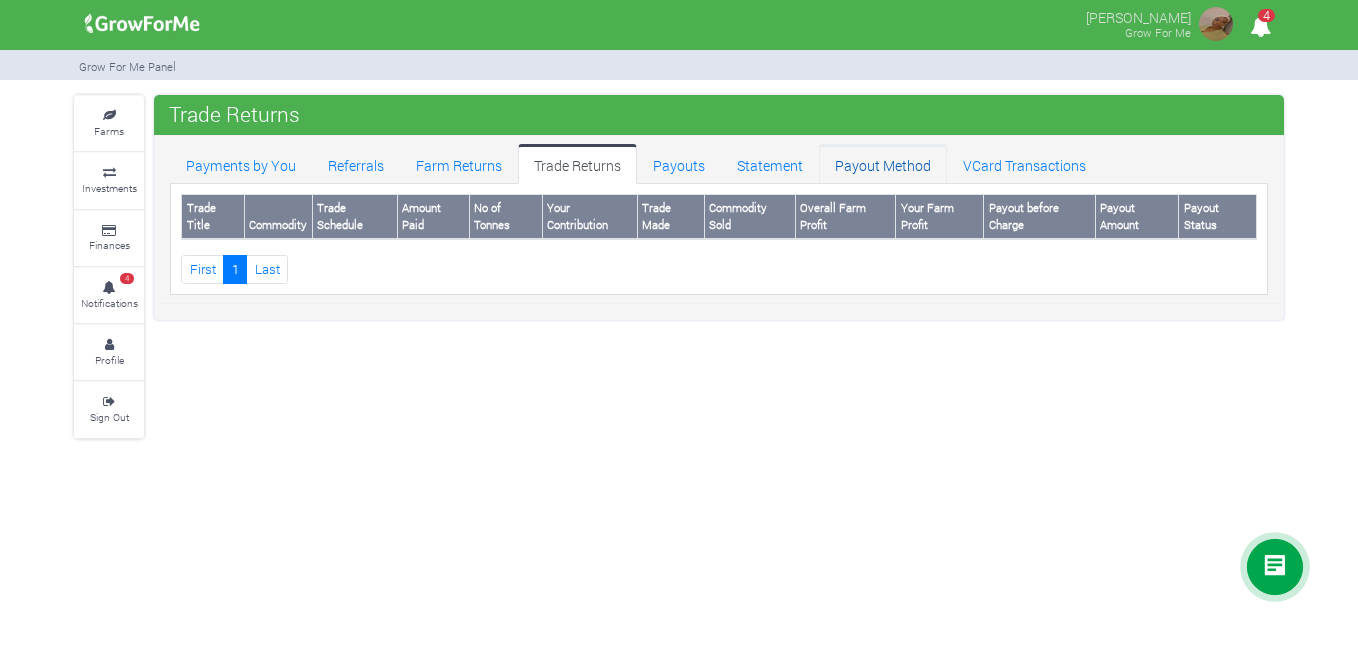 click on "Payout Method" at bounding box center (883, 164) 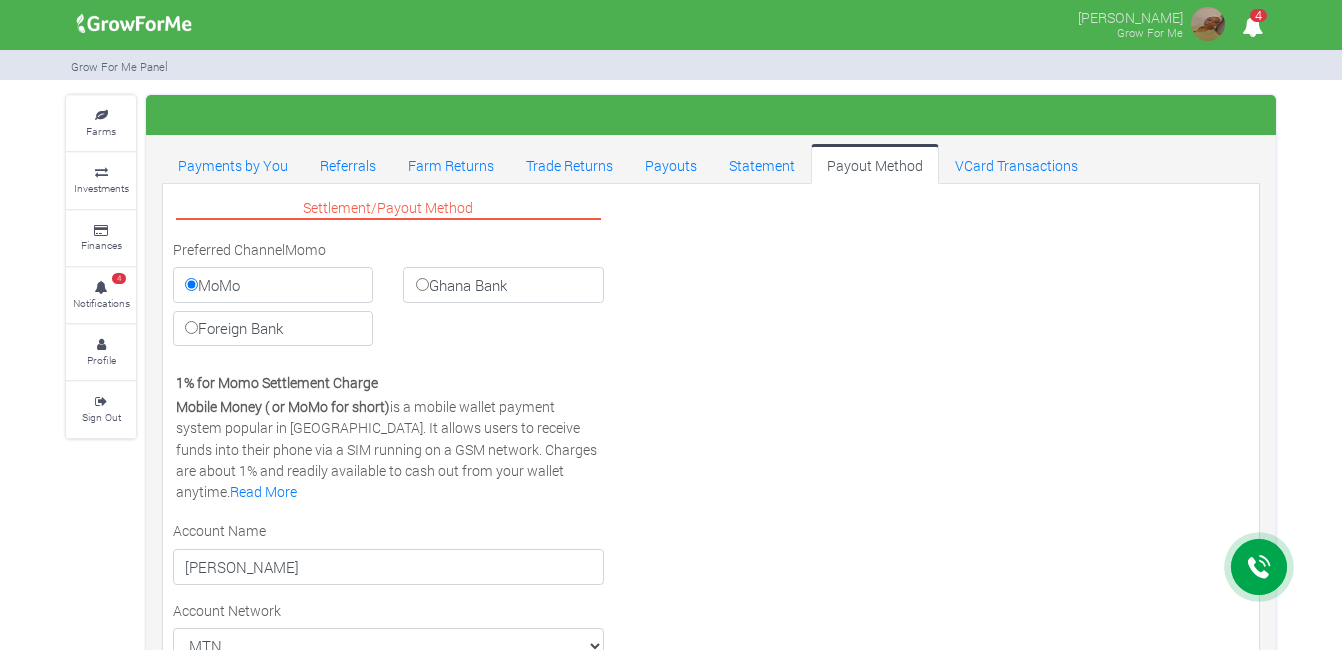 scroll, scrollTop: 0, scrollLeft: 0, axis: both 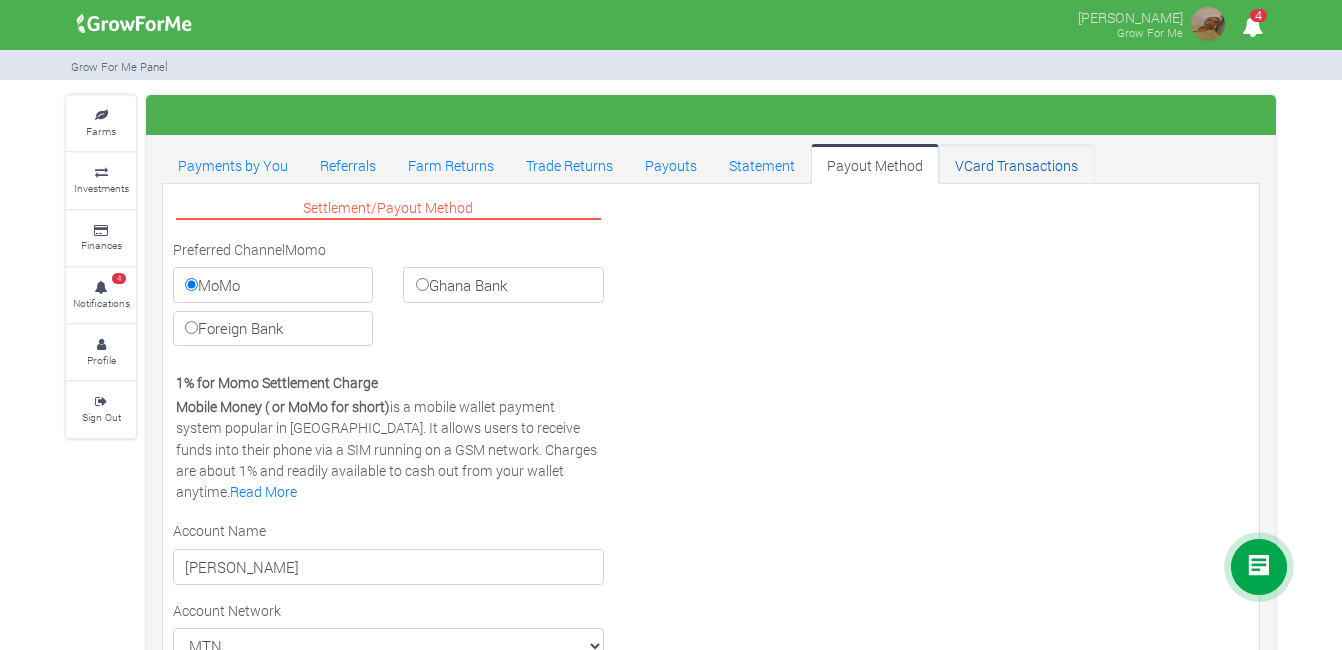 click on "VCard Transactions" at bounding box center (1016, 164) 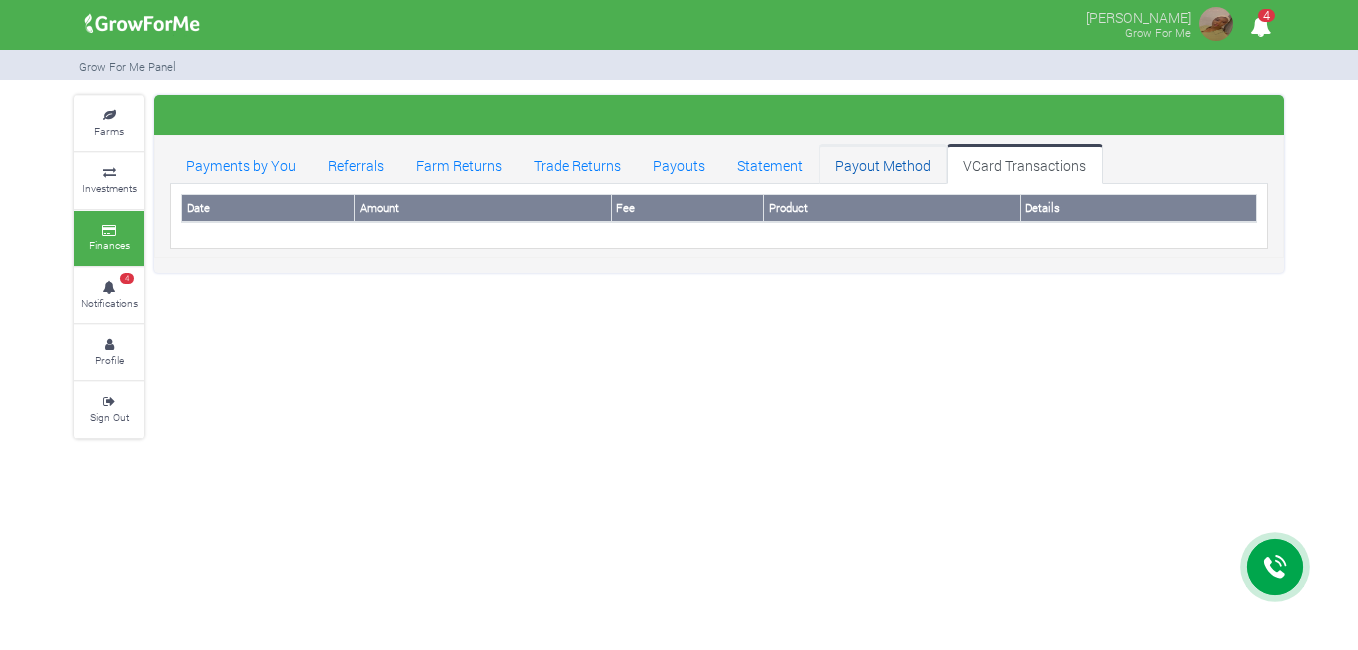 scroll, scrollTop: 0, scrollLeft: 0, axis: both 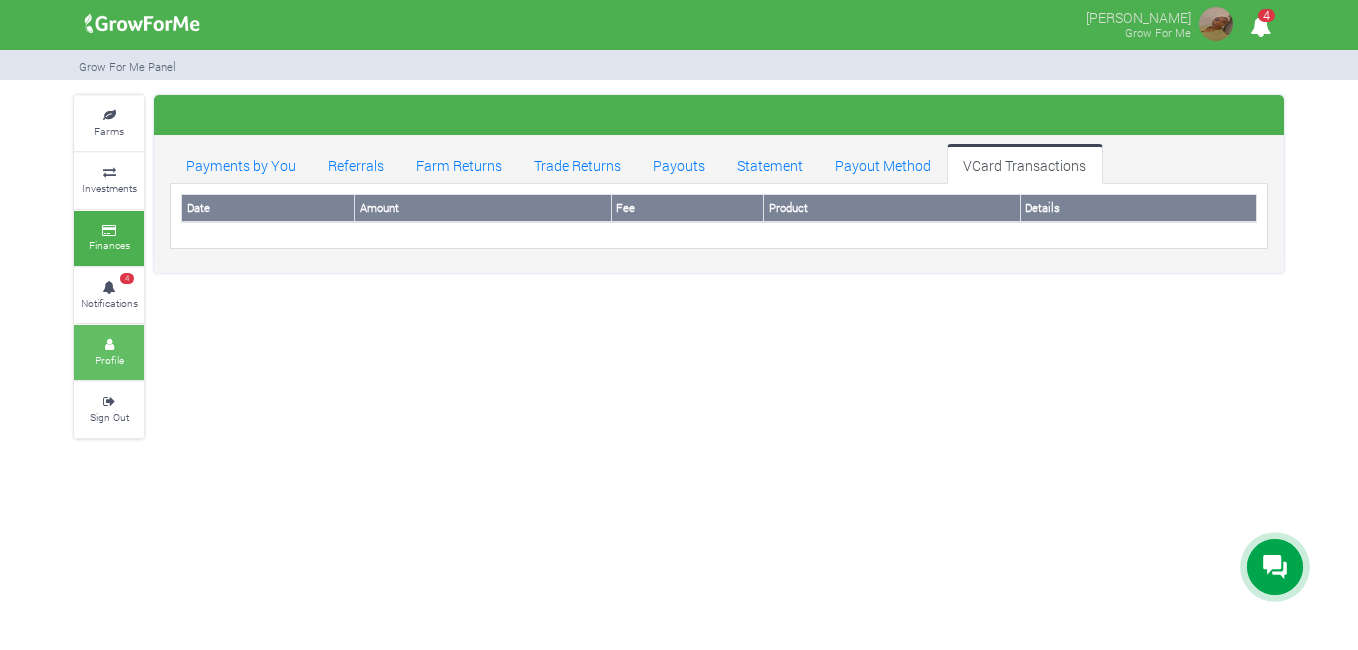 click at bounding box center [109, 345] 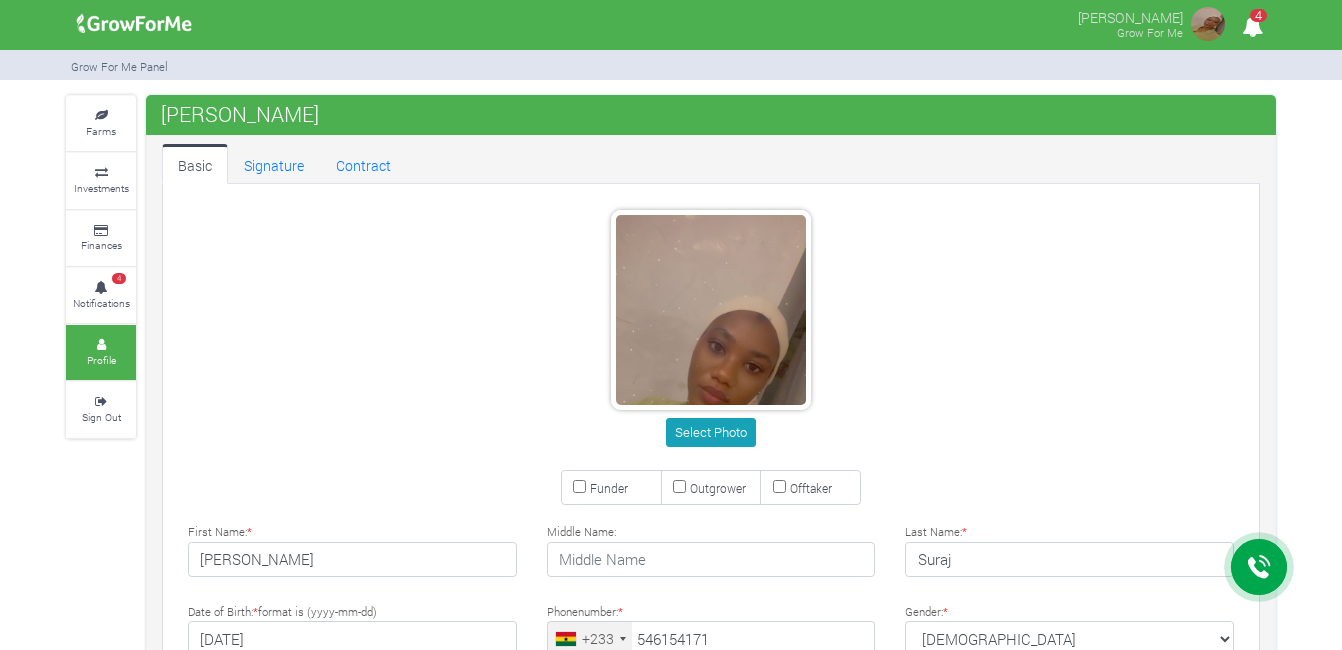 scroll, scrollTop: 0, scrollLeft: 0, axis: both 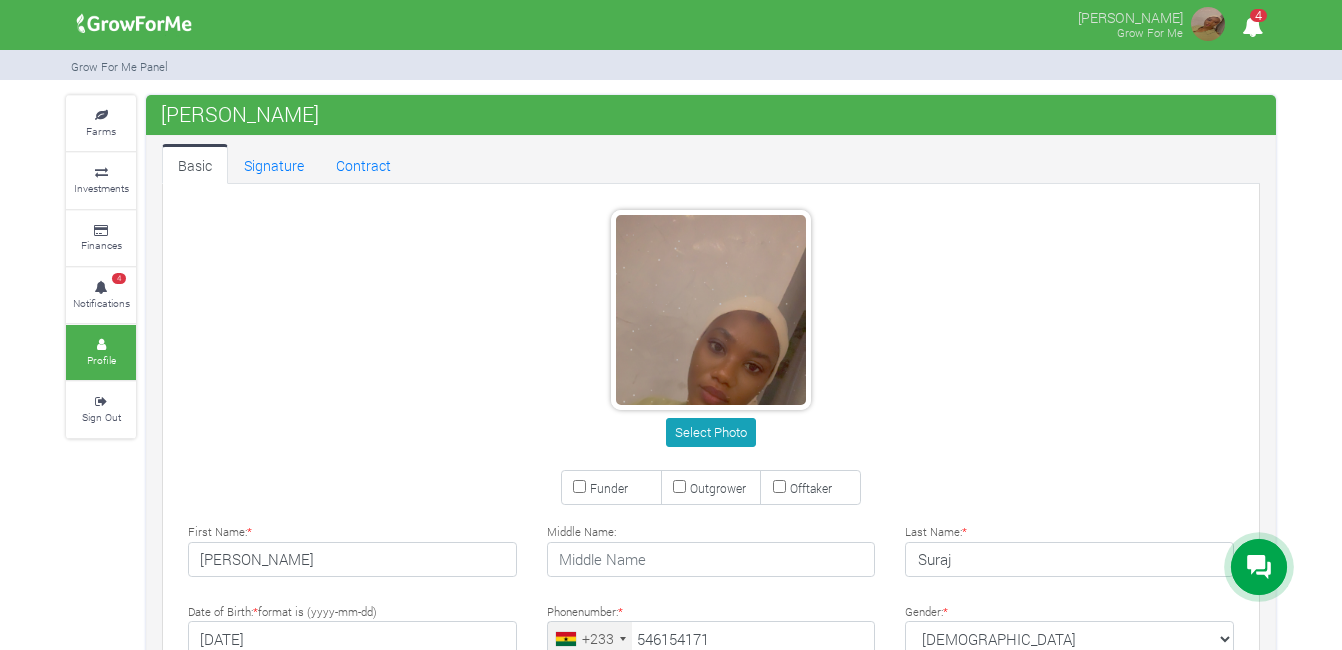type on "54 615 4171" 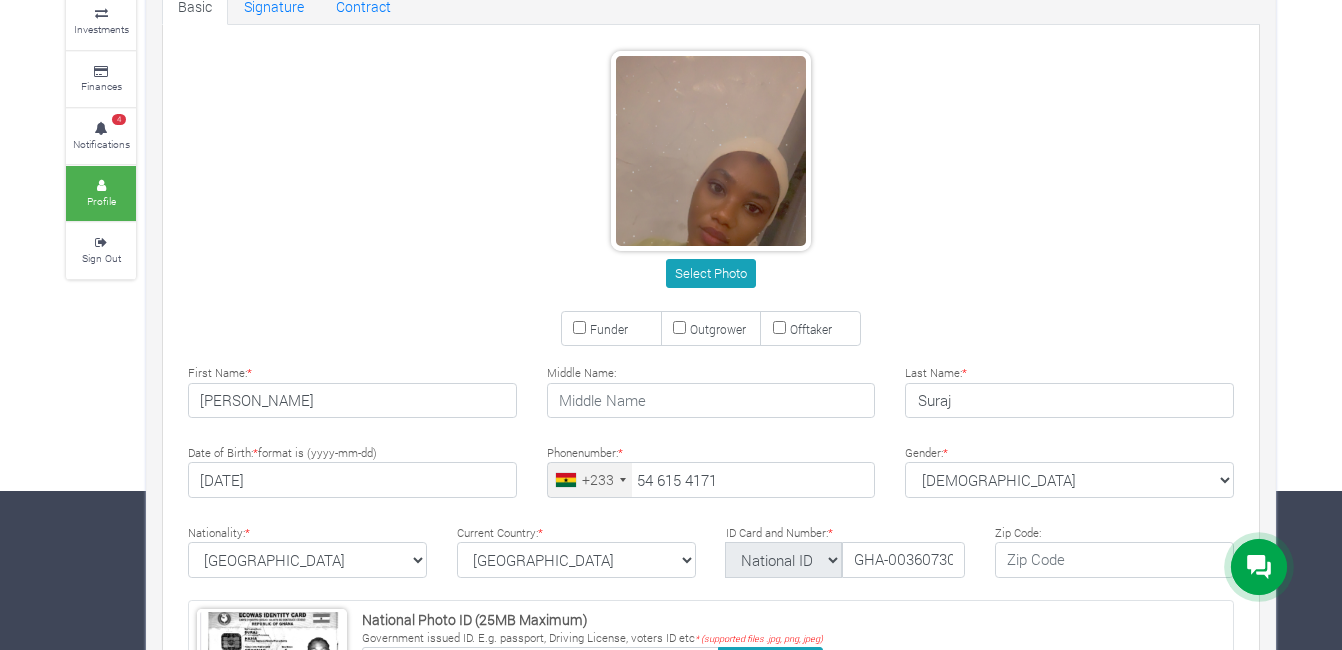 scroll, scrollTop: 162, scrollLeft: 0, axis: vertical 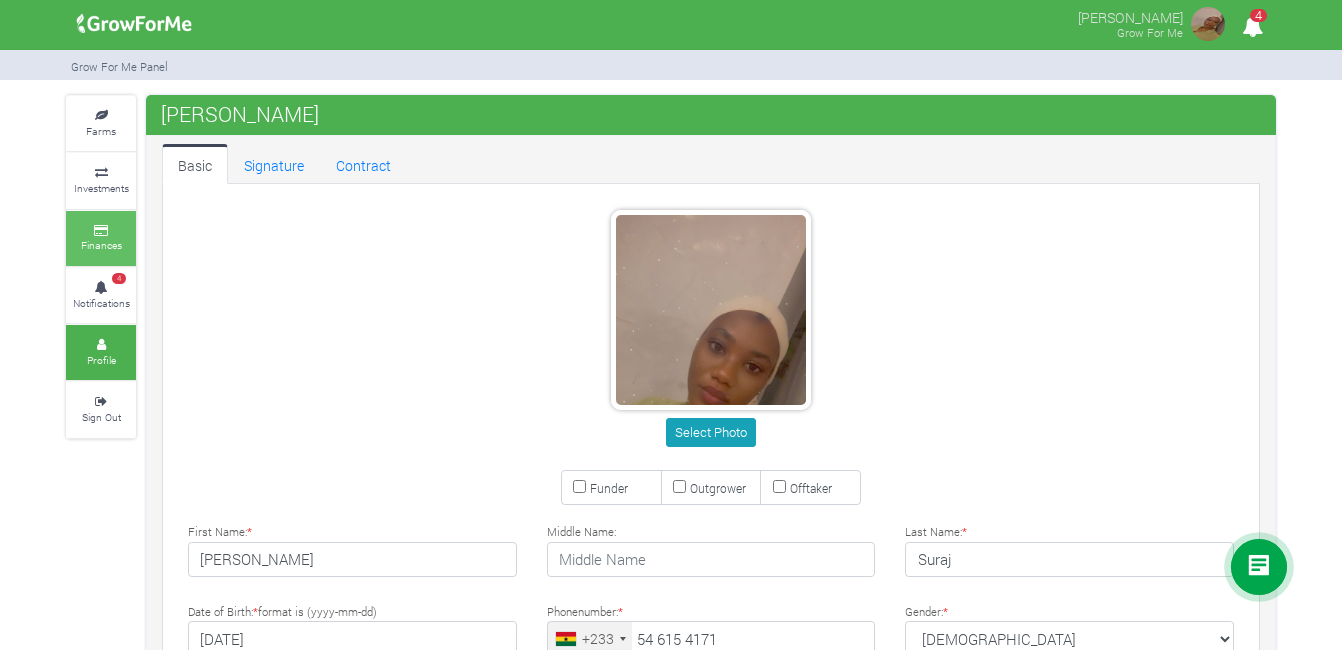 click on "Finances" at bounding box center [101, 245] 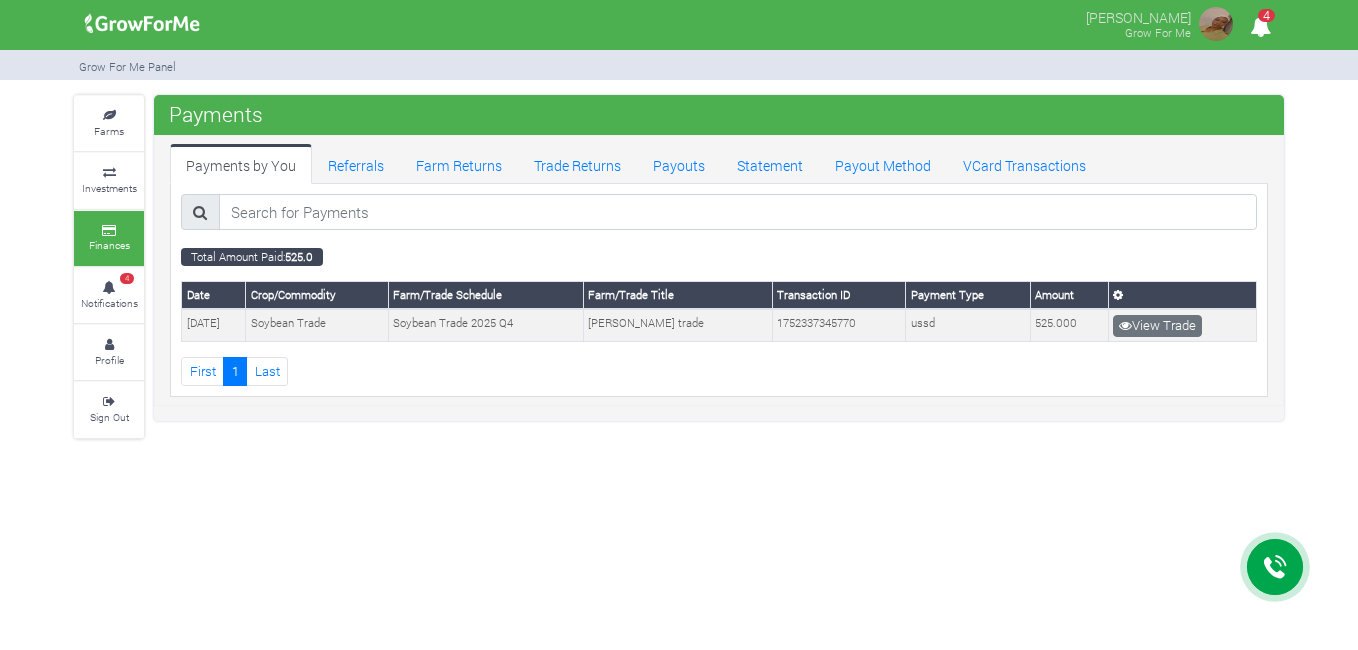scroll, scrollTop: 0, scrollLeft: 0, axis: both 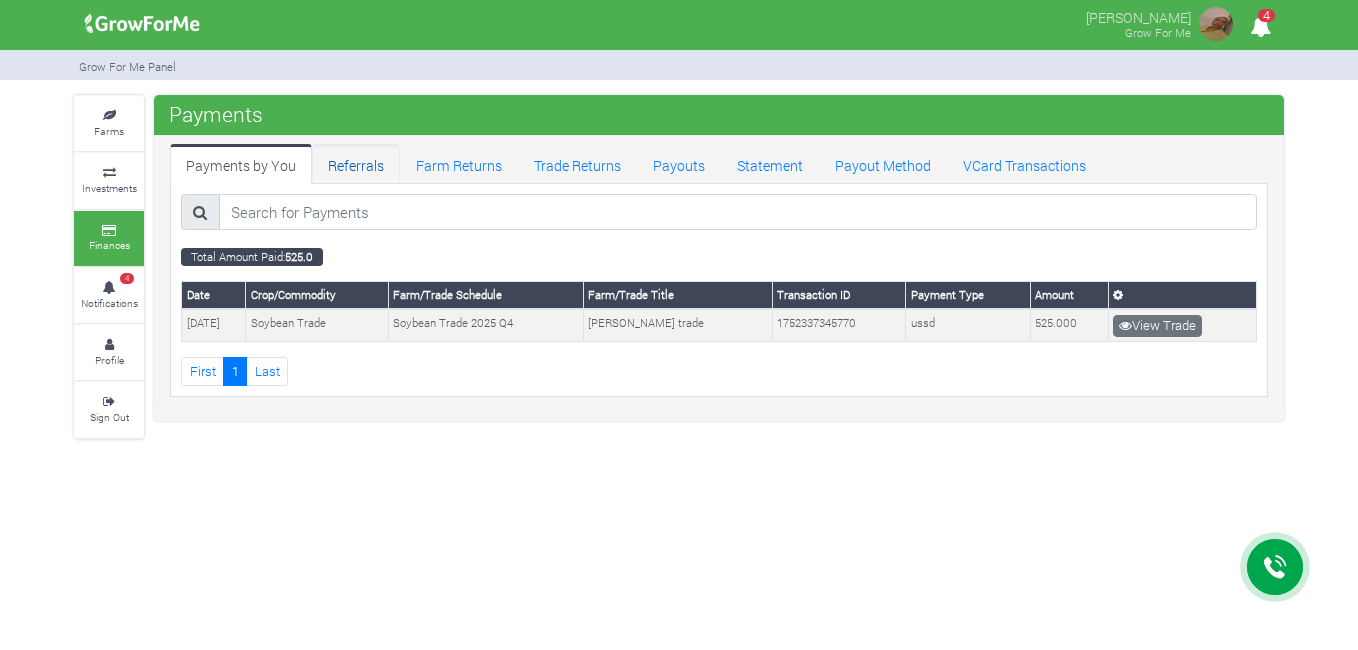 click on "Referrals" at bounding box center [356, 164] 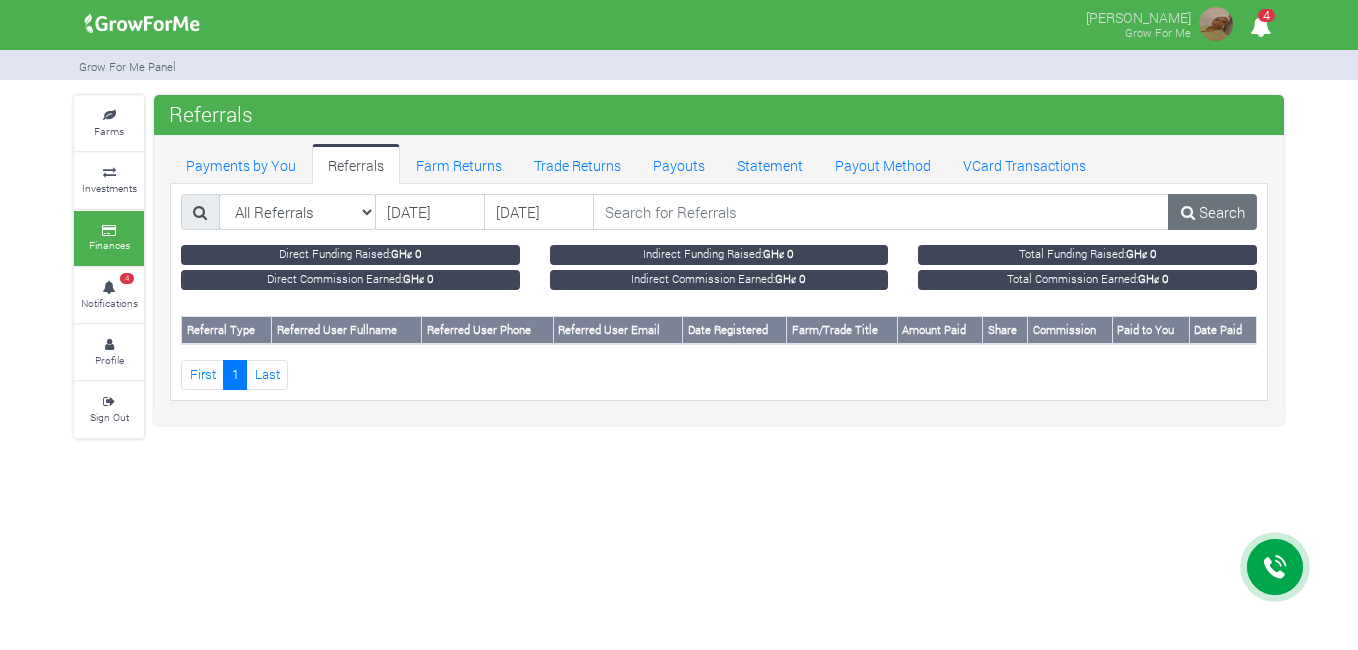 scroll, scrollTop: 0, scrollLeft: 0, axis: both 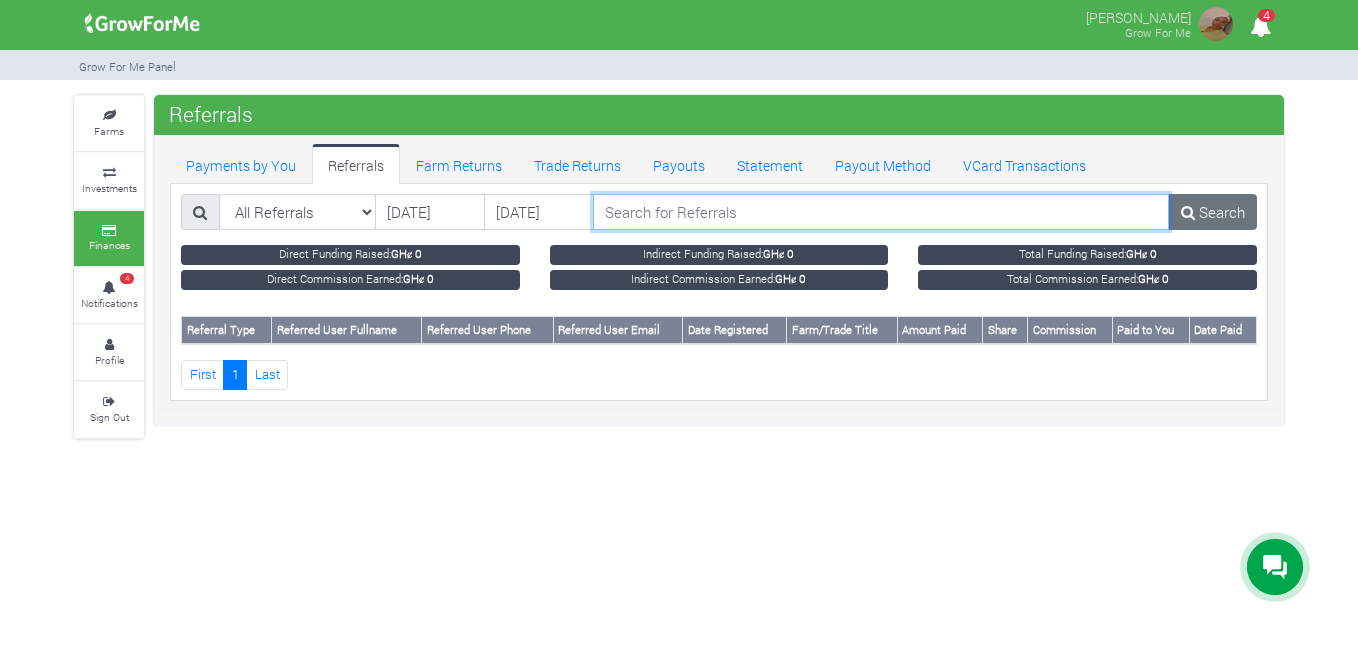 click at bounding box center [881, 212] 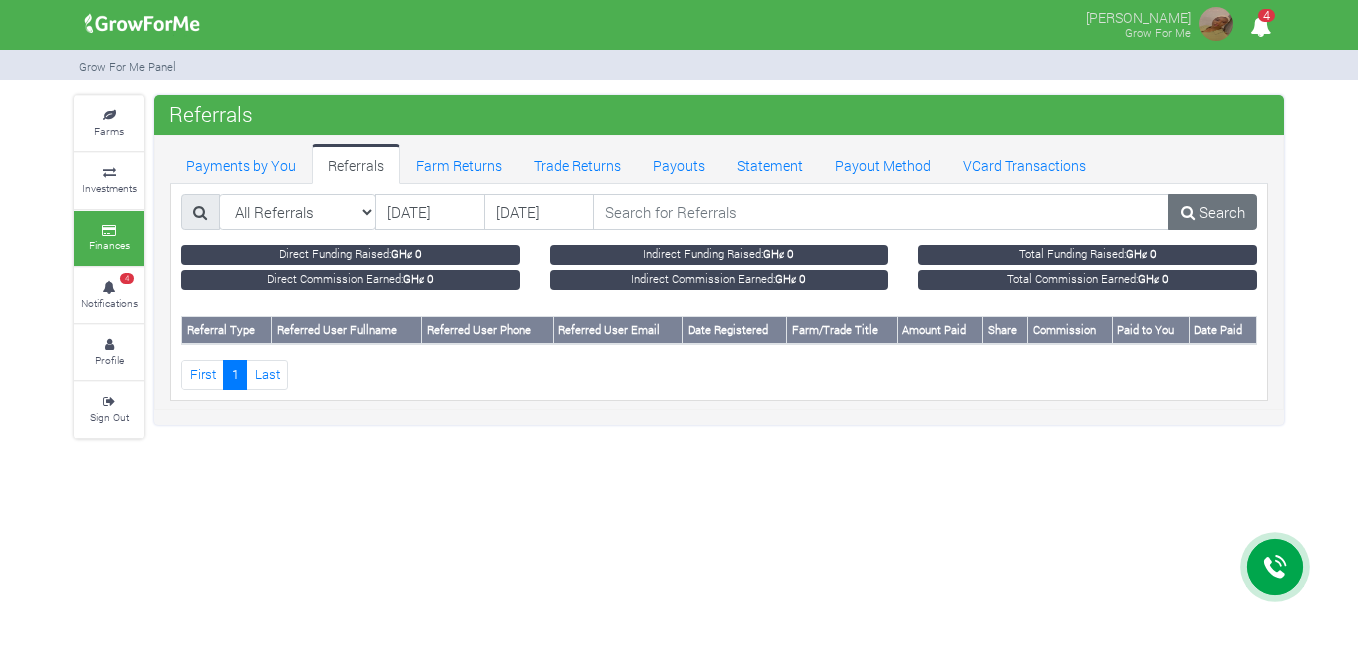 click on "4" at bounding box center [1260, 26] 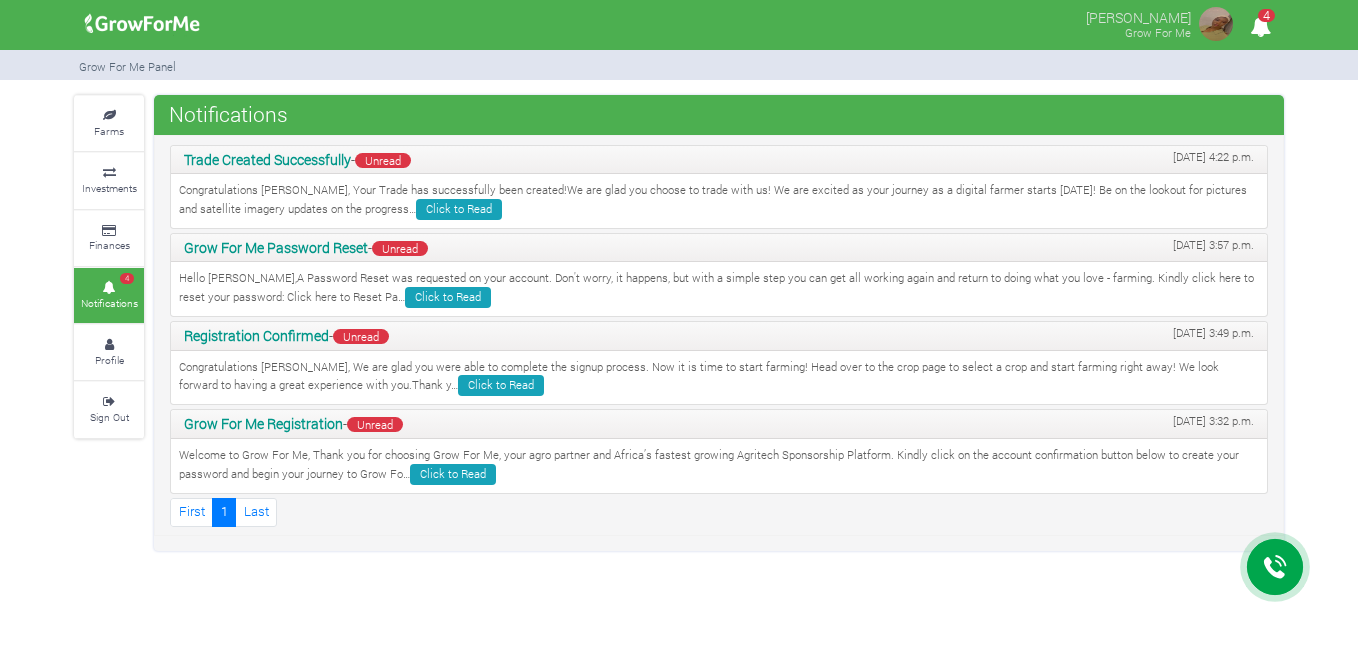 scroll, scrollTop: 0, scrollLeft: 0, axis: both 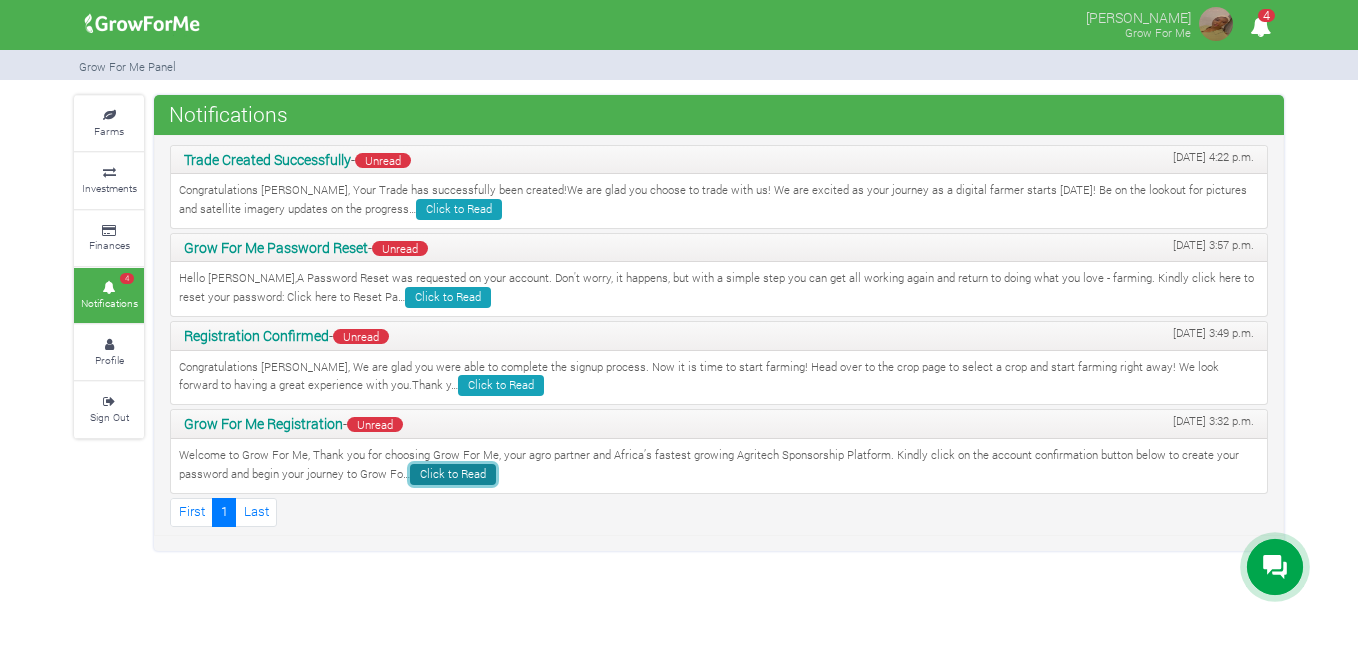 click on "Click to Read" at bounding box center [453, 474] 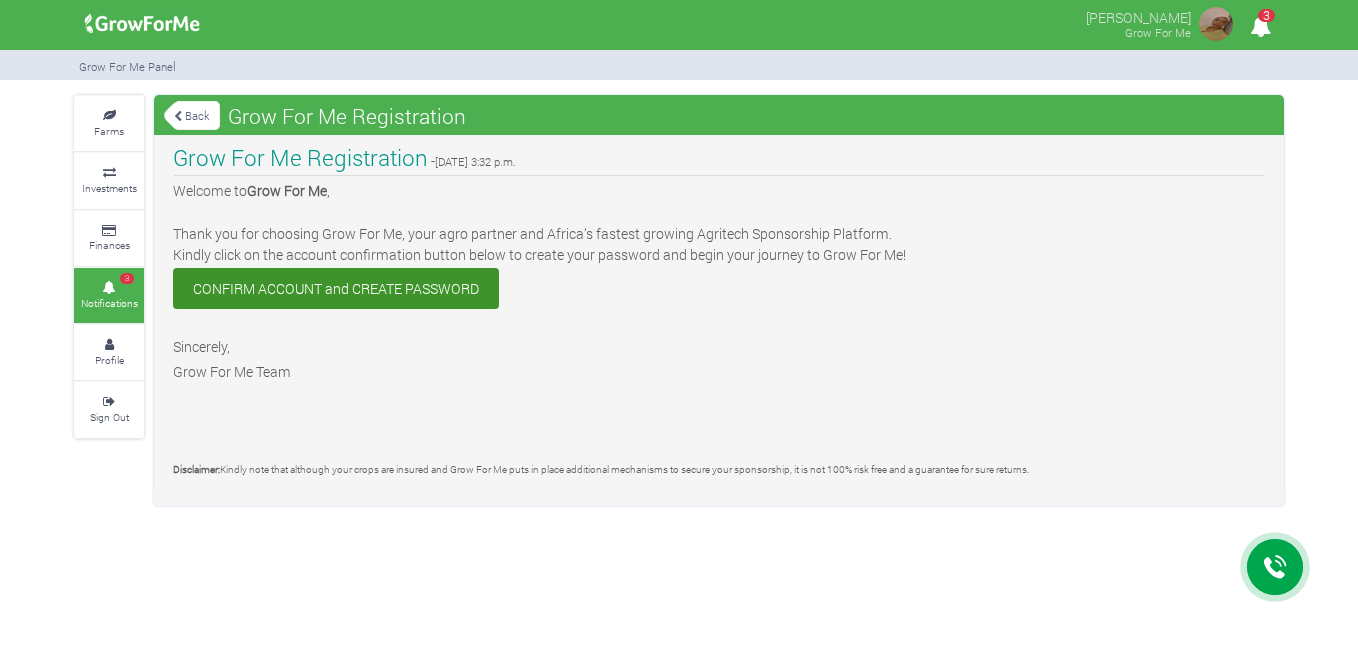 scroll, scrollTop: 0, scrollLeft: 0, axis: both 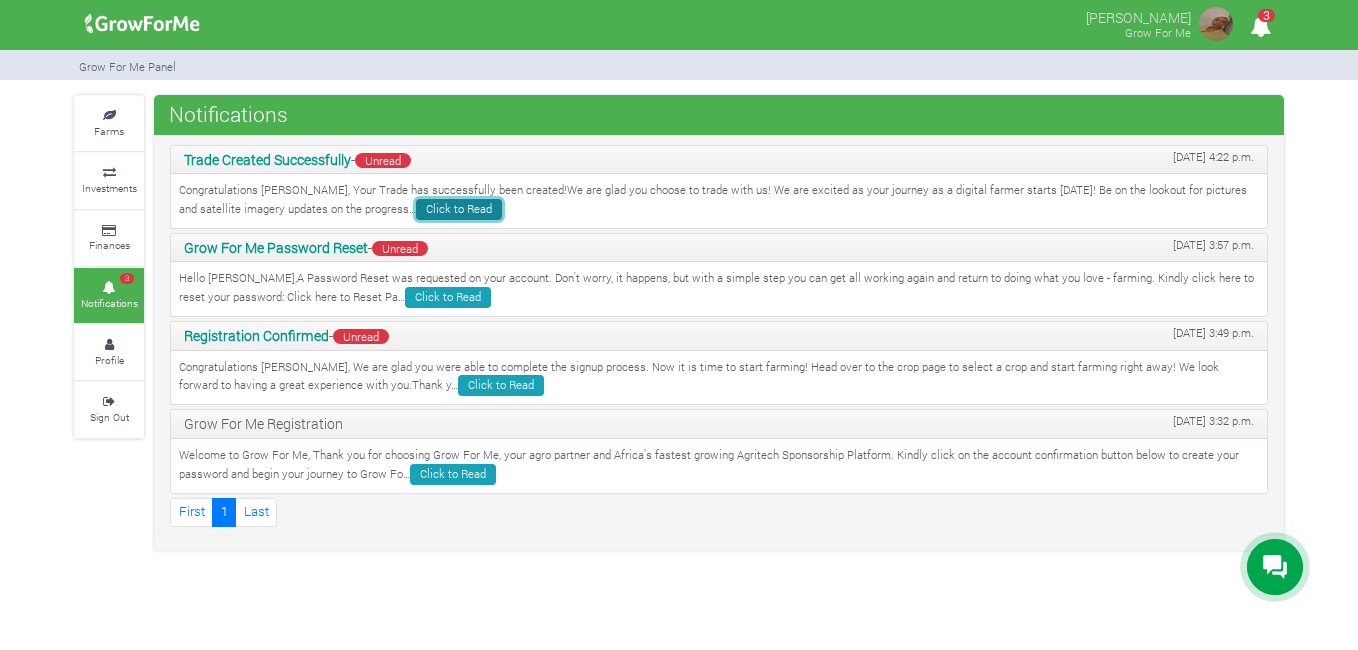 click on "Click to Read" at bounding box center (459, 209) 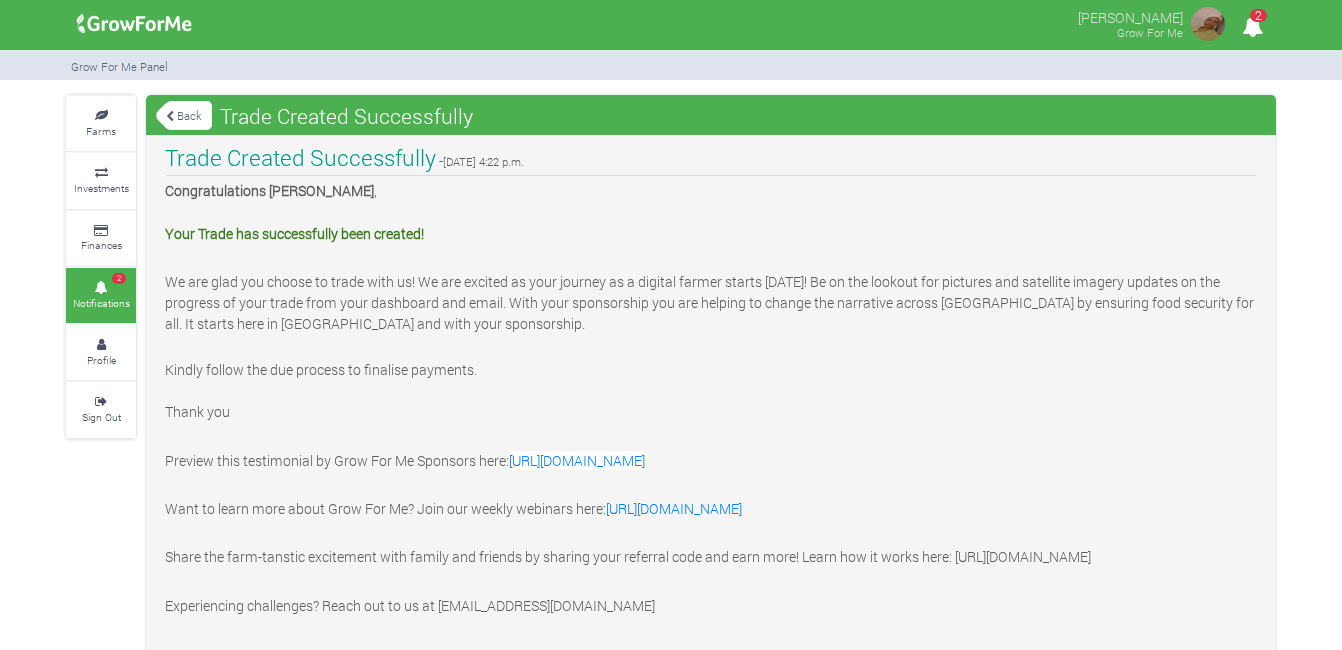 scroll, scrollTop: 0, scrollLeft: 0, axis: both 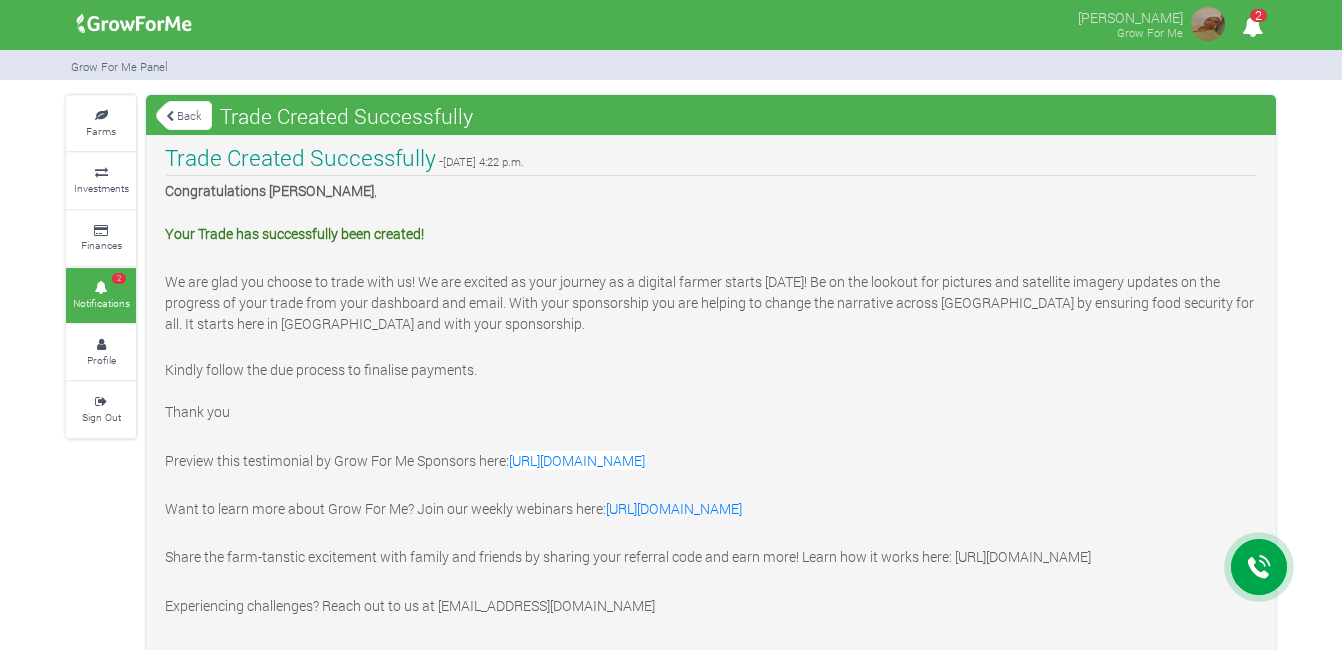 click 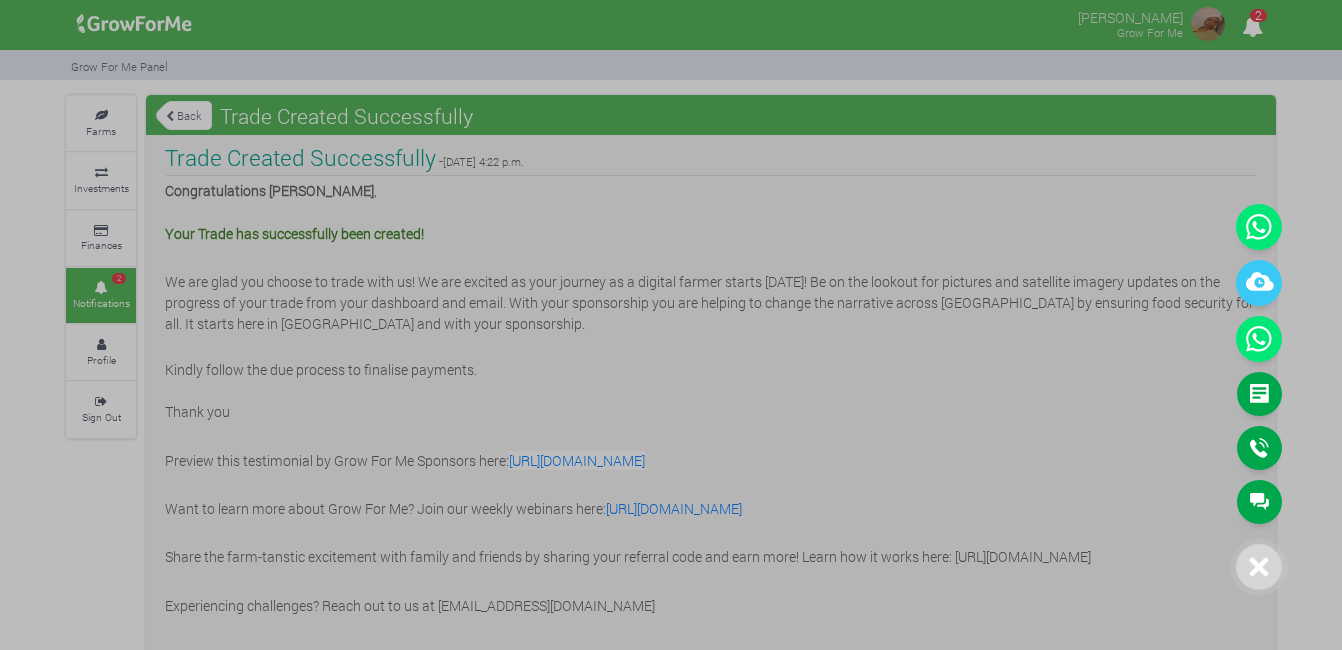click at bounding box center (671, 325) 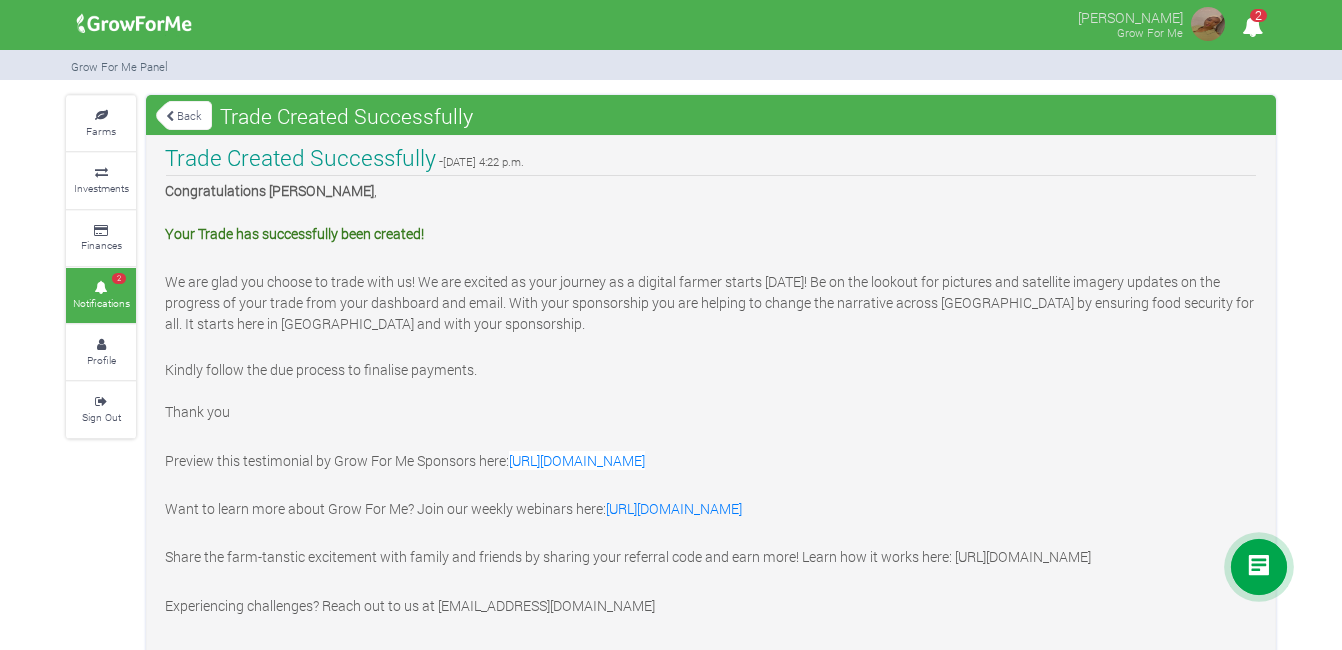 click on "Grow For Me" at bounding box center [1150, 32] 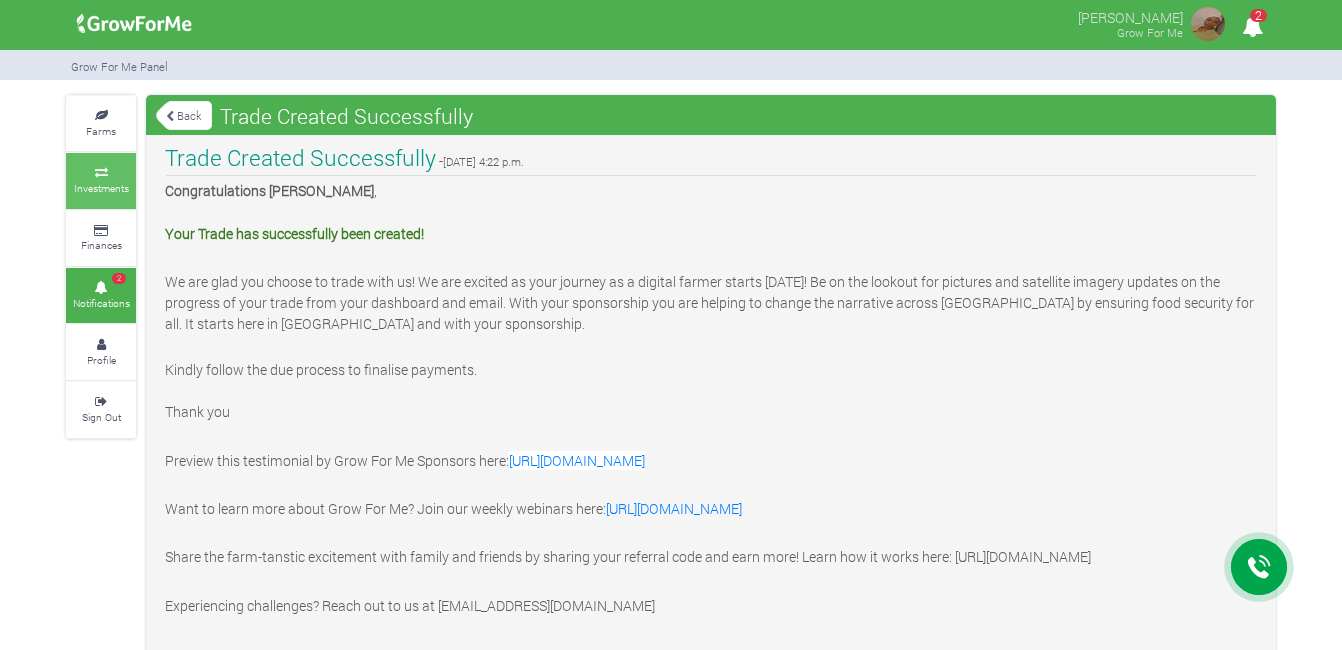 click at bounding box center [101, 173] 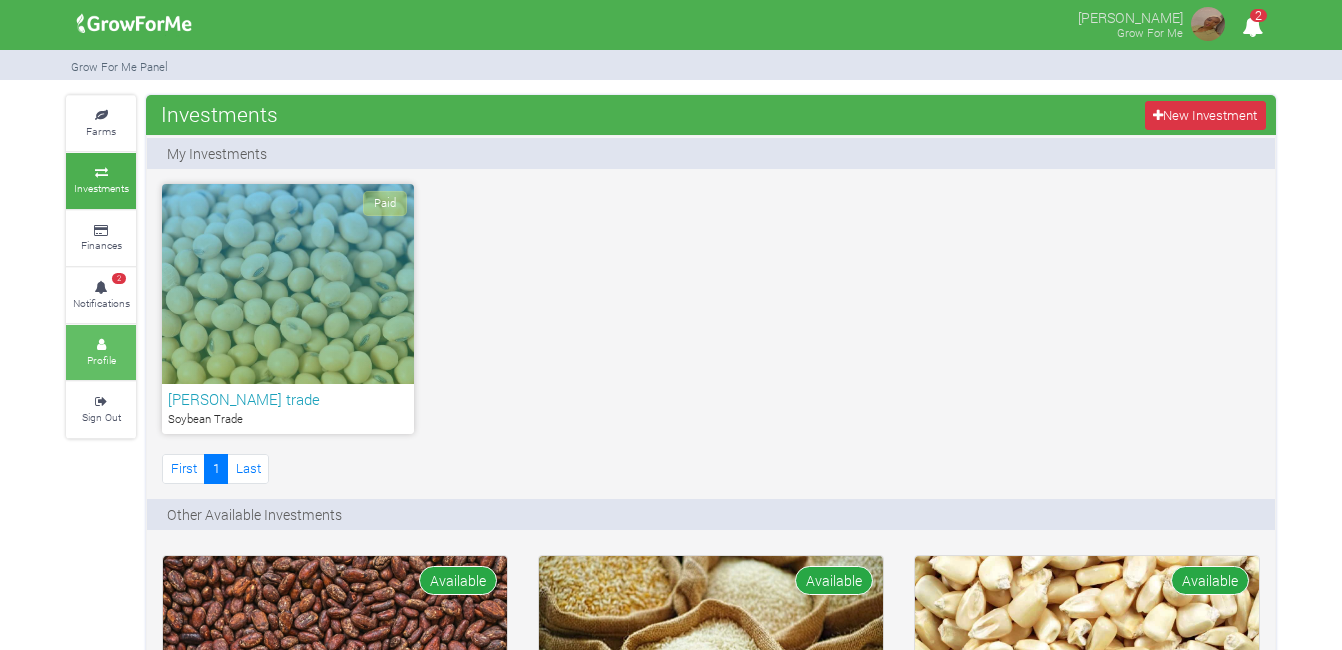 scroll, scrollTop: 0, scrollLeft: 0, axis: both 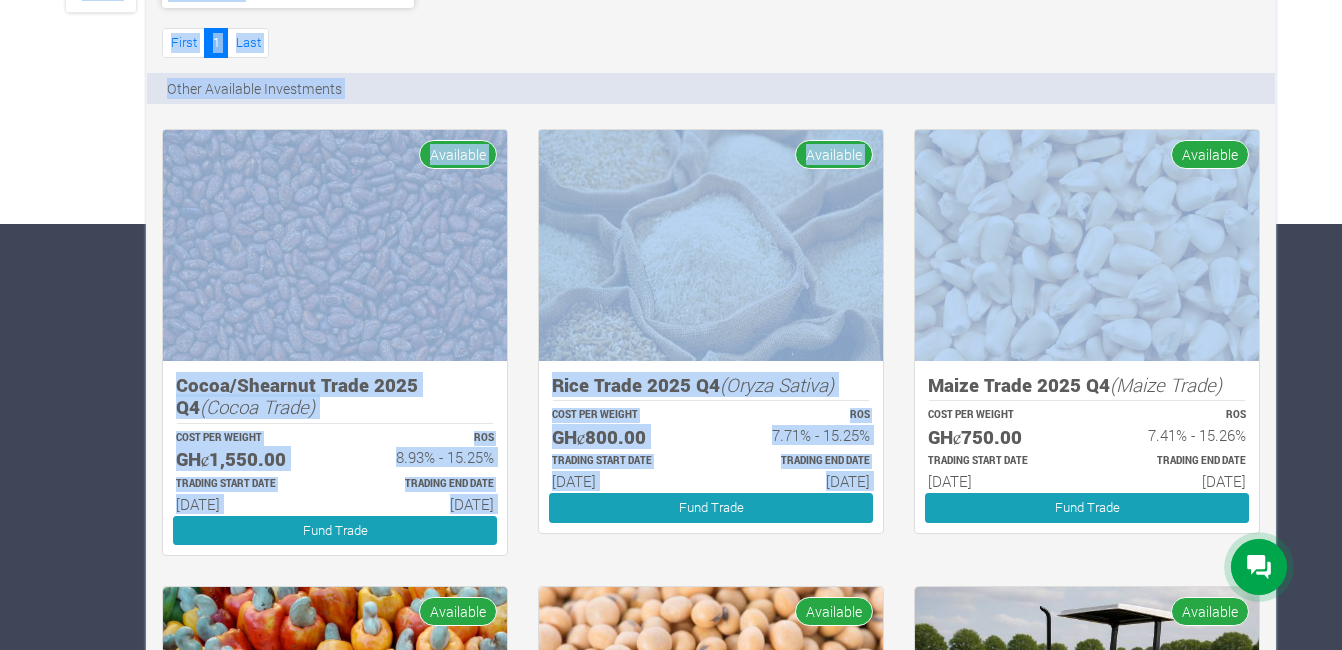 drag, startPoint x: 1332, startPoint y: 335, endPoint x: 1348, endPoint y: 340, distance: 16.763054 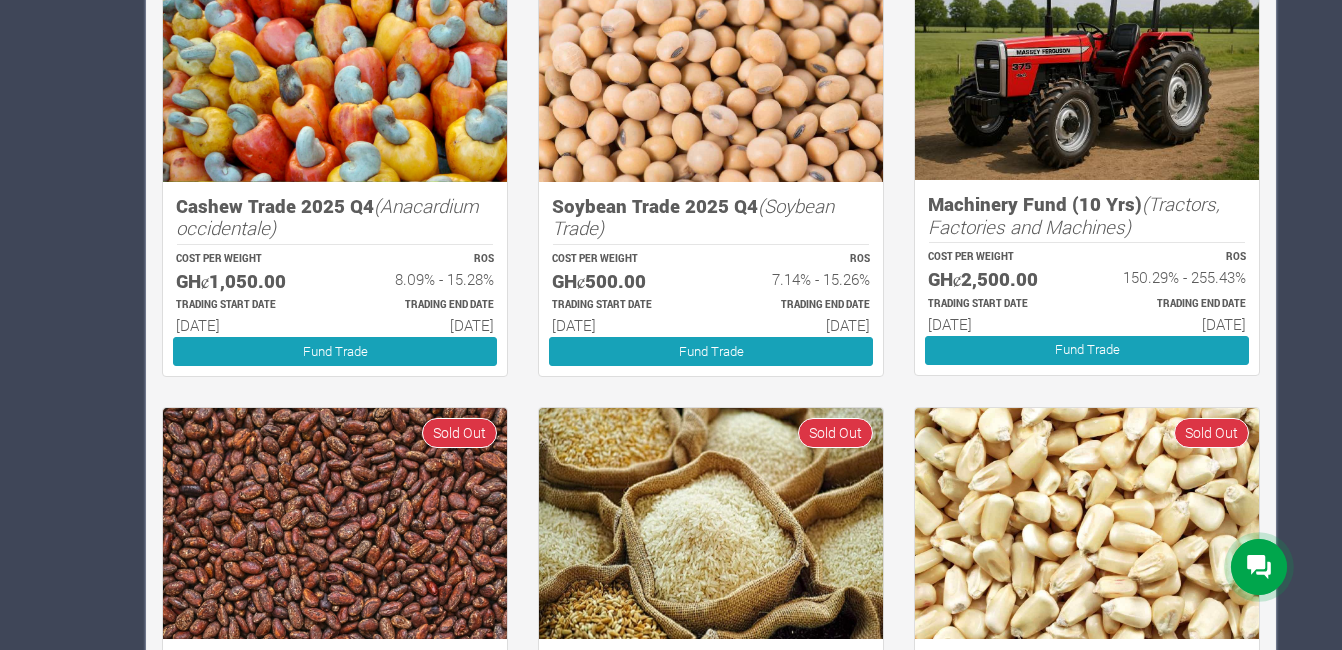 scroll, scrollTop: 1126, scrollLeft: 0, axis: vertical 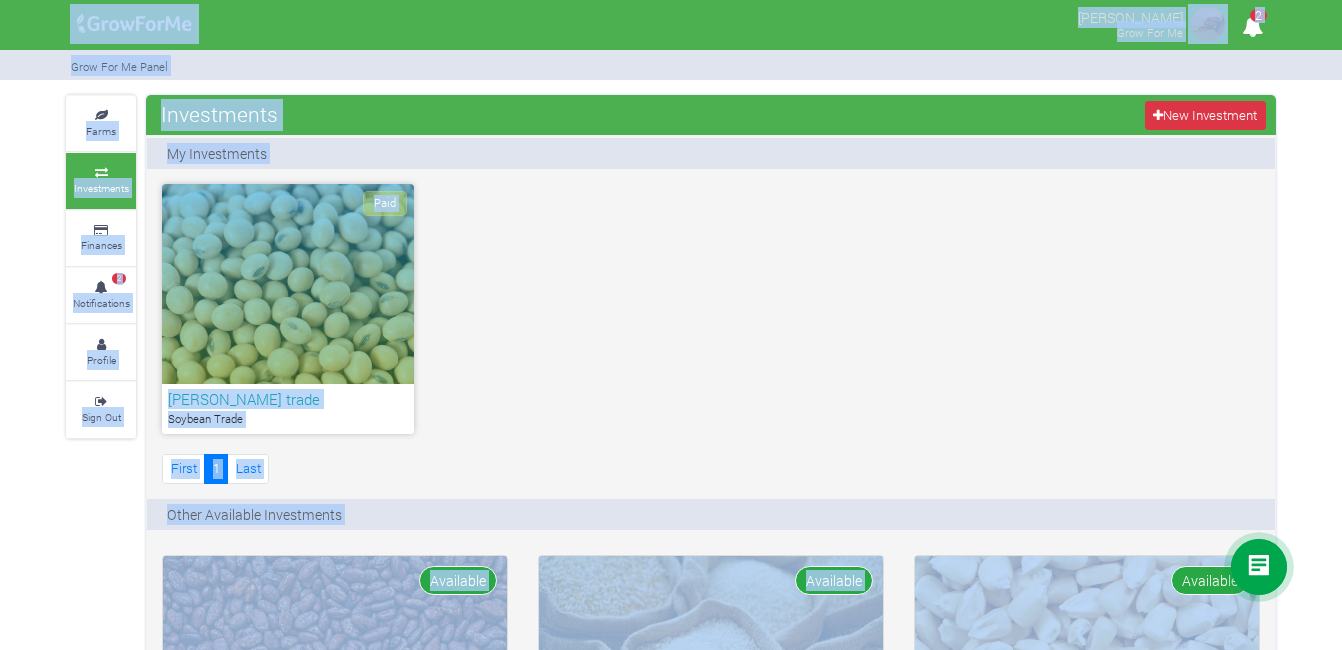 click on "Farms
Investments
Finances
2   Notifications
Profile
Sign Out
Investments
New Investment 1 1" at bounding box center (671, 1043) 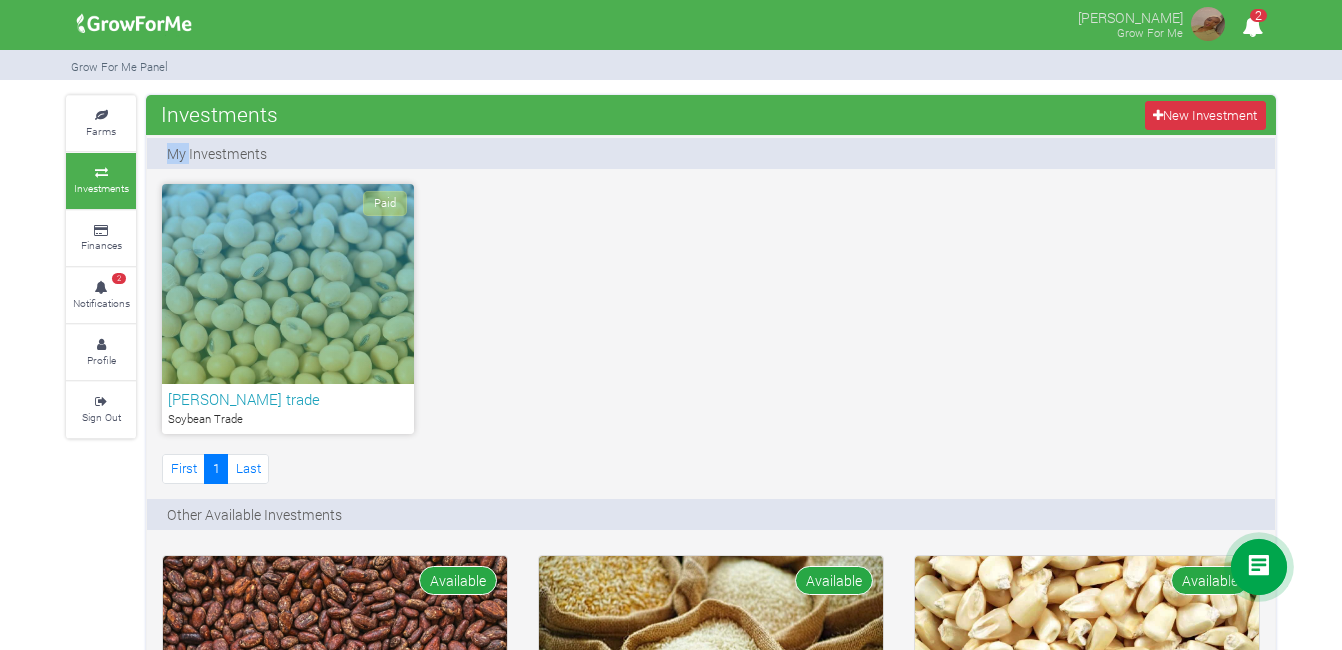 click on "Farms
Investments
Finances
2   Notifications
Profile
Sign Out
Investments
New Investment 1 1" at bounding box center [671, 1043] 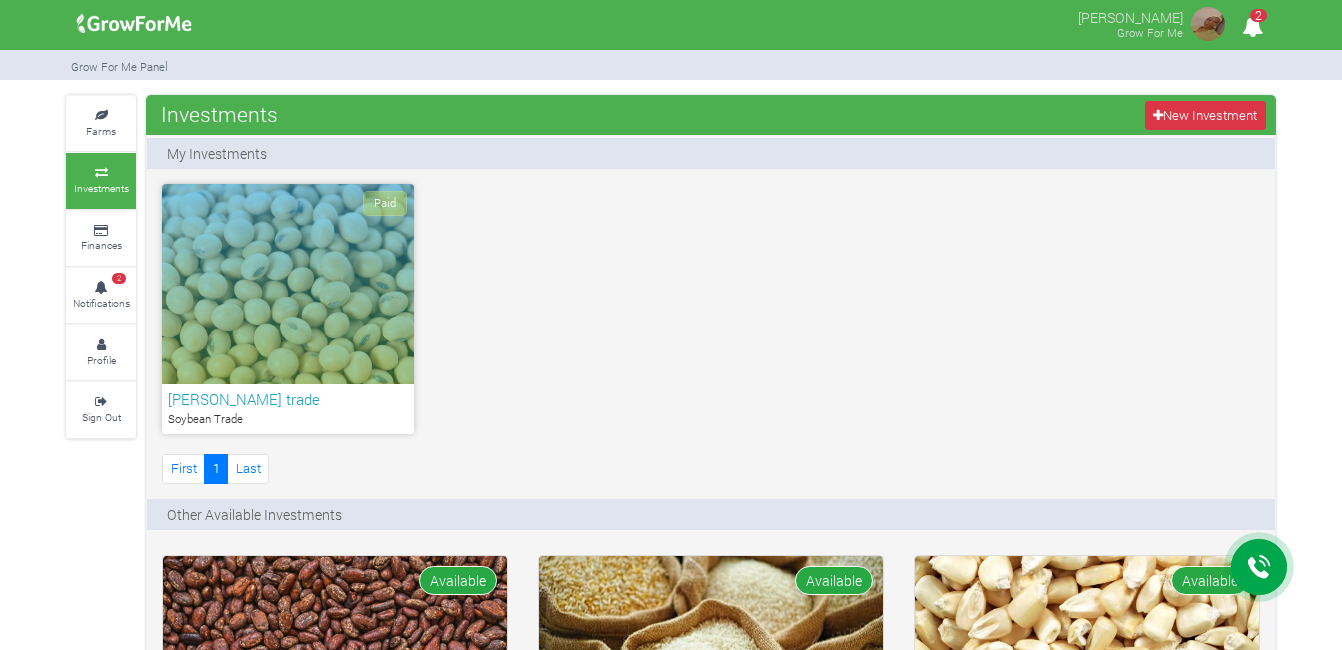 drag, startPoint x: 1337, startPoint y: 148, endPoint x: 1084, endPoint y: 189, distance: 256.3006 